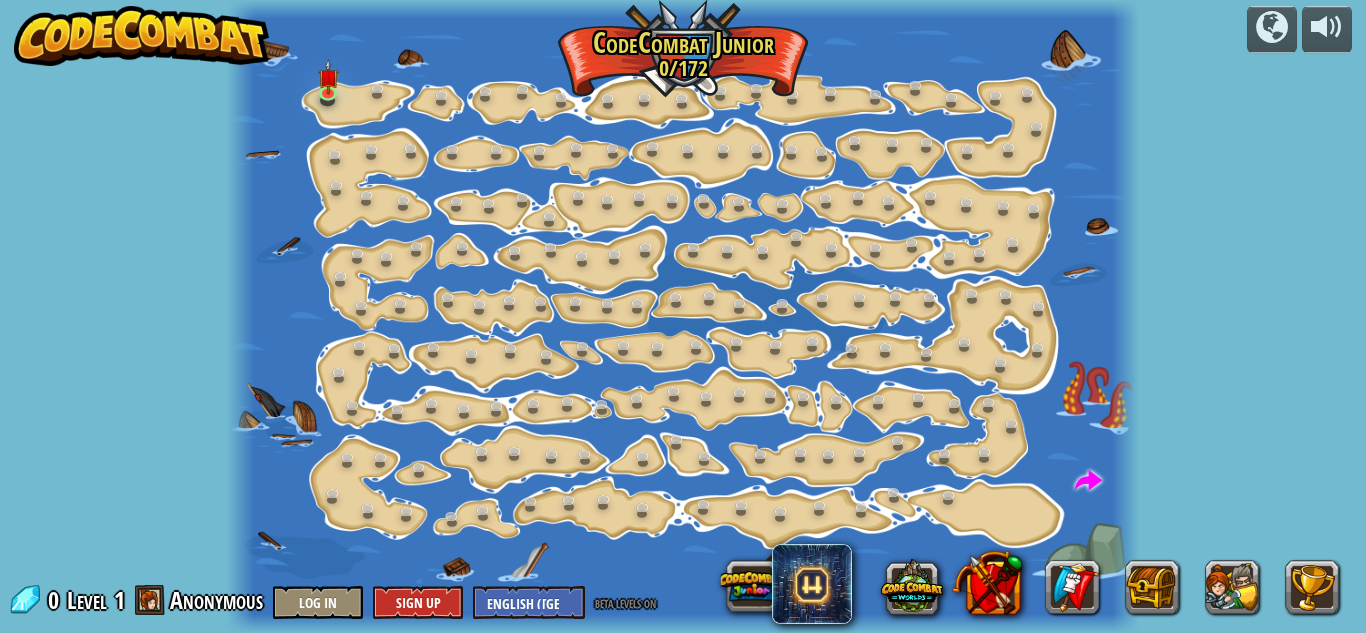 scroll, scrollTop: 0, scrollLeft: 0, axis: both 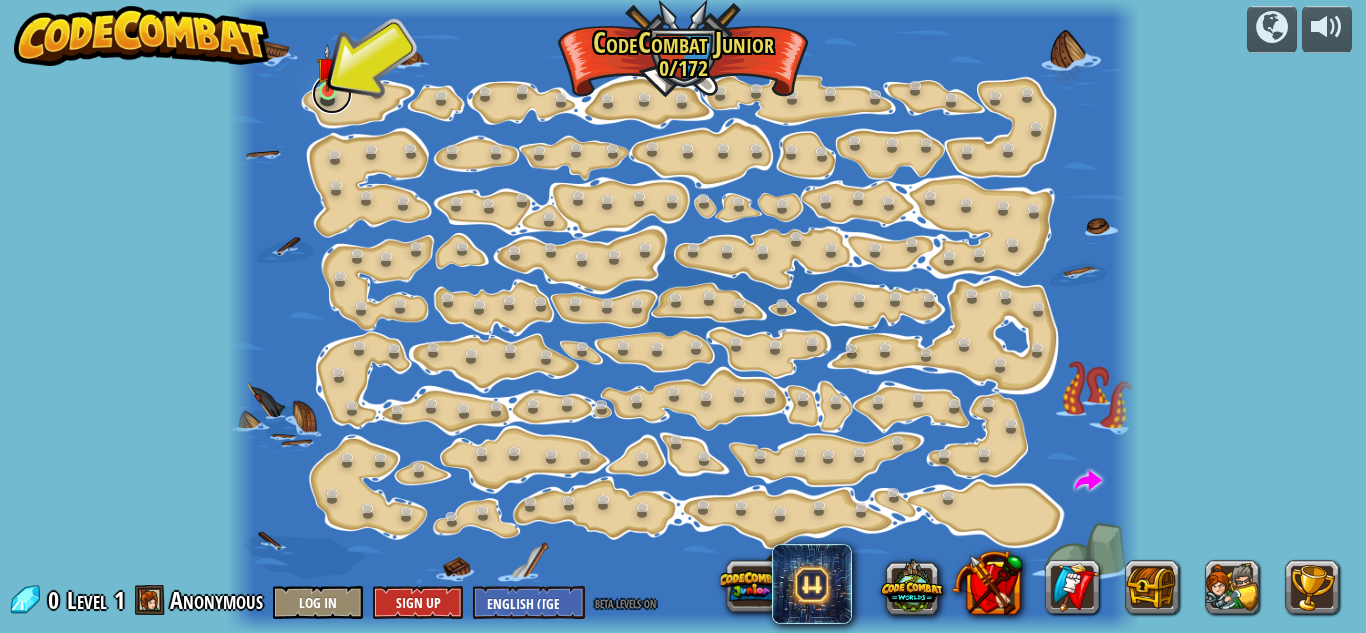 click at bounding box center (332, 94) 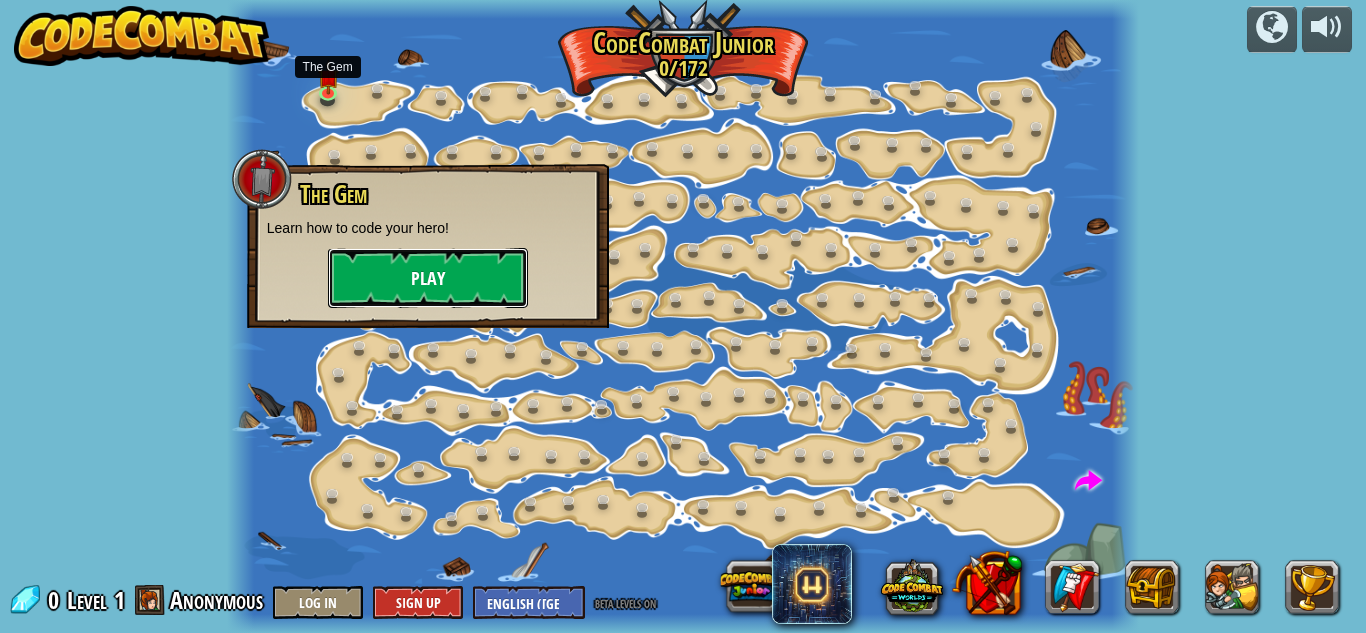 click on "Play" at bounding box center [428, 278] 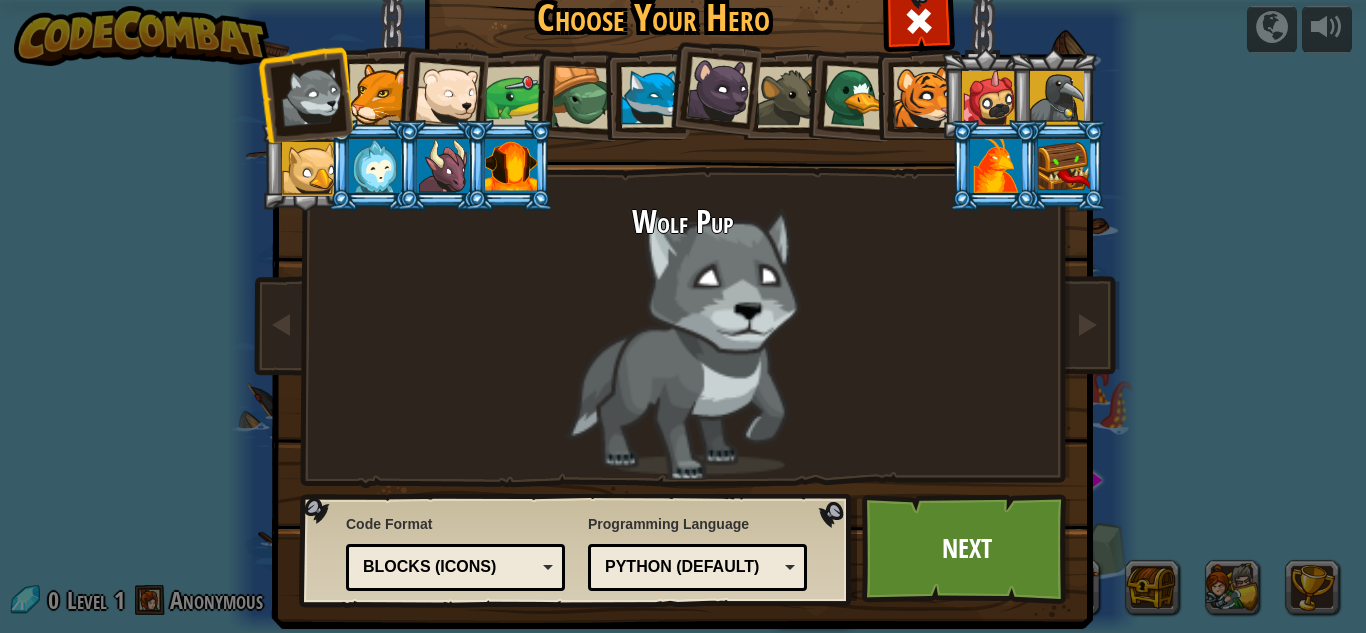scroll, scrollTop: 1, scrollLeft: 0, axis: vertical 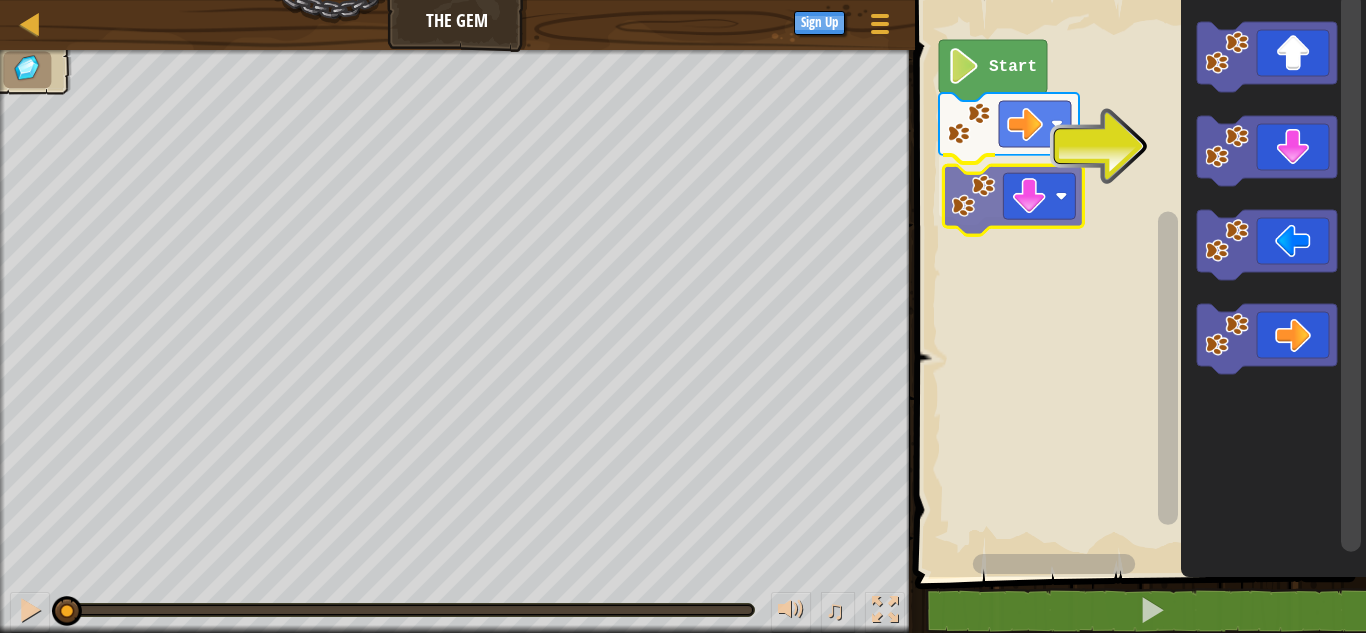 click on "Start" at bounding box center (1137, 283) 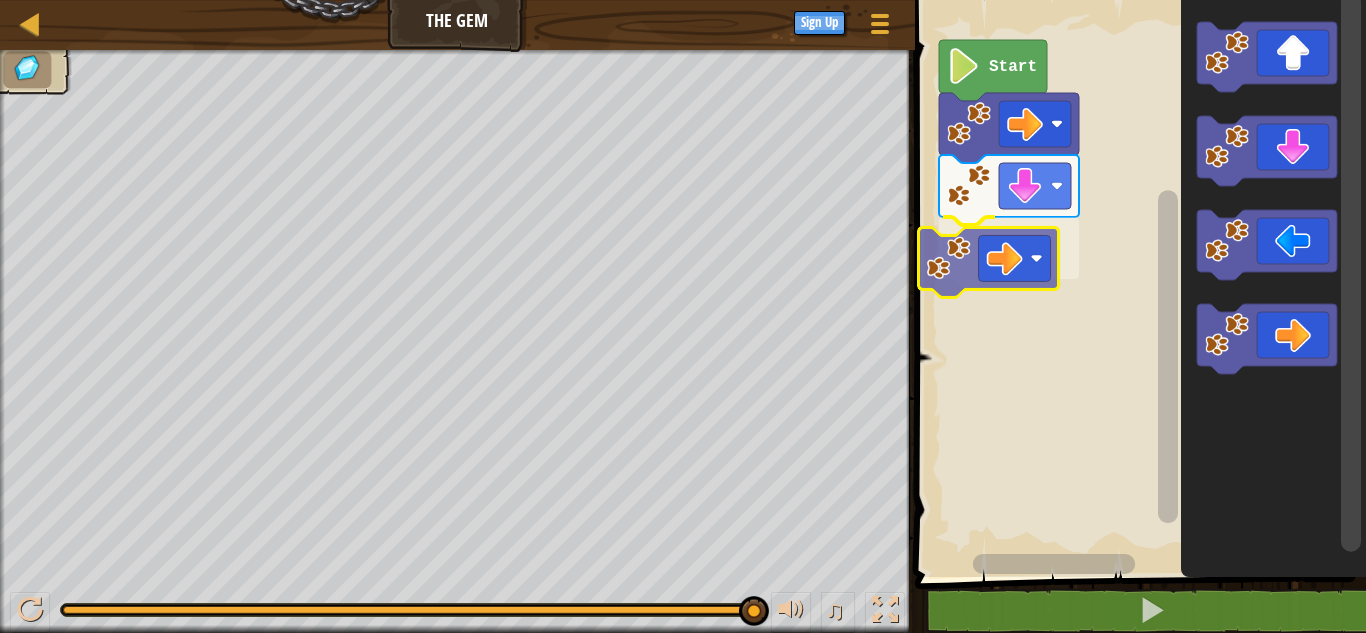 click on "Start" at bounding box center (1137, 283) 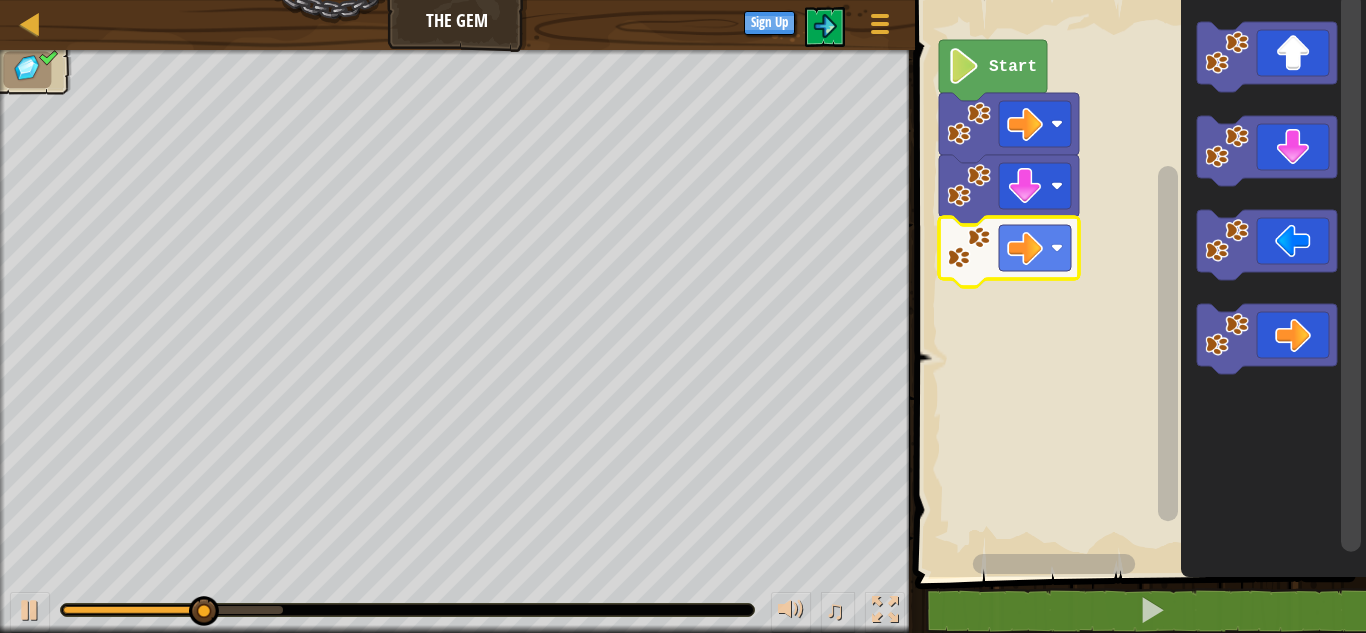 click 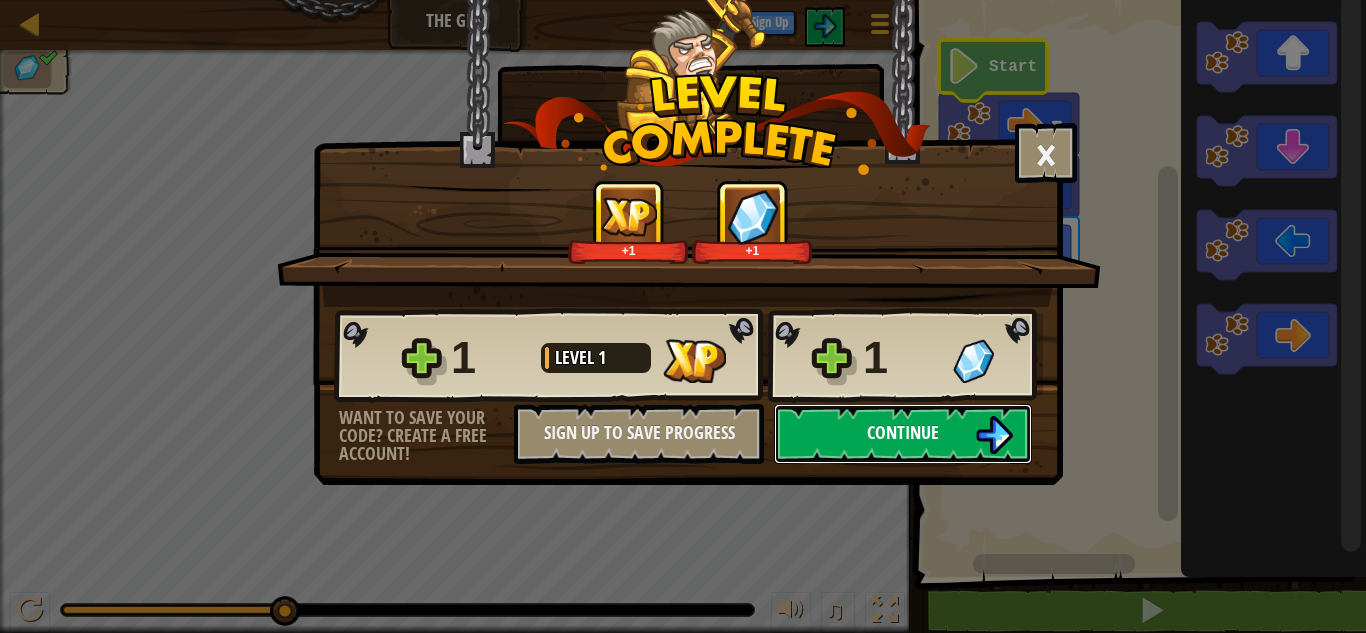 click on "Continue" at bounding box center (903, 434) 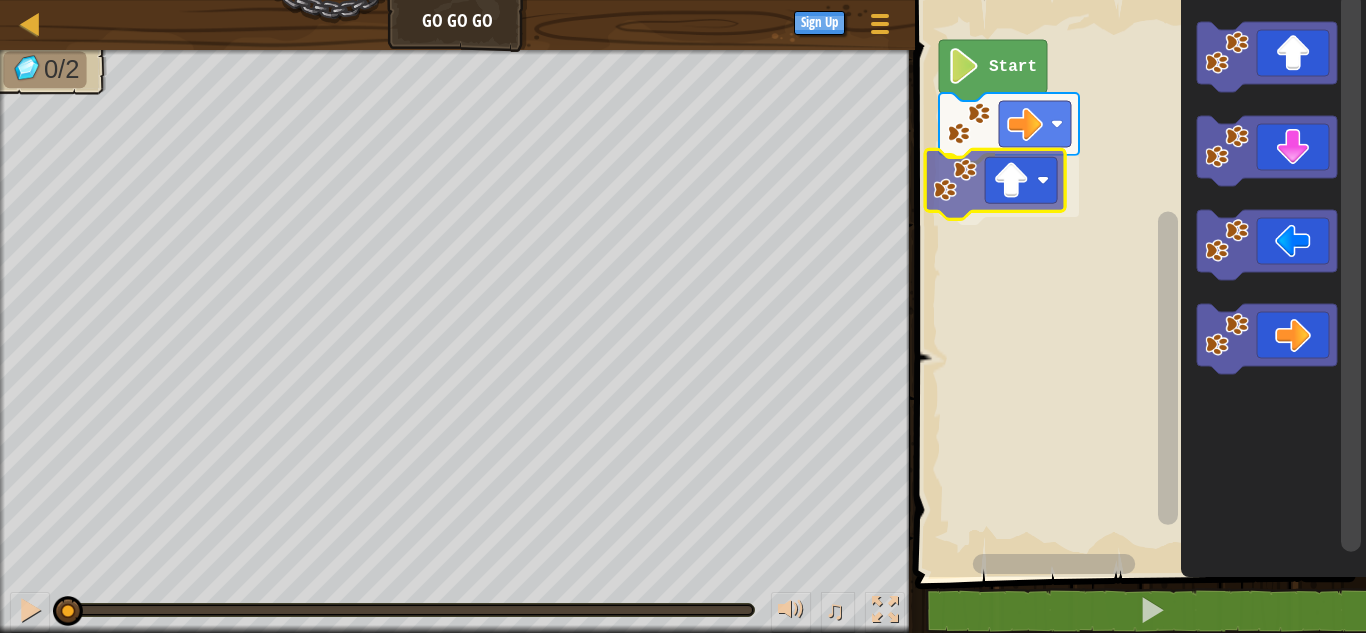 click on "Start" at bounding box center [1137, 283] 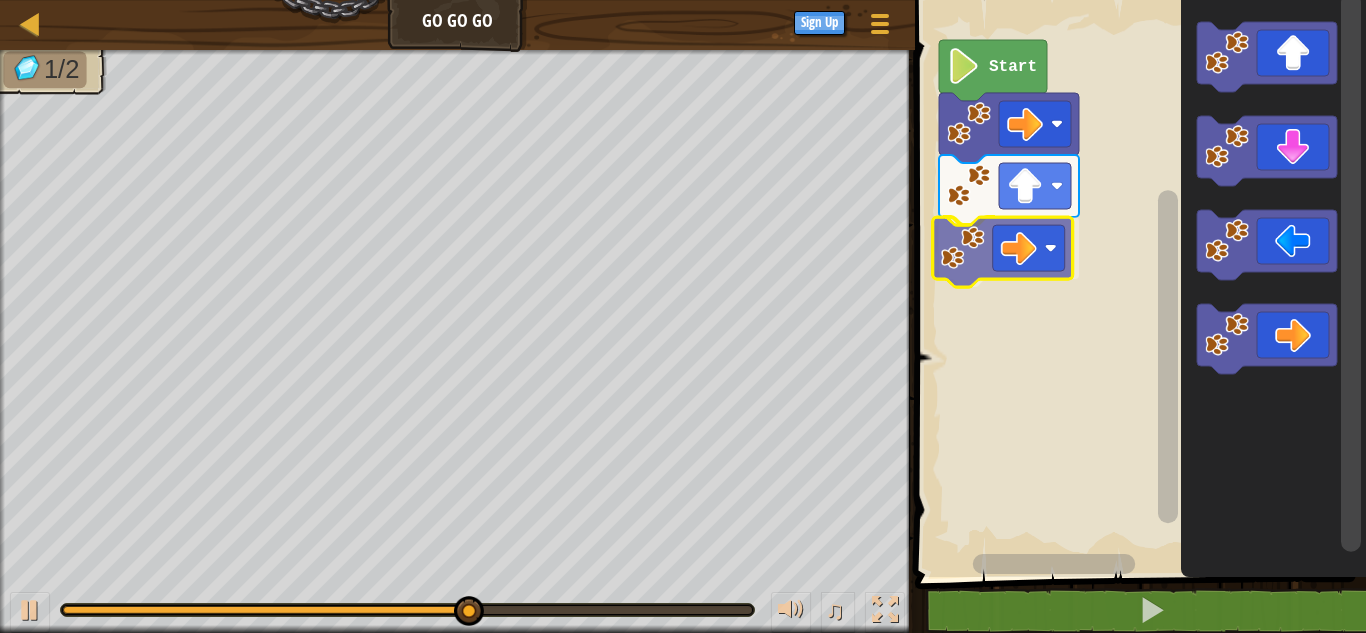 click on "Start" at bounding box center (1137, 283) 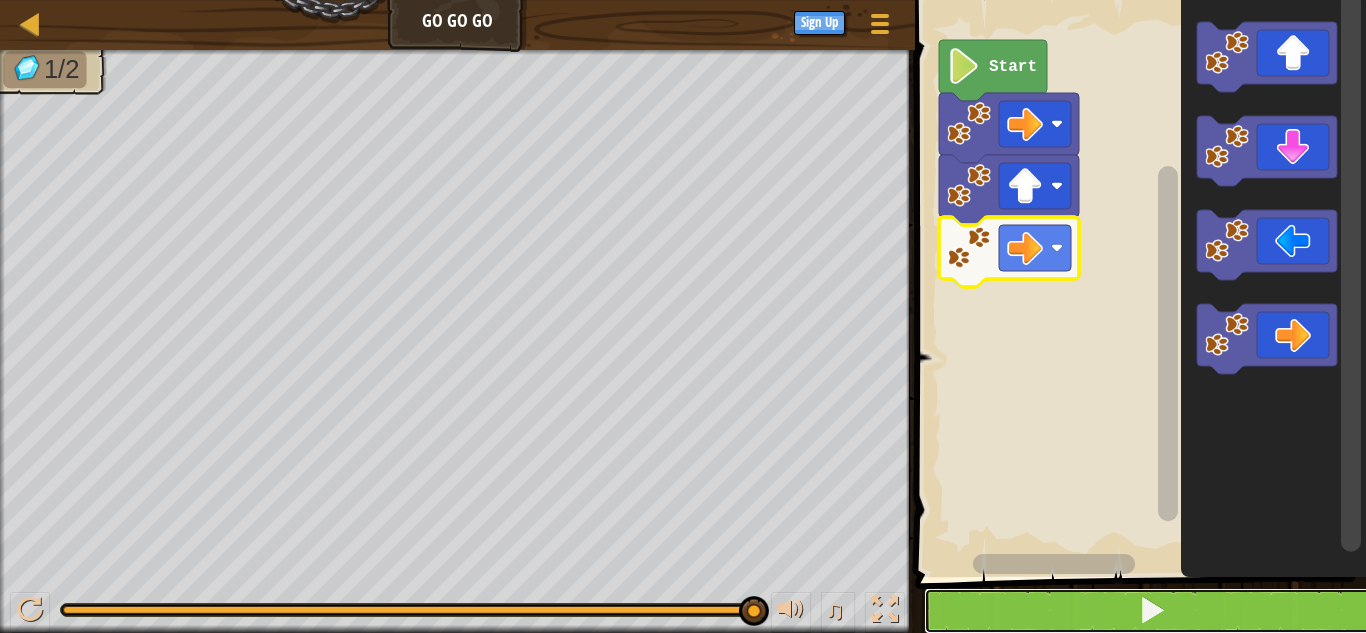 click at bounding box center [1152, 611] 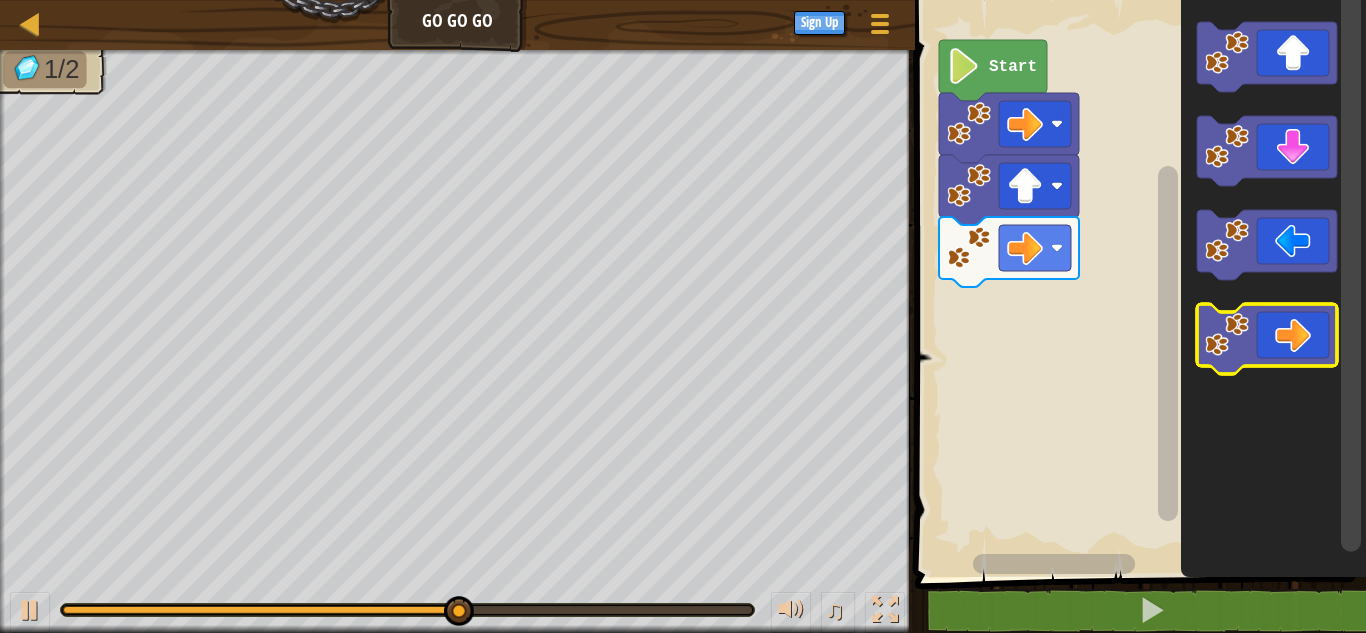 click 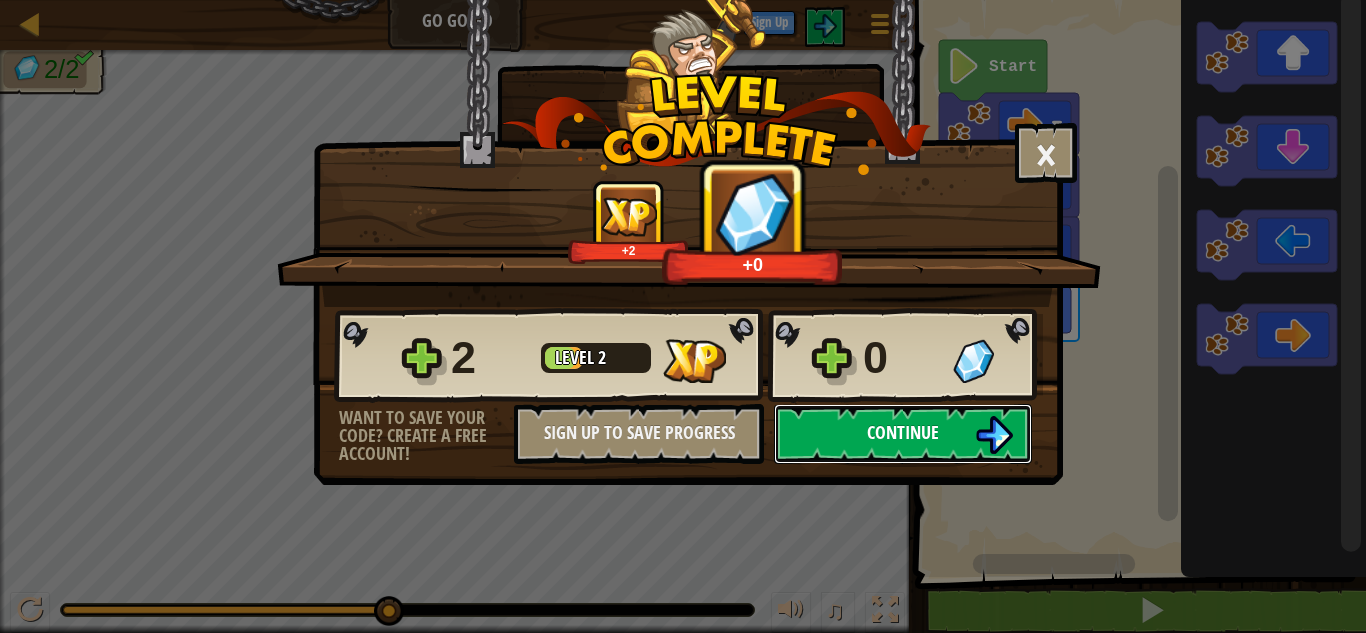 click on "Continue" at bounding box center [903, 434] 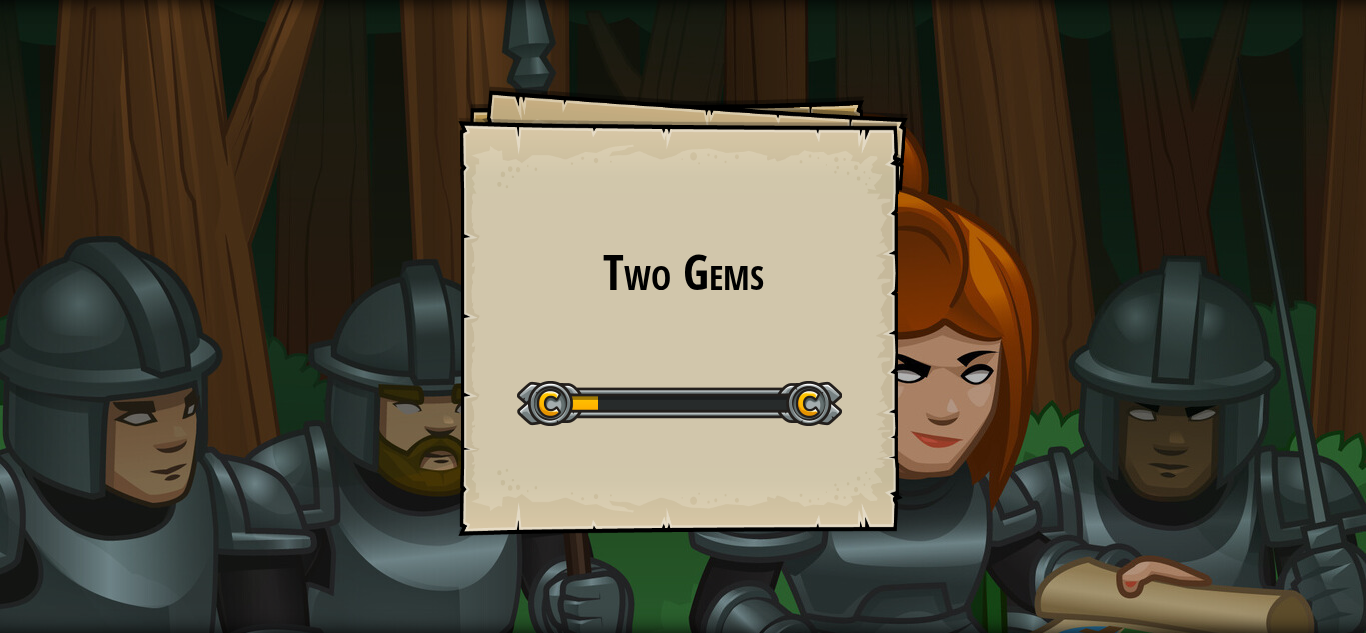 click on "Two Gems Goals Start Level Error loading from server. Try refreshing the page. You'll need a subscription to play this level. Subscribe You'll need to join a course to play this level. Back to my courses Ask your teacher to assign a license to you so you can continue to play CodeCombat! Back to my courses This level is locked. Back to my courses Talk is cheap. Show me the code. - [PERSON_NAME]" at bounding box center [683, 316] 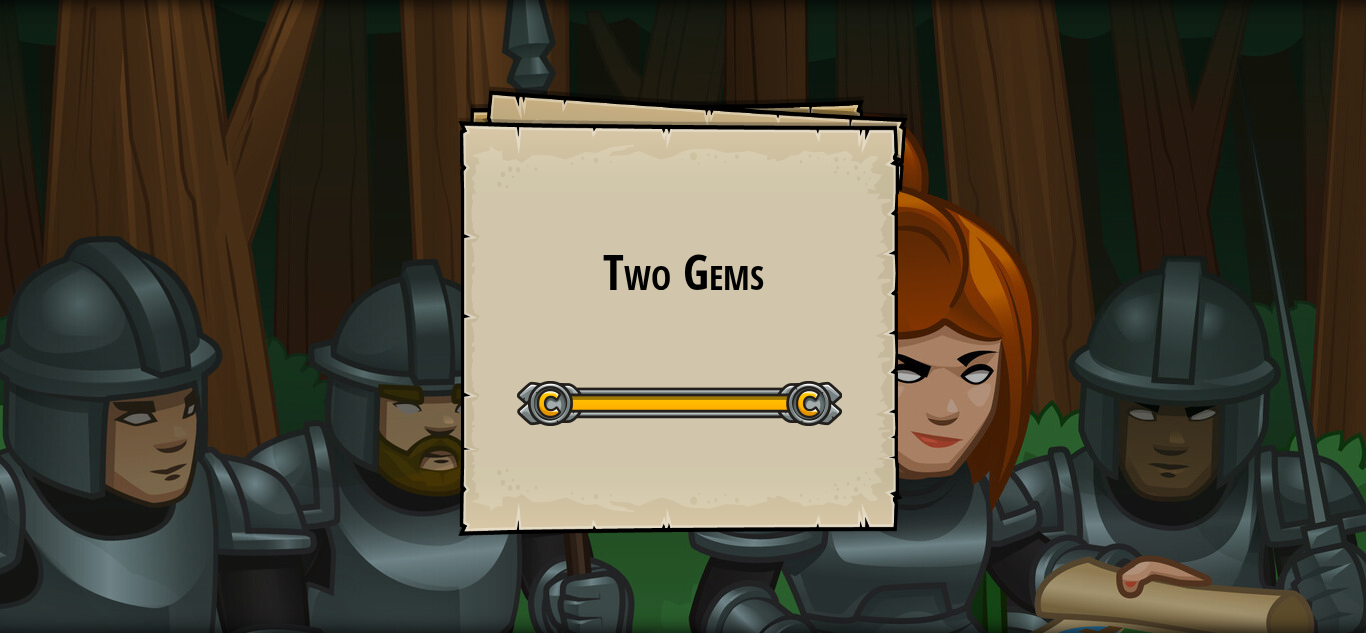 click on "Two Gems Goals Start Level Error loading from server. Try refreshing the page. You'll need a subscription to play this level. Subscribe You'll need to join a course to play this level. Back to my courses Ask your teacher to assign a license to you so you can continue to play CodeCombat! Back to my courses This level is locked. Back to my courses Talk is cheap. Show me the code. - [PERSON_NAME]" at bounding box center (683, 316) 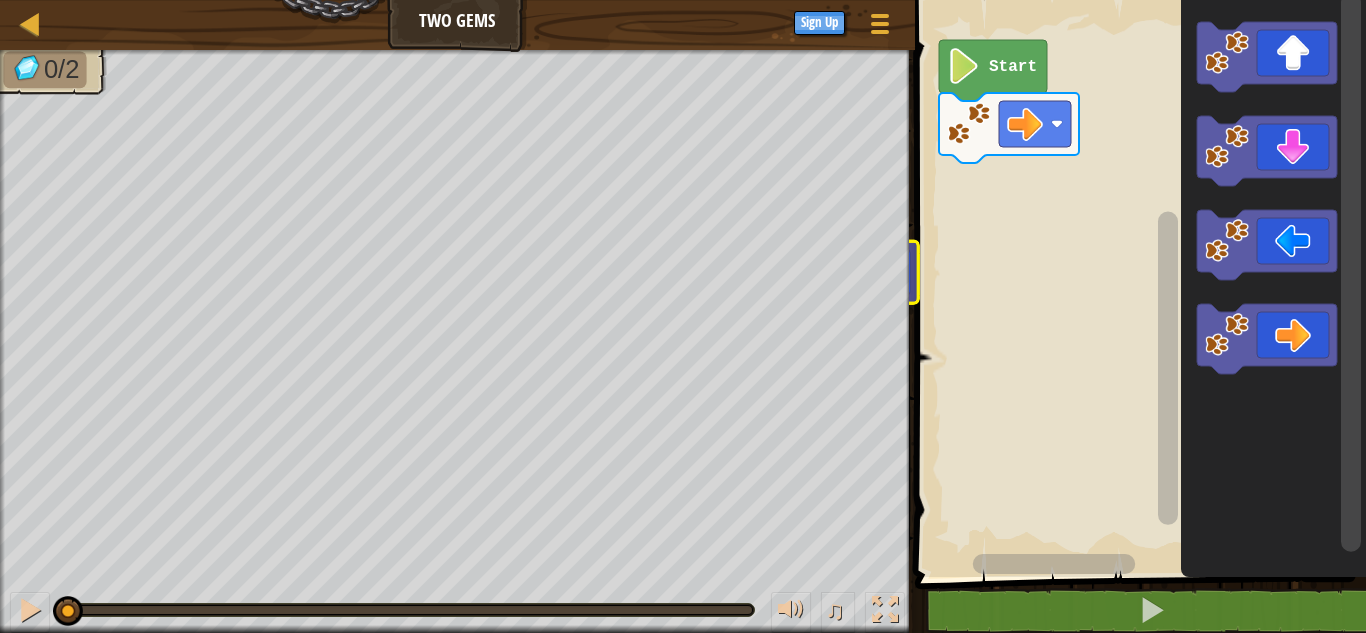click on "Start" at bounding box center (1137, 283) 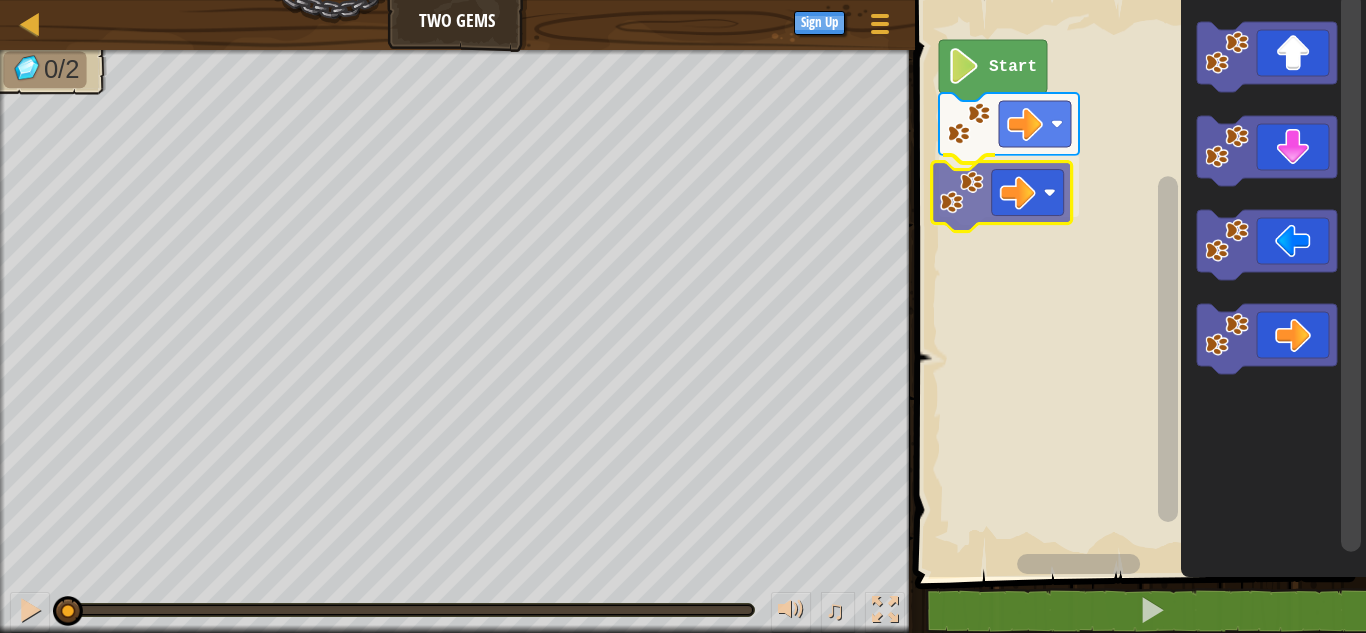 click on "Start" at bounding box center (1137, 283) 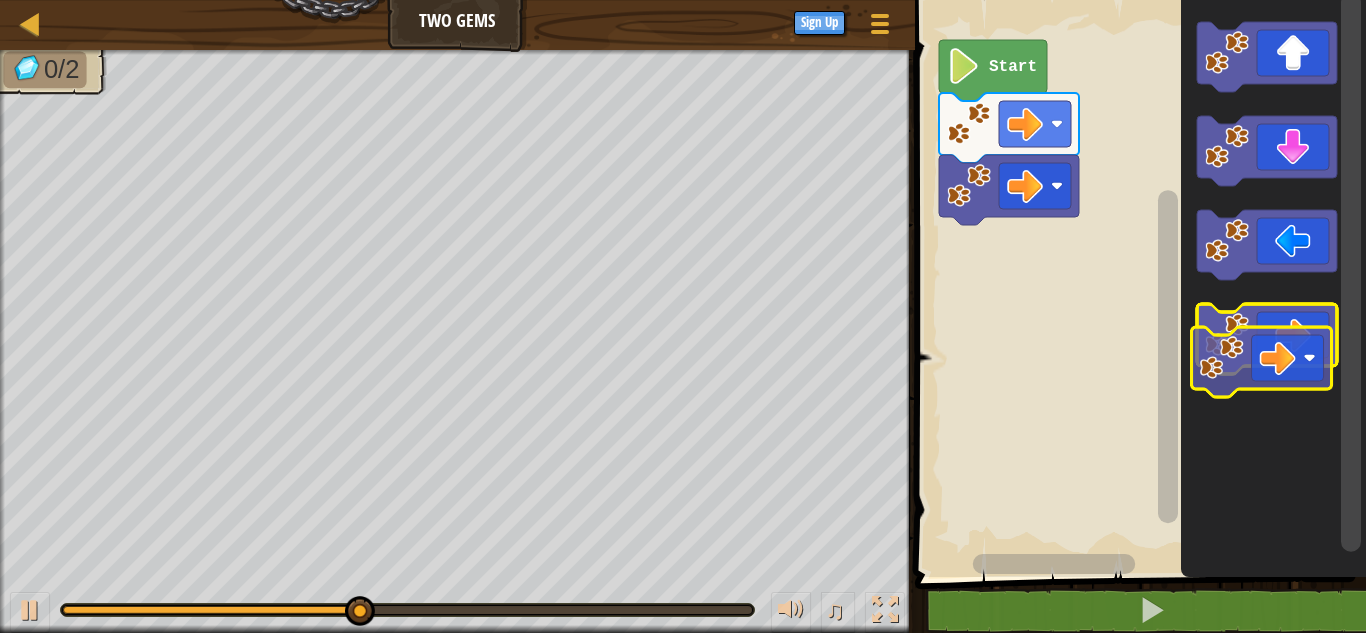 click 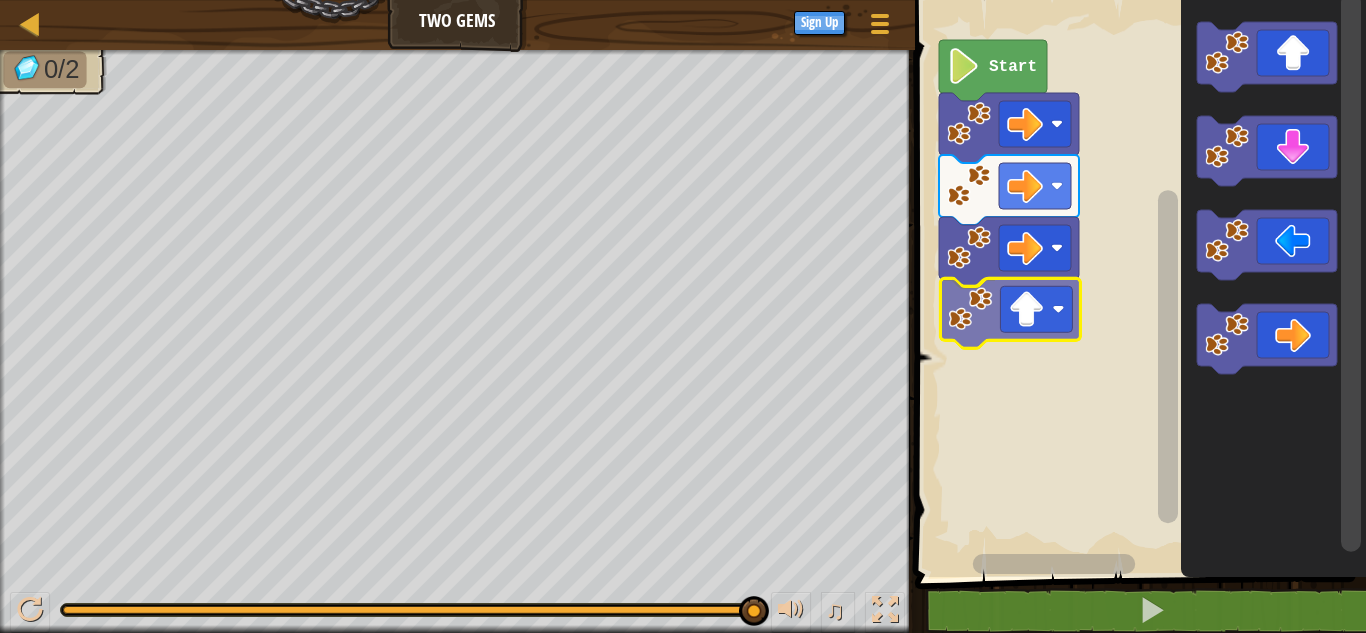 click on "Start" at bounding box center (1137, 283) 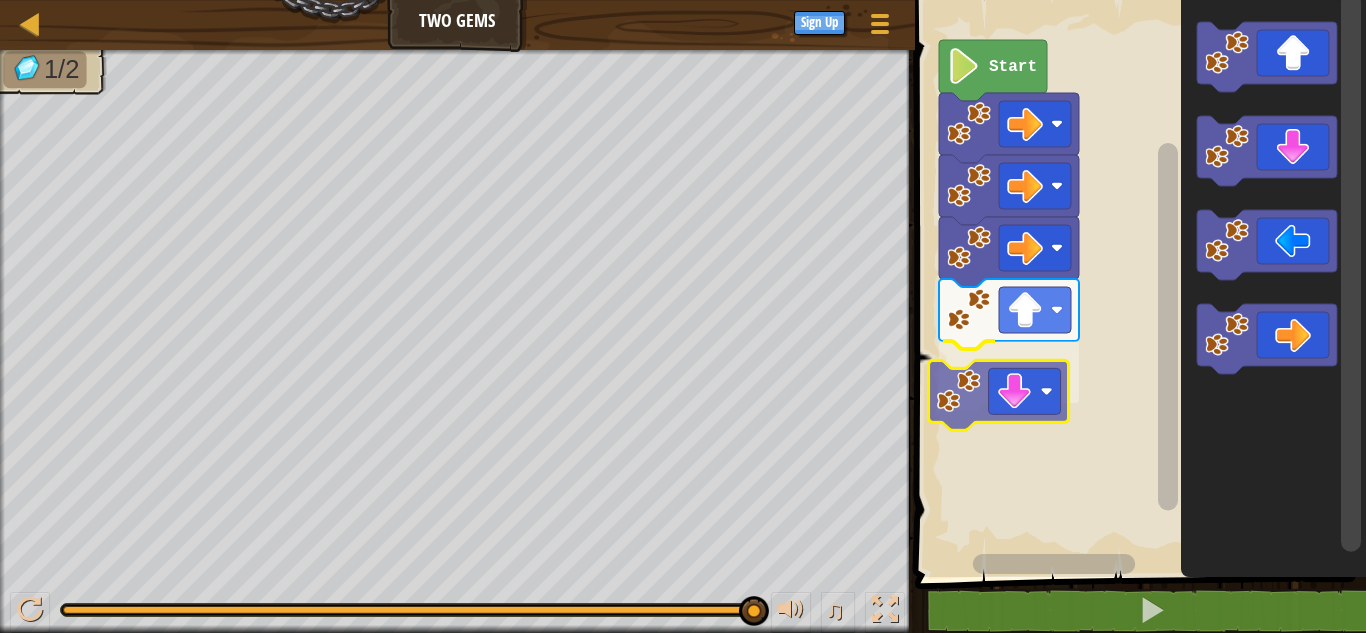 click on "Start" at bounding box center (1137, 283) 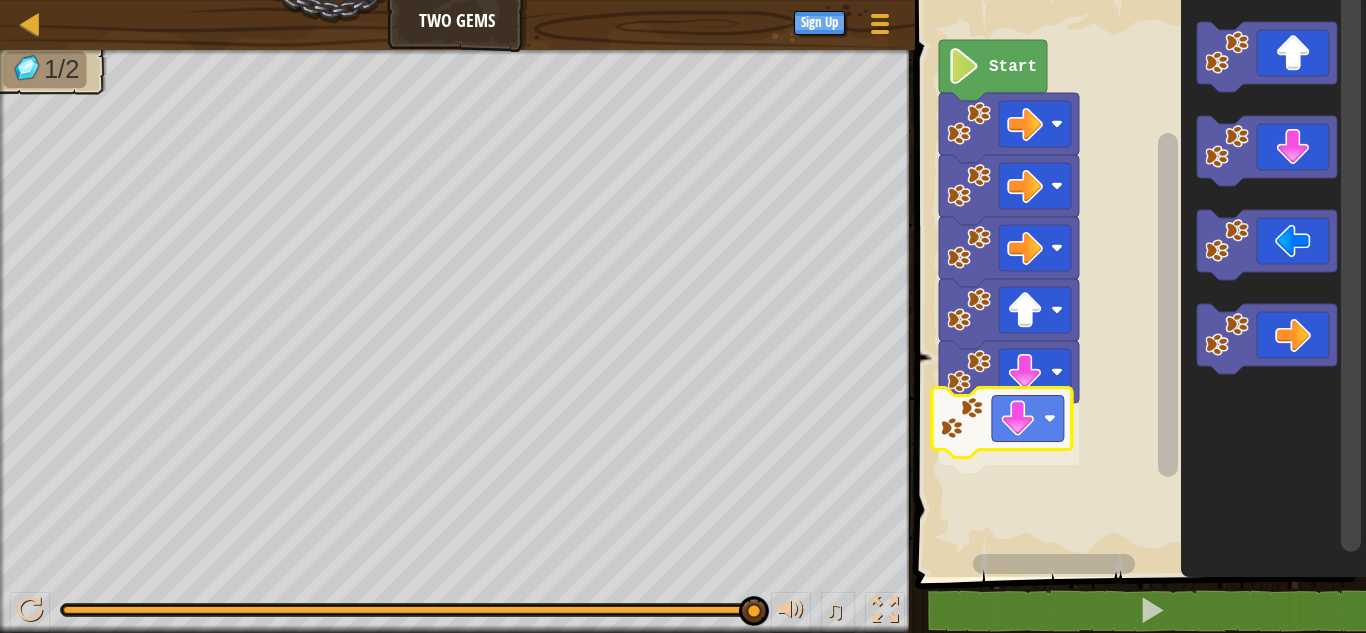 click on "Start" at bounding box center [1137, 283] 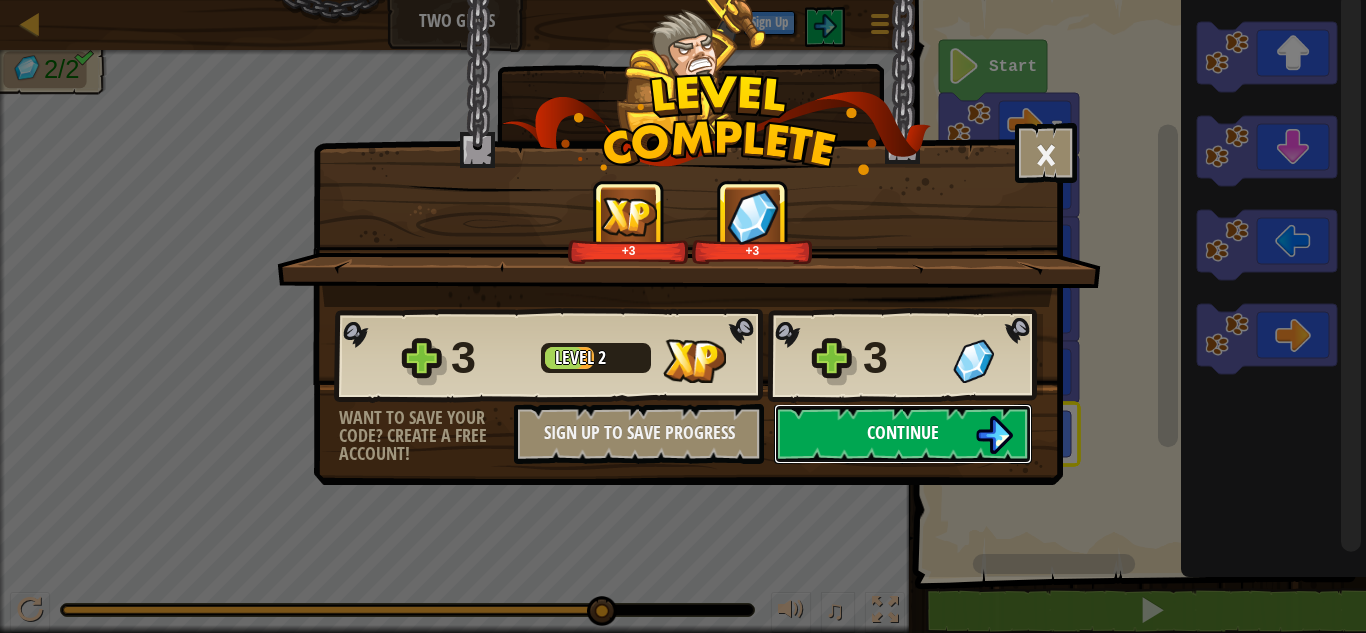 click at bounding box center (994, 435) 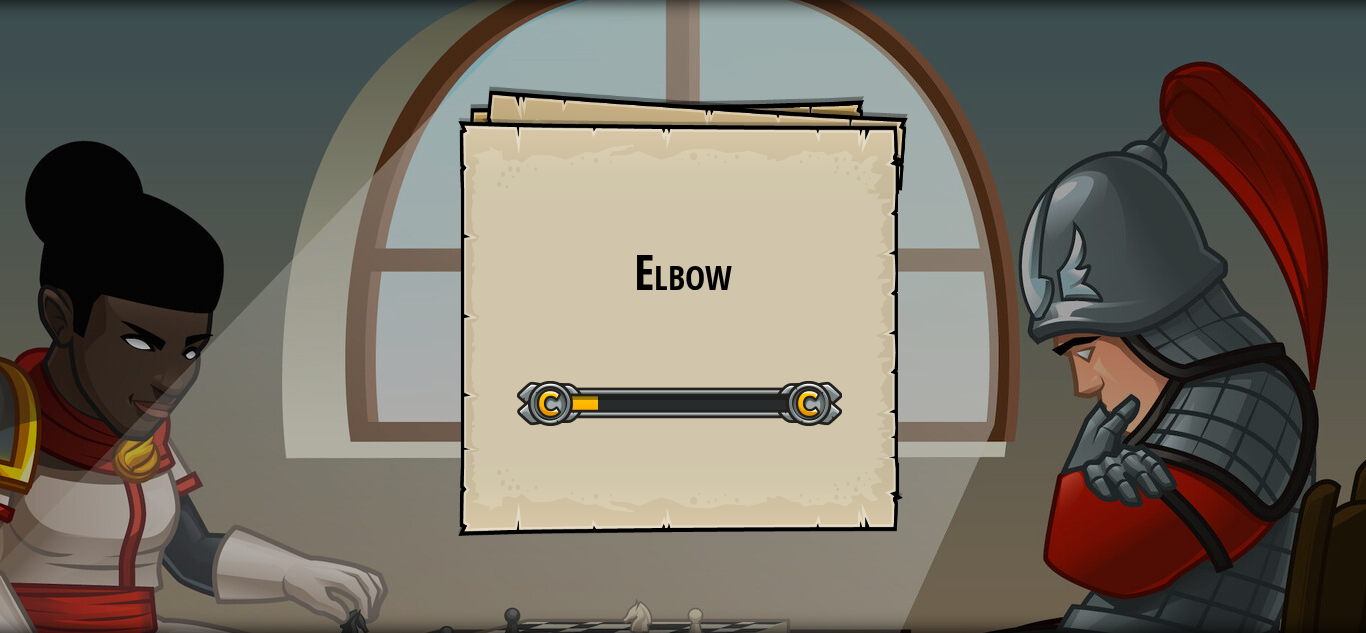 click on "Elbow Goals Start Level Error loading from server. Try refreshing the page. You'll need a subscription to play this level. Subscribe You'll need to join a course to play this level. Back to my courses Ask your teacher to assign a license to you so you can continue to play CodeCombat! Back to my courses This level is locked. Back to my courses In theory, there is no difference between theory and practice. But in practice, there is. - [PERSON_NAME]" at bounding box center [683, 316] 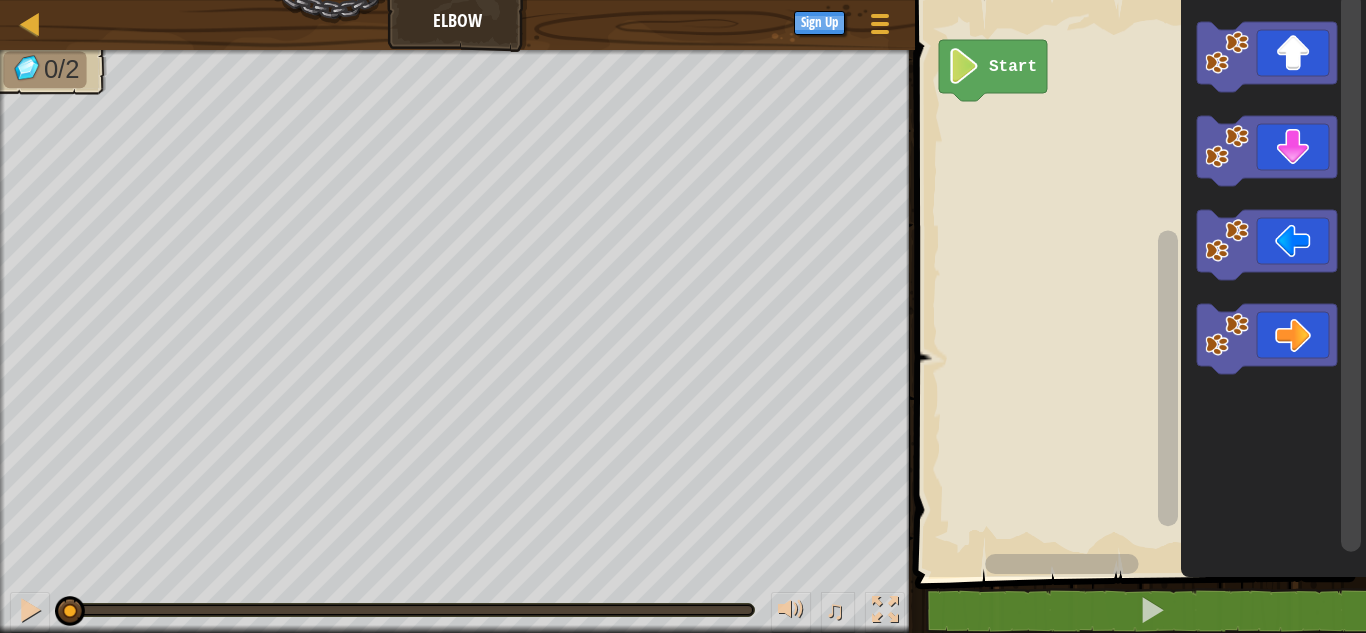 drag, startPoint x: 1053, startPoint y: 360, endPoint x: 1254, endPoint y: -19, distance: 429.00116 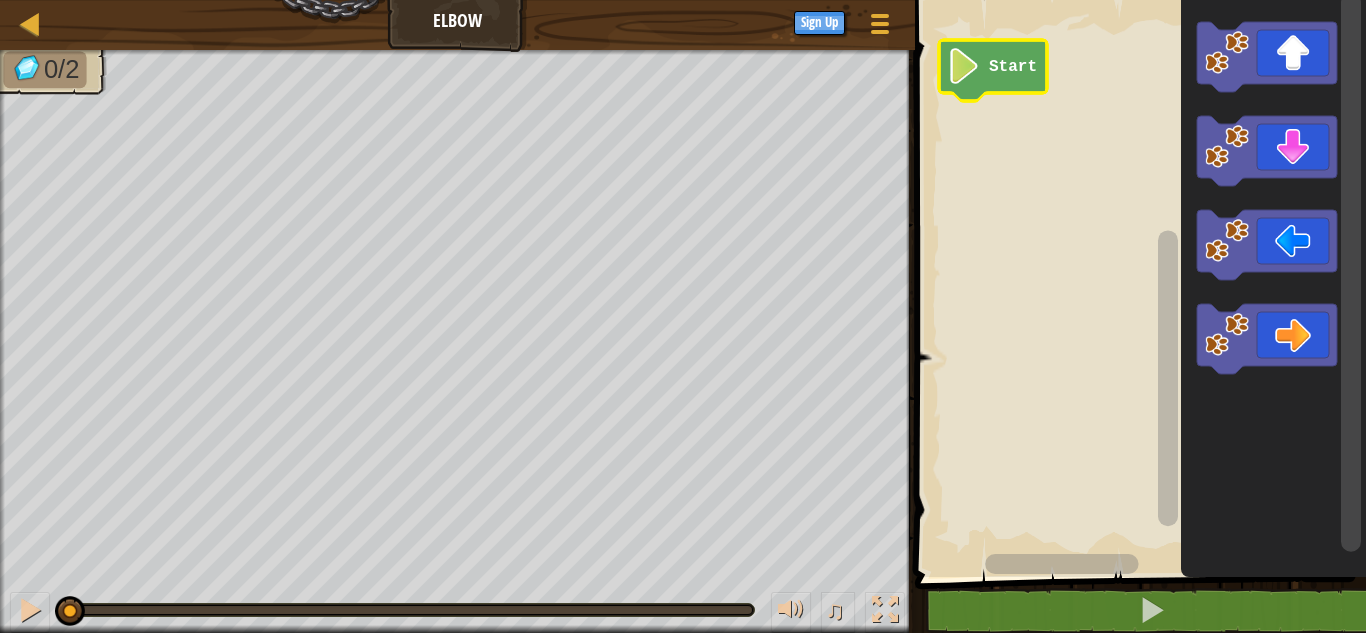 click 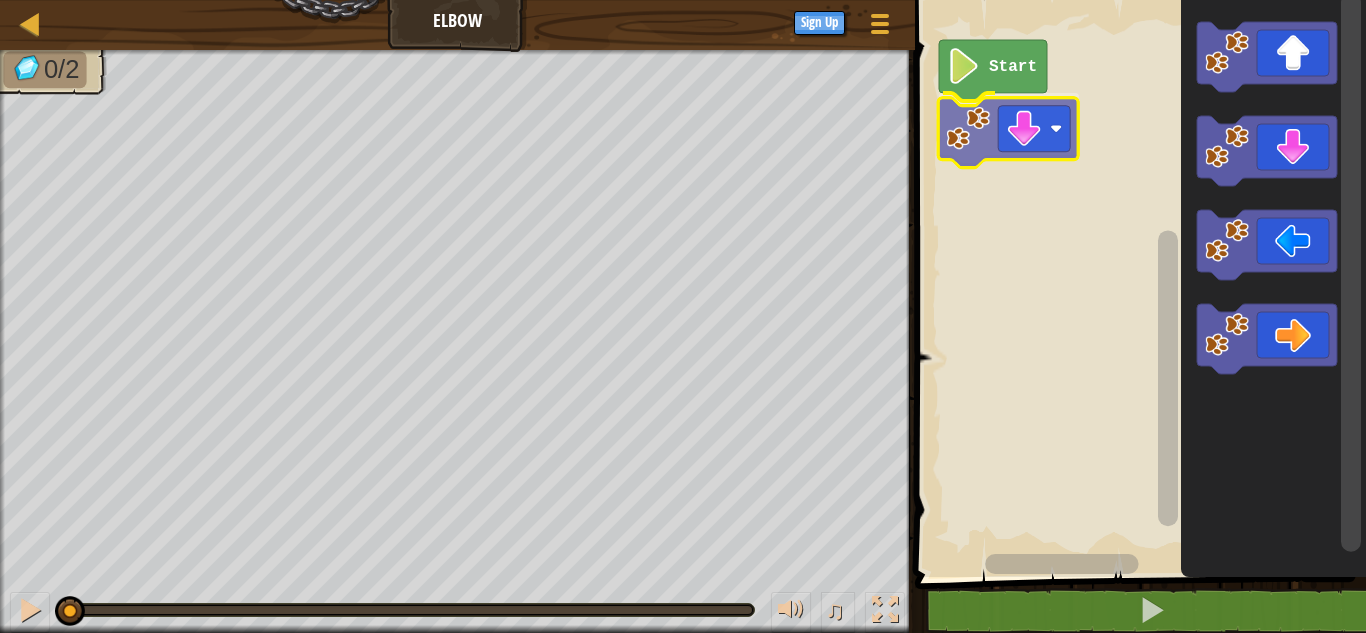 click on "Start" at bounding box center [1137, 283] 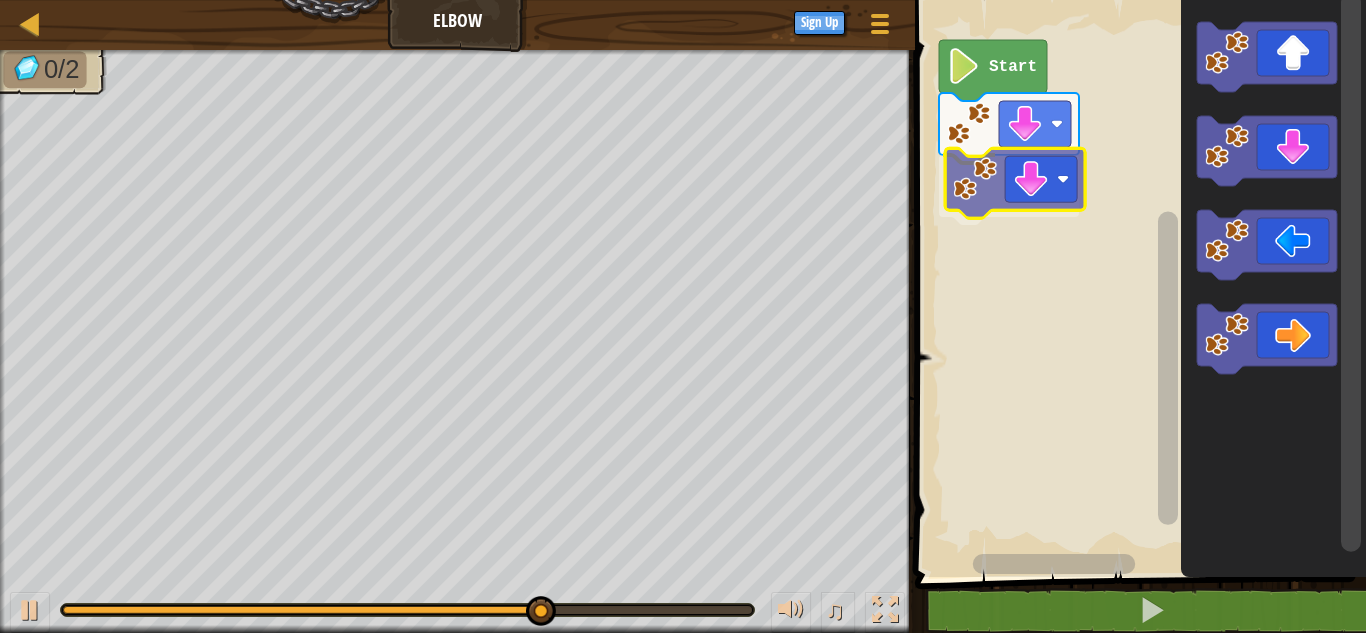 click on "Start" at bounding box center (1137, 283) 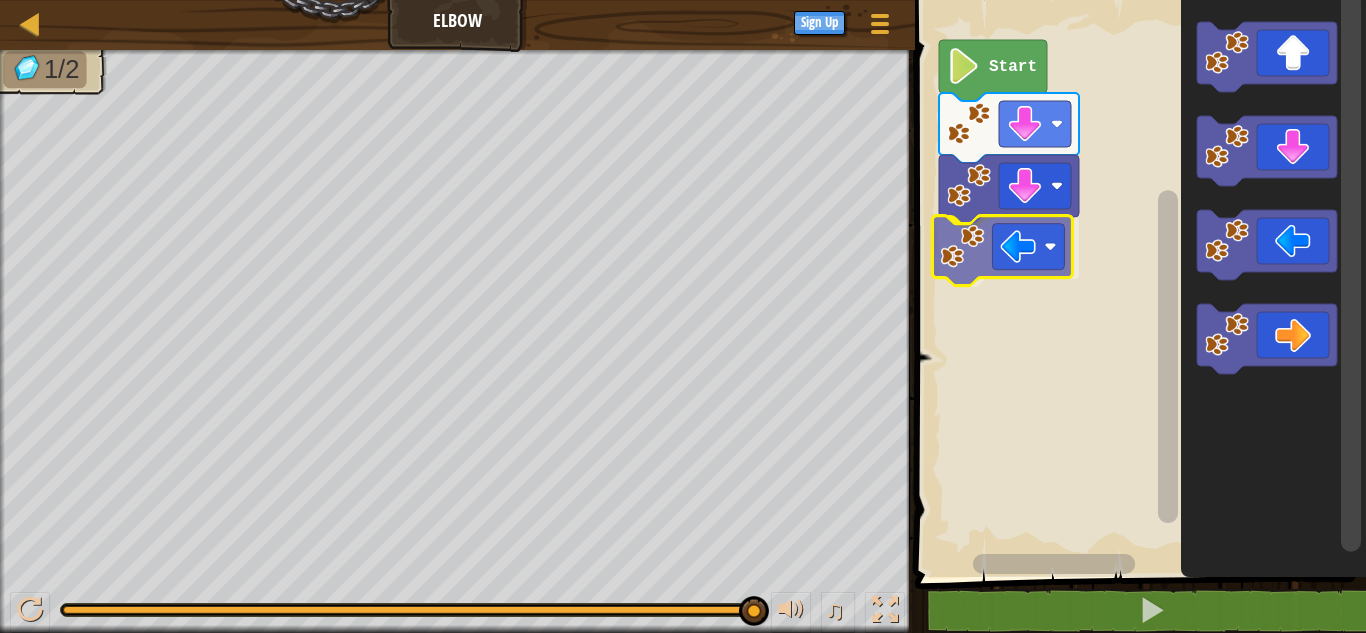 click on "Start" at bounding box center (1137, 283) 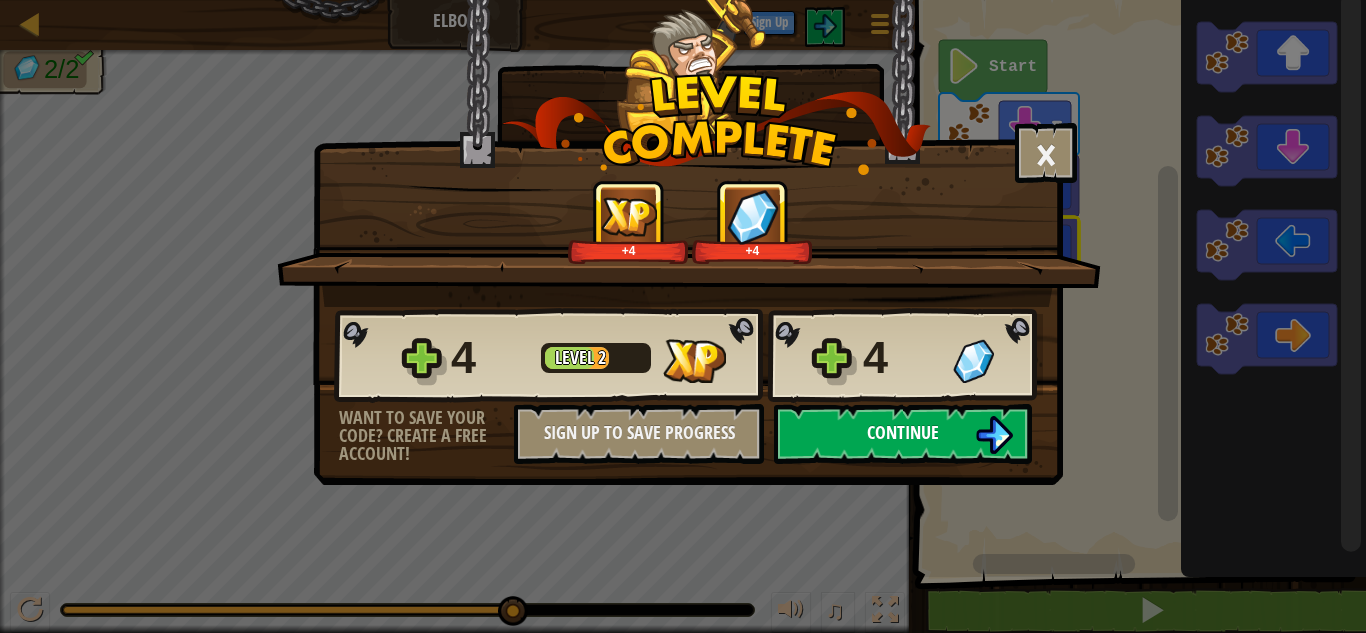 click on "Continue" at bounding box center [903, 434] 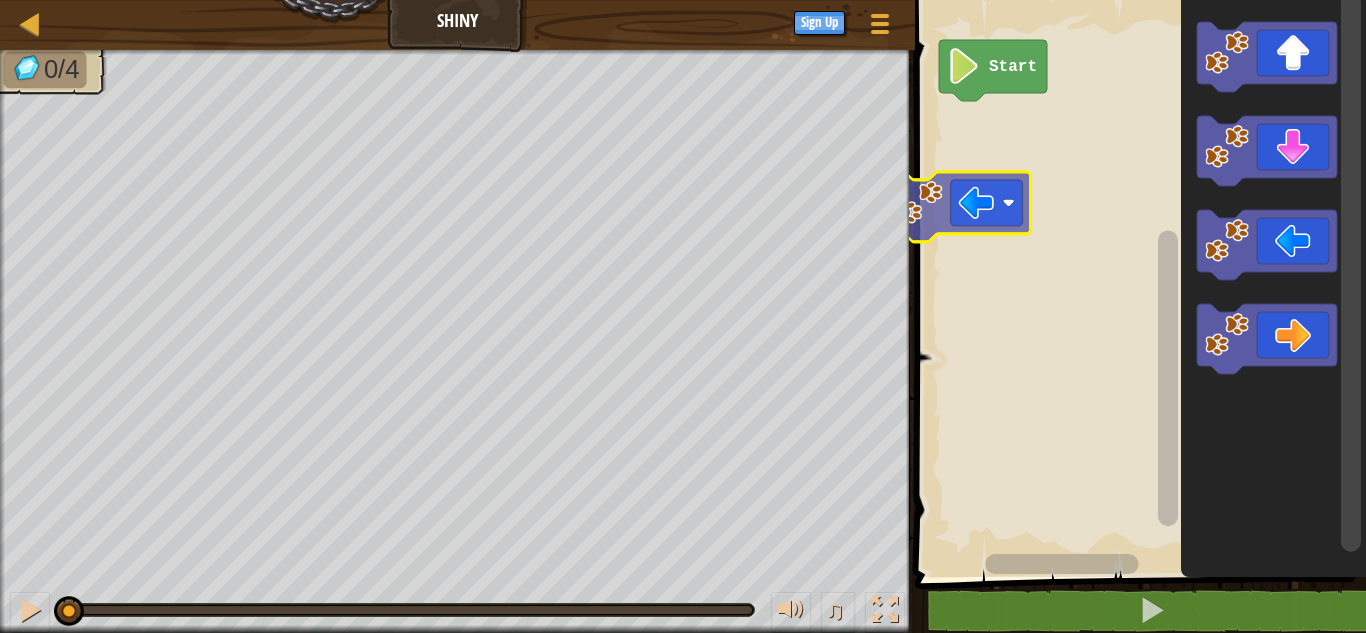 click on "Start" at bounding box center [1137, 283] 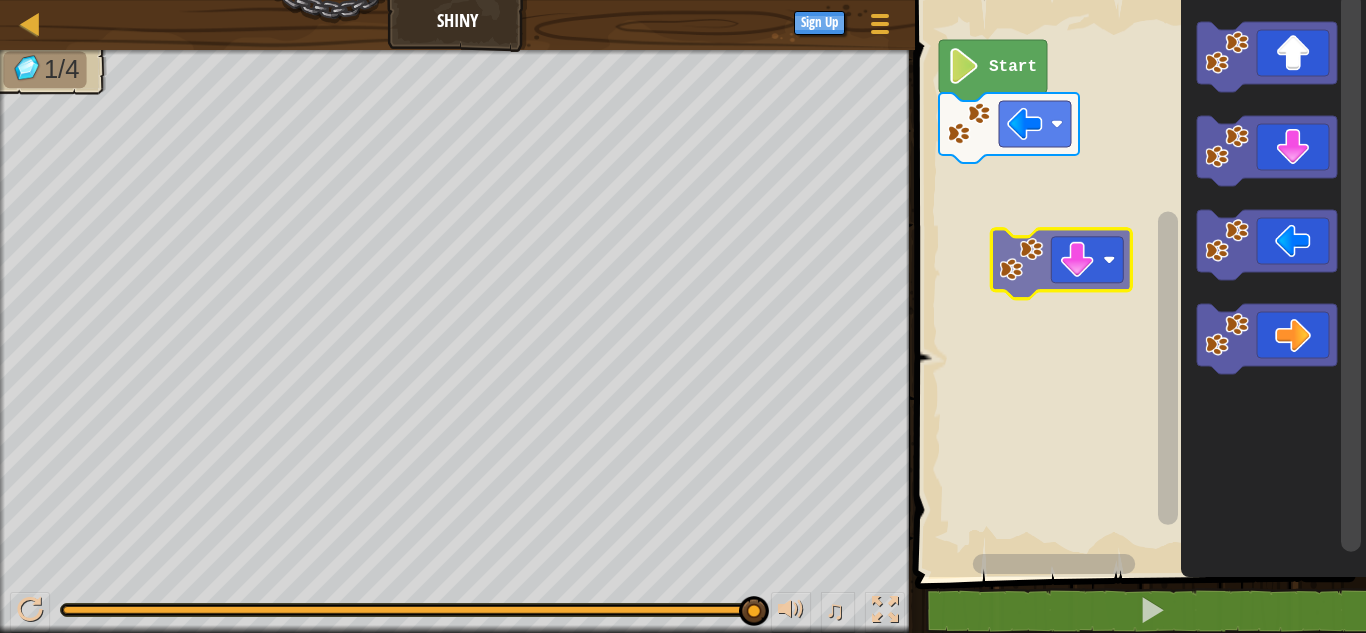 click on "Start" at bounding box center [1137, 283] 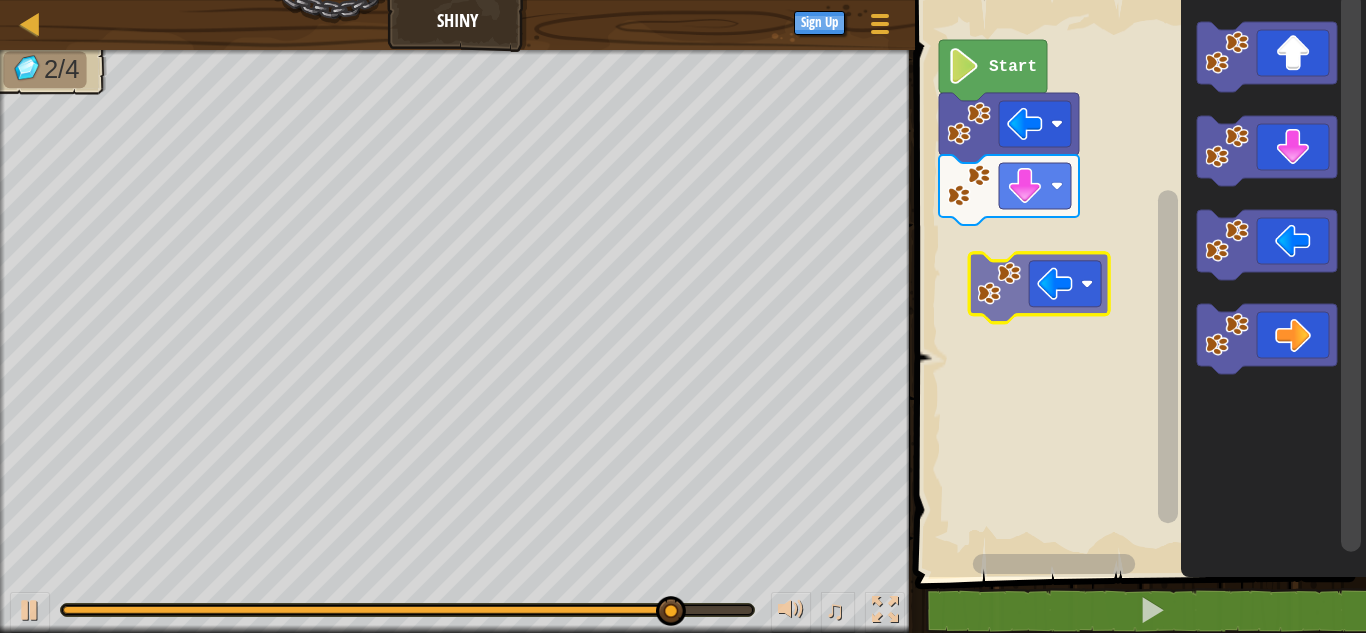 click on "Start" at bounding box center [1137, 283] 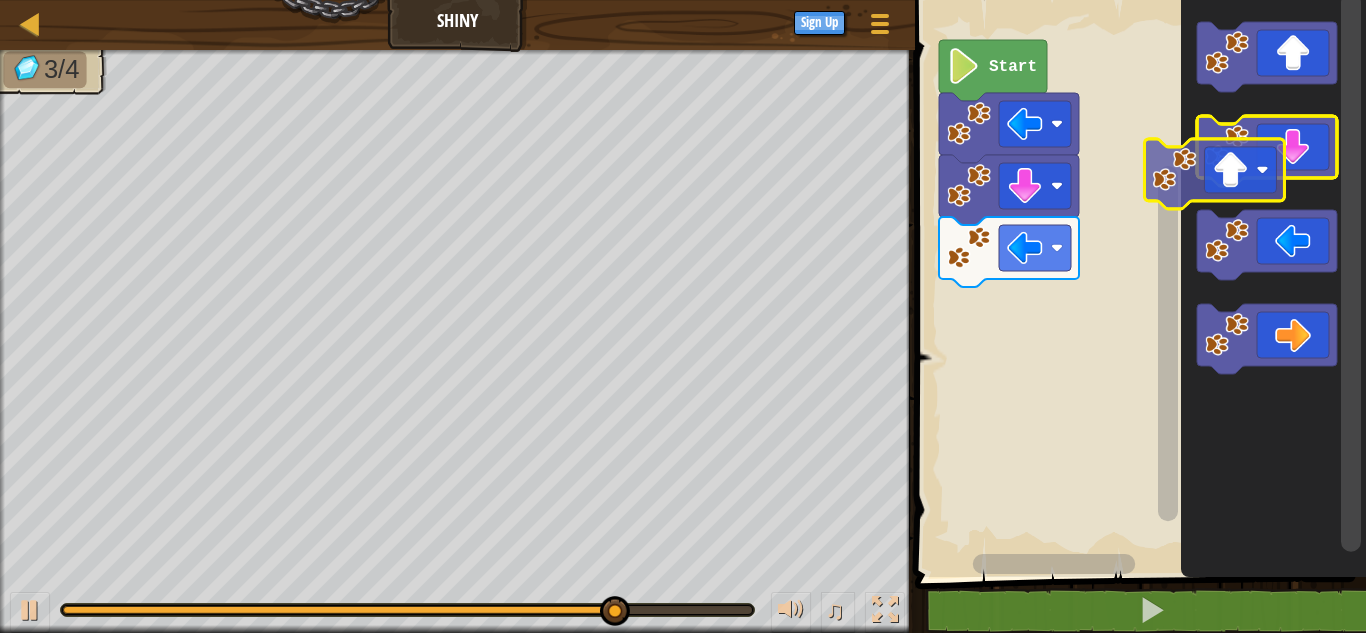 click 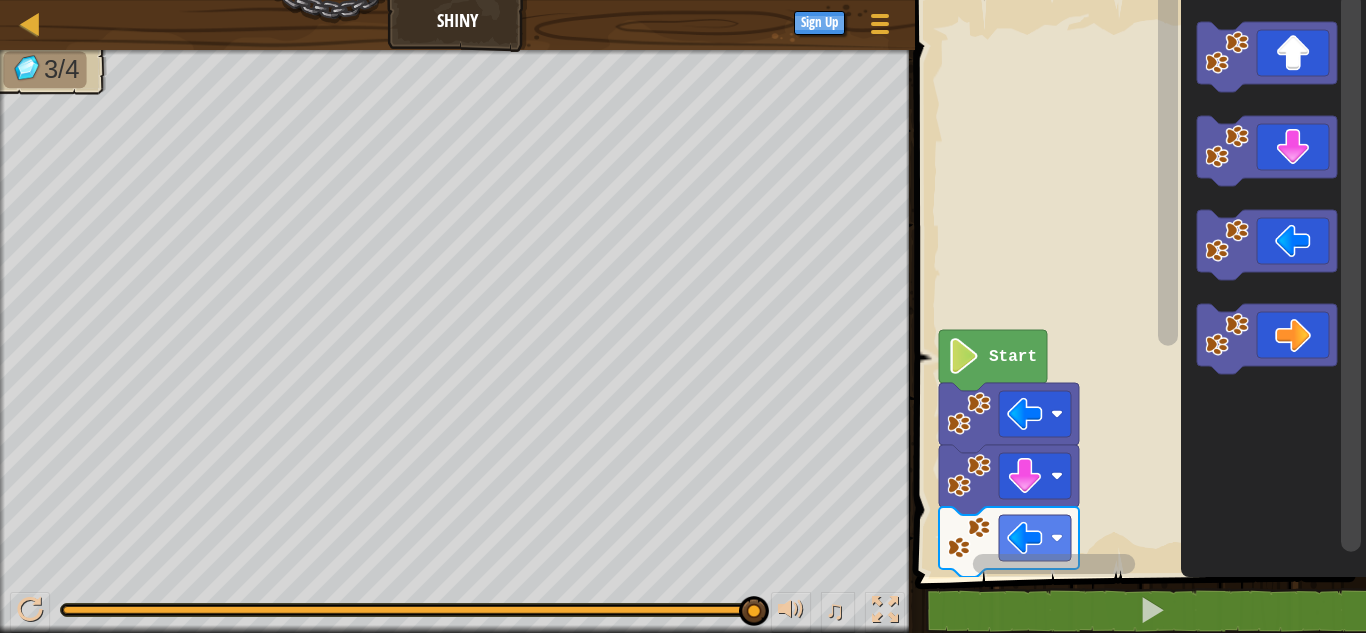 click on "Start" at bounding box center (1137, 283) 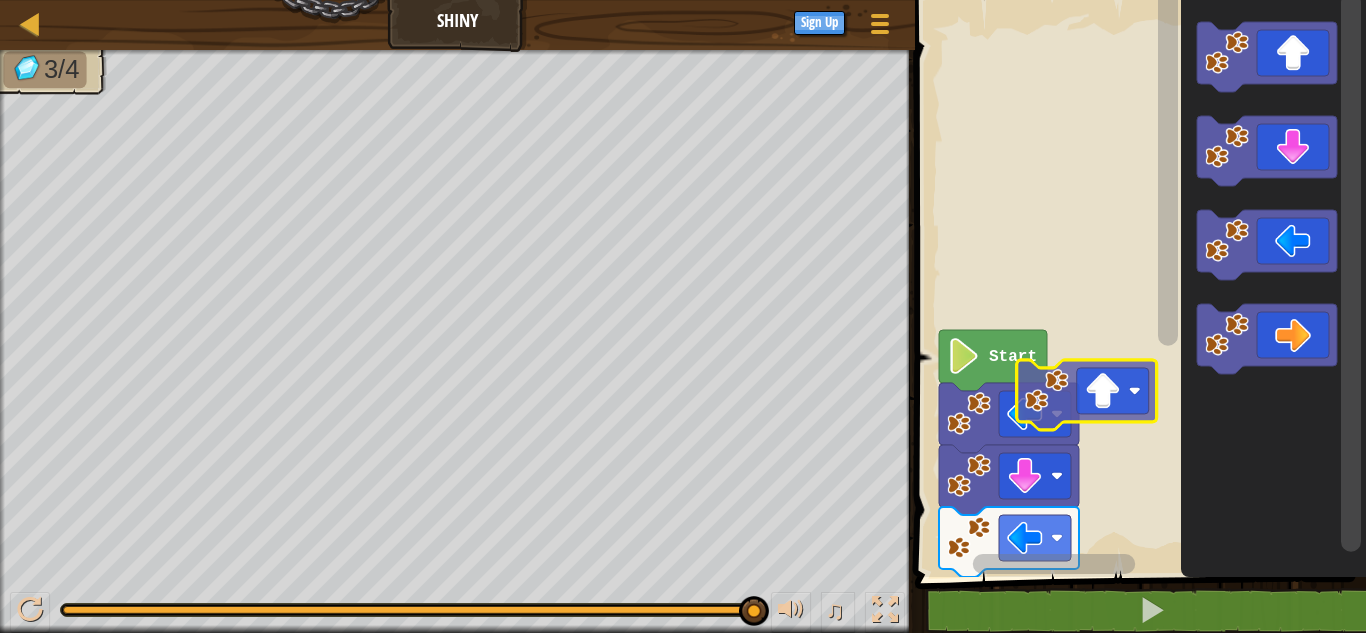 click on "Start" at bounding box center [1137, 283] 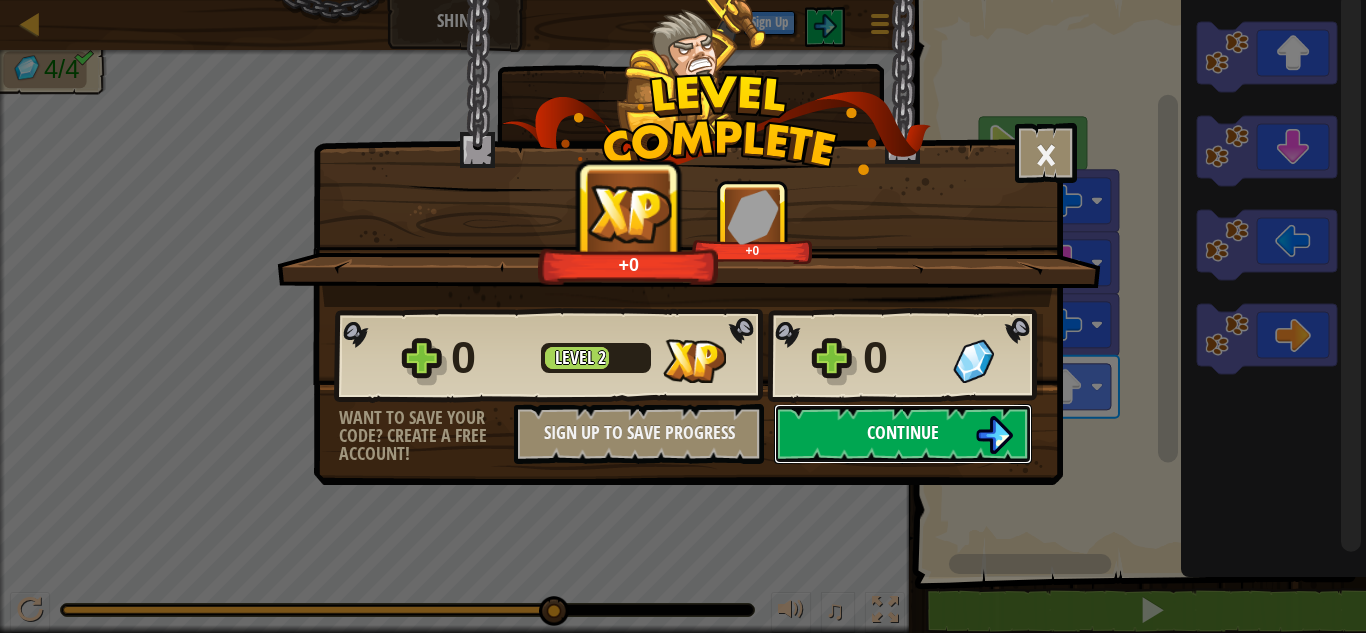 click on "Continue" at bounding box center [903, 432] 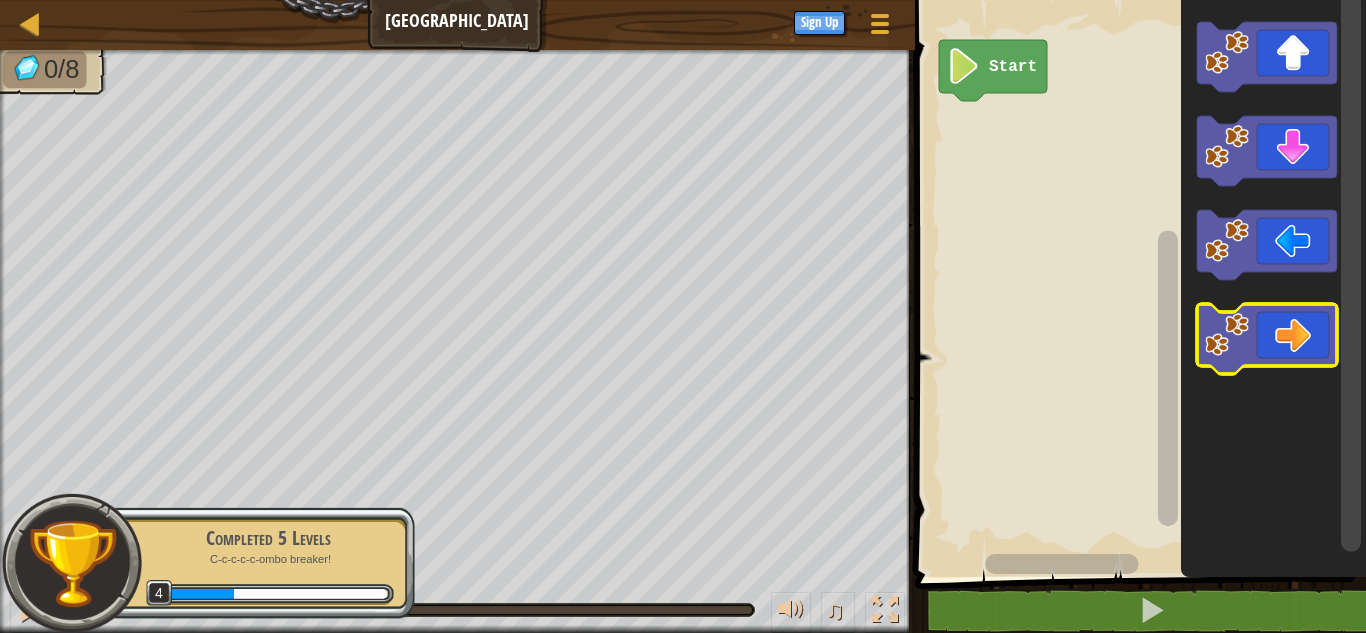 click 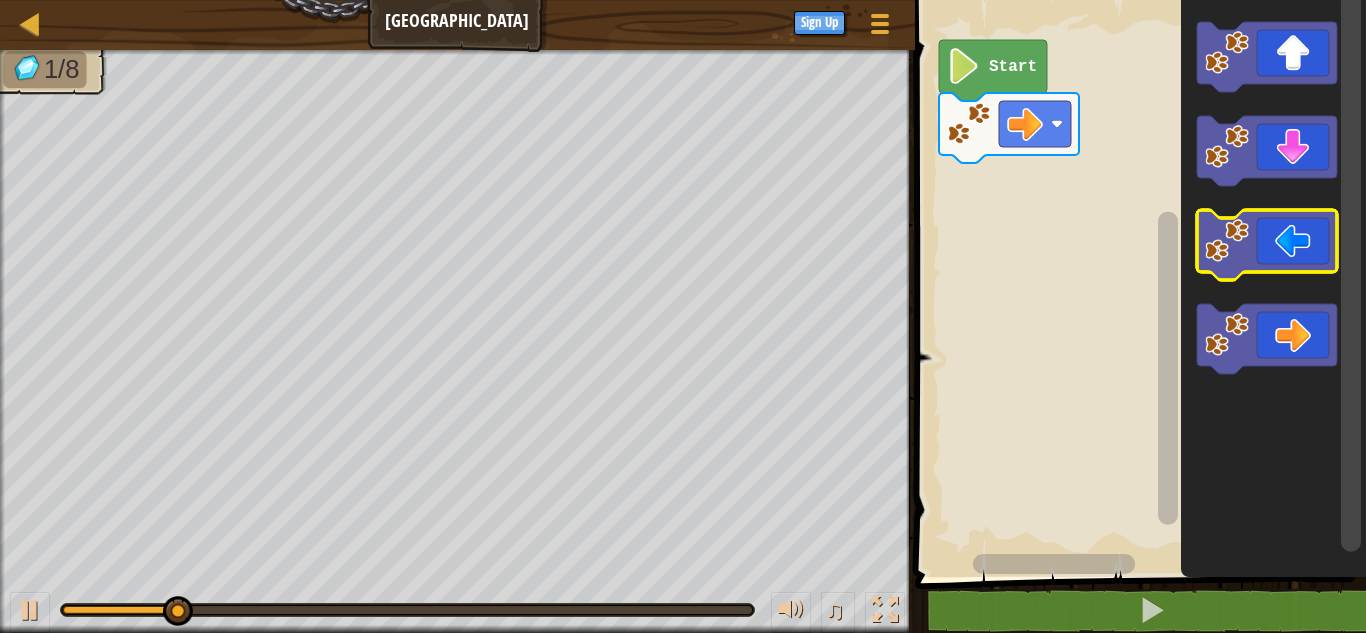 click 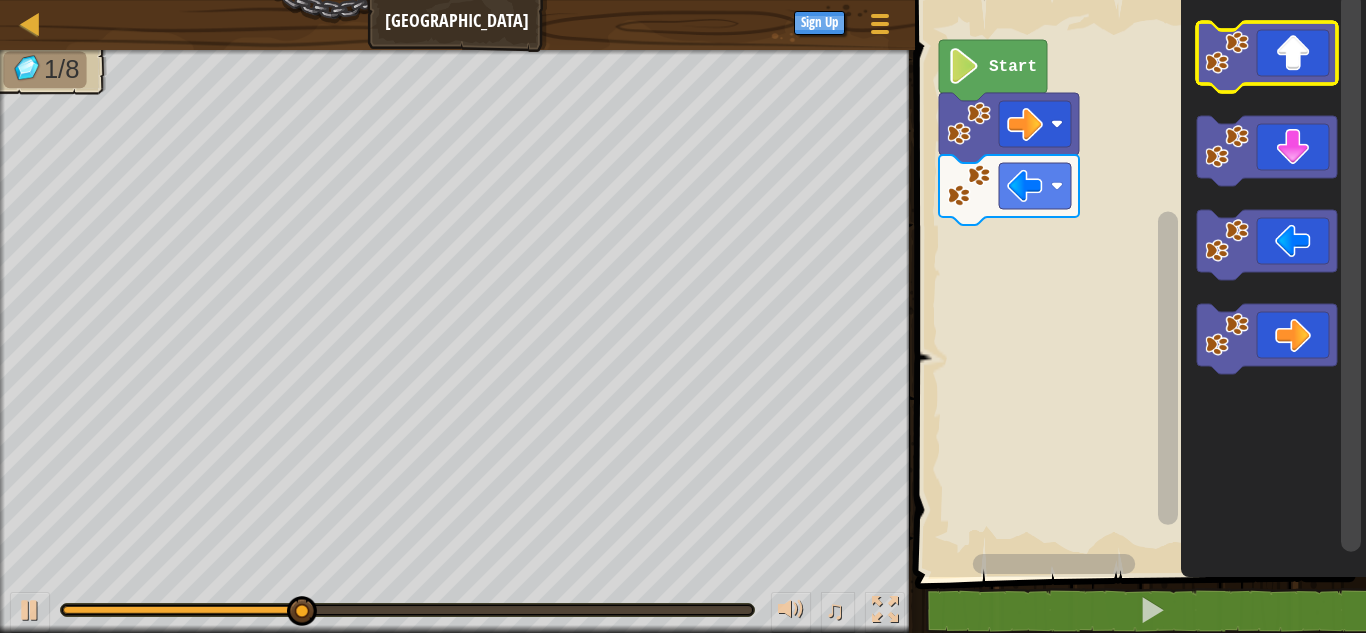 click 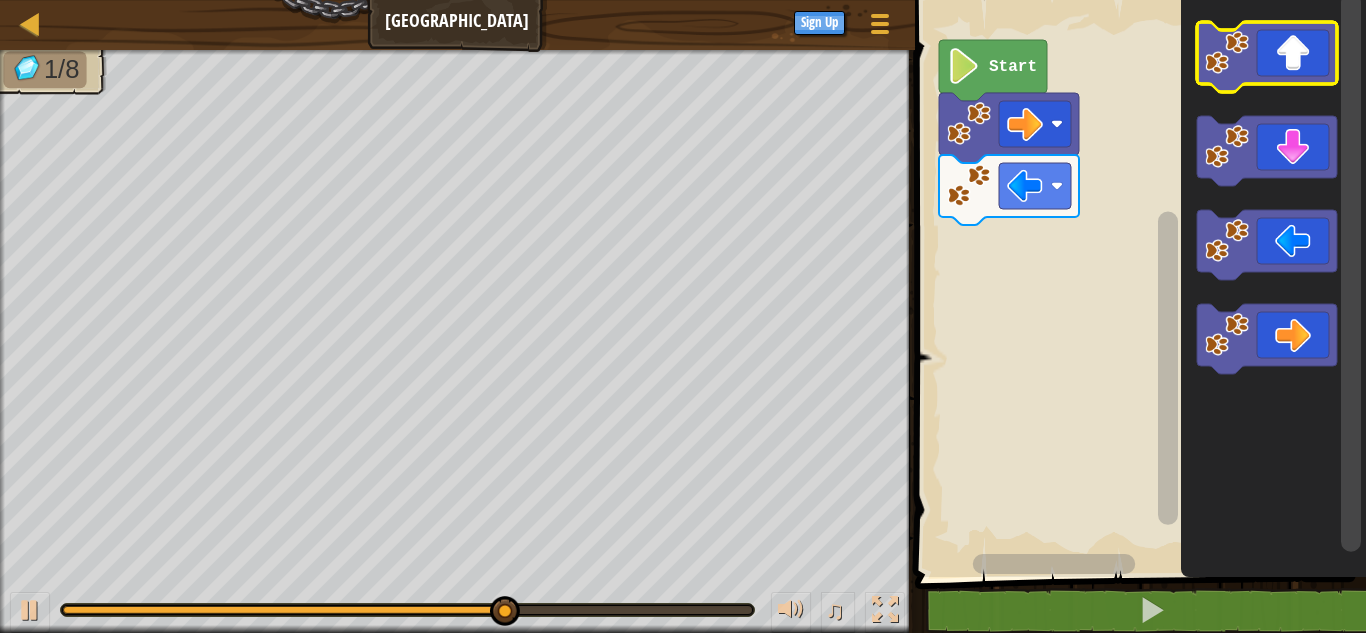 click 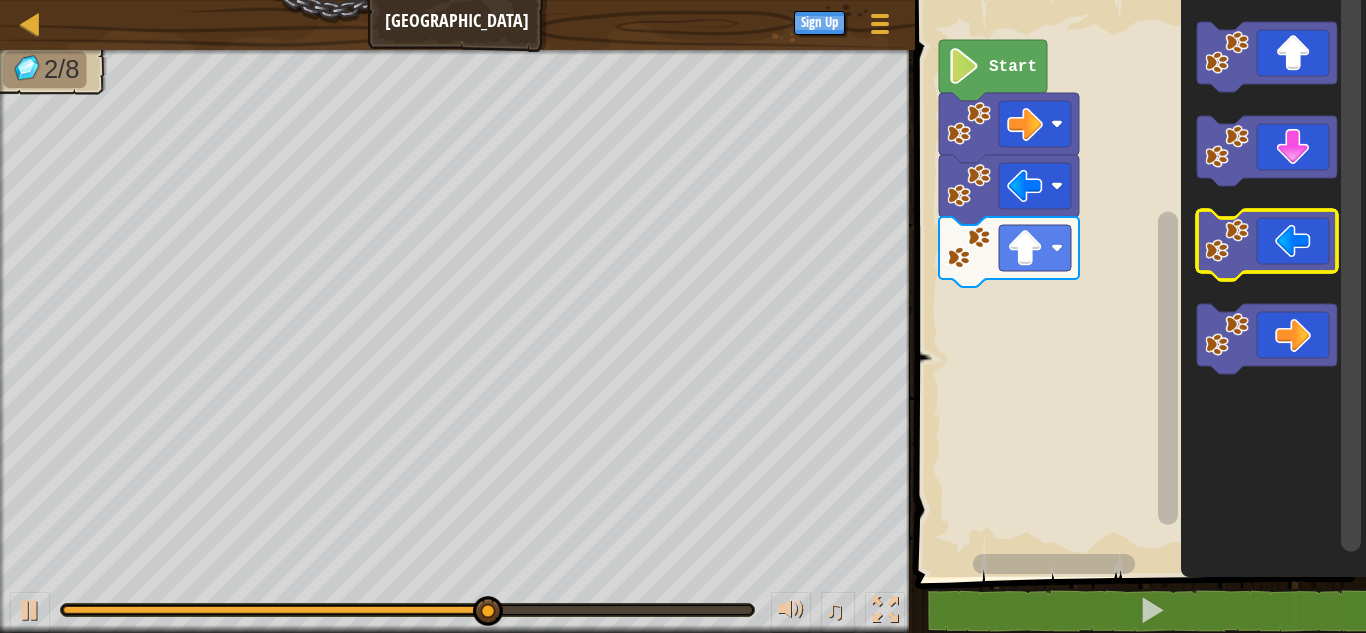 click 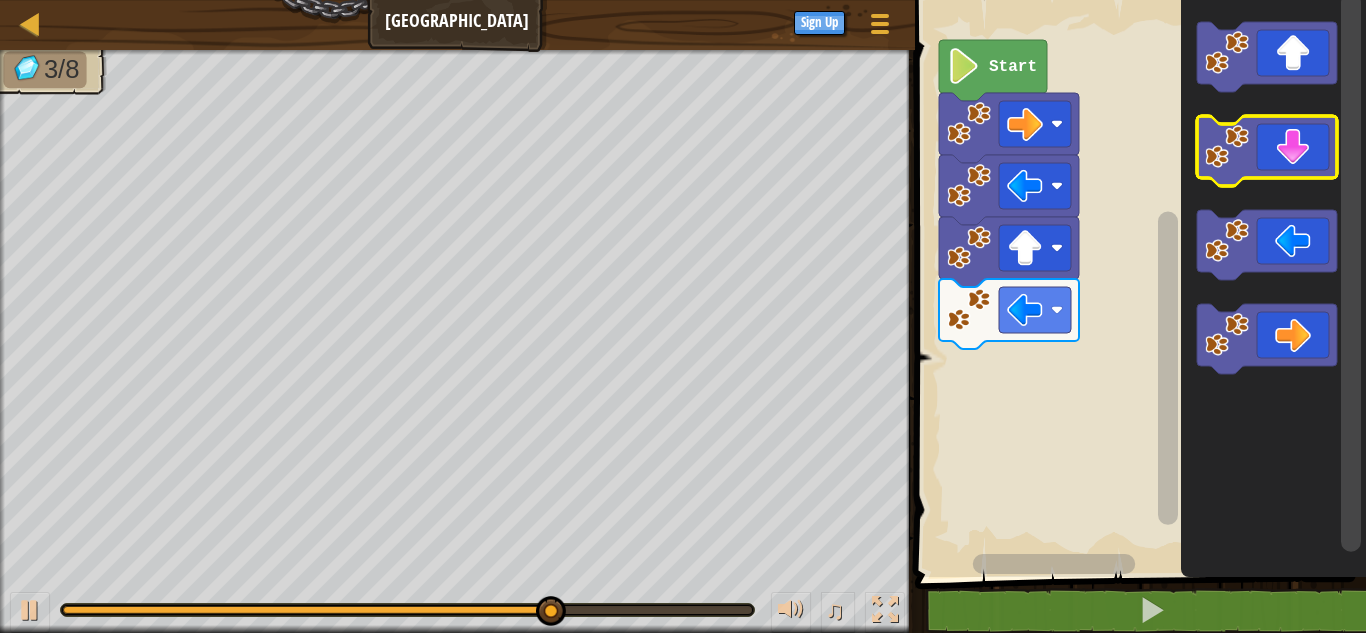 click 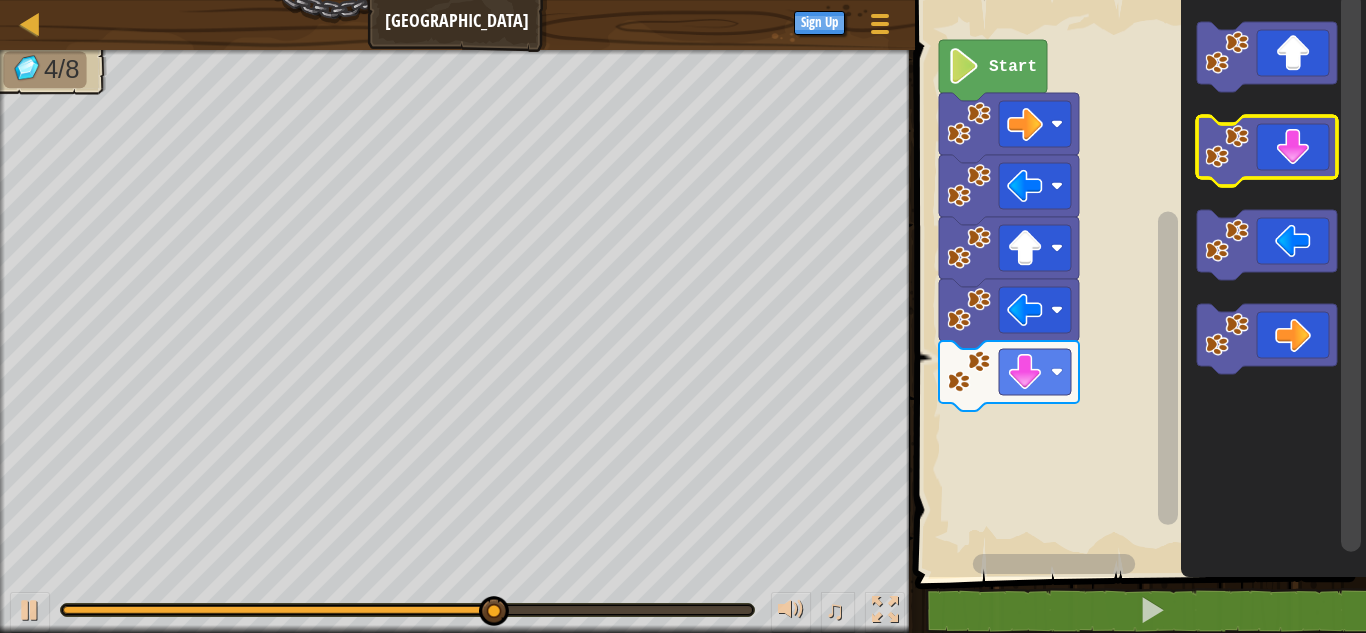 click 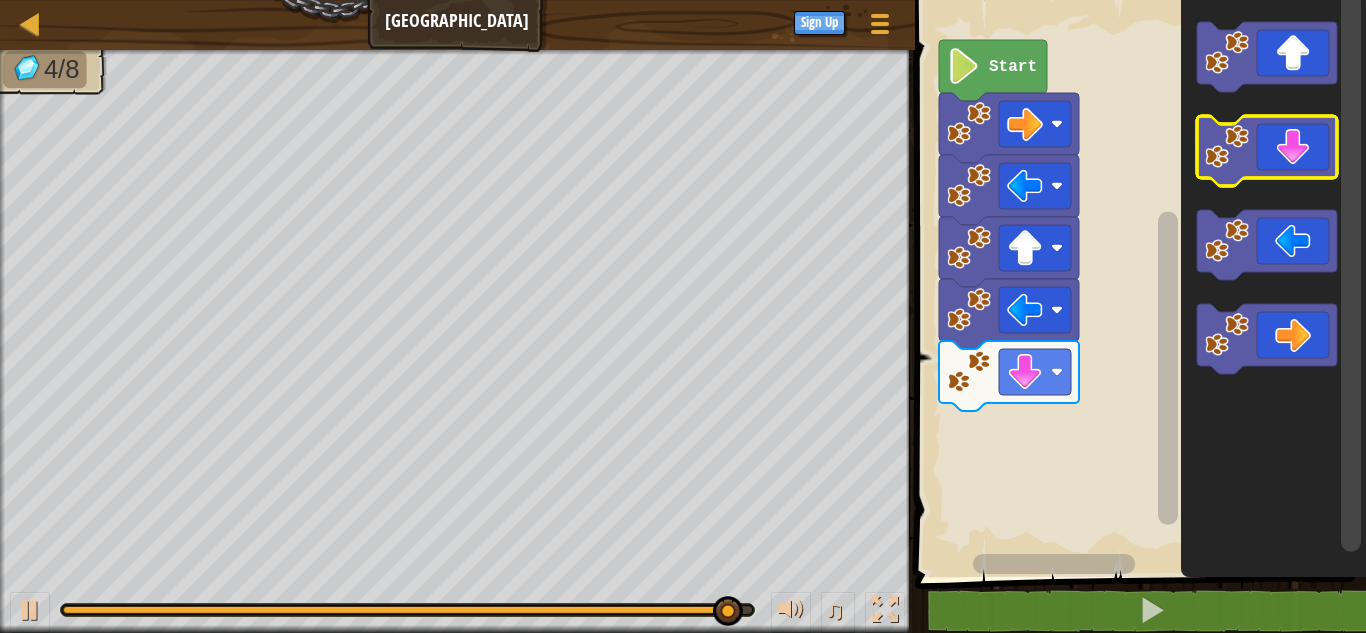 click 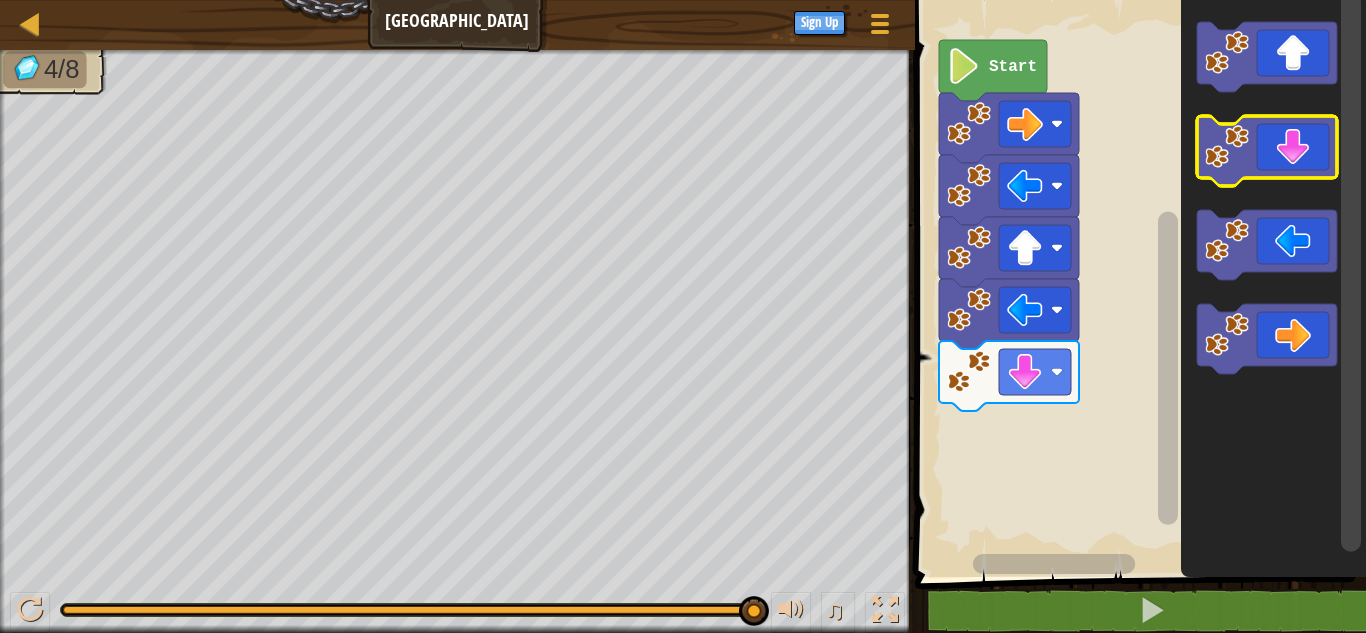 click 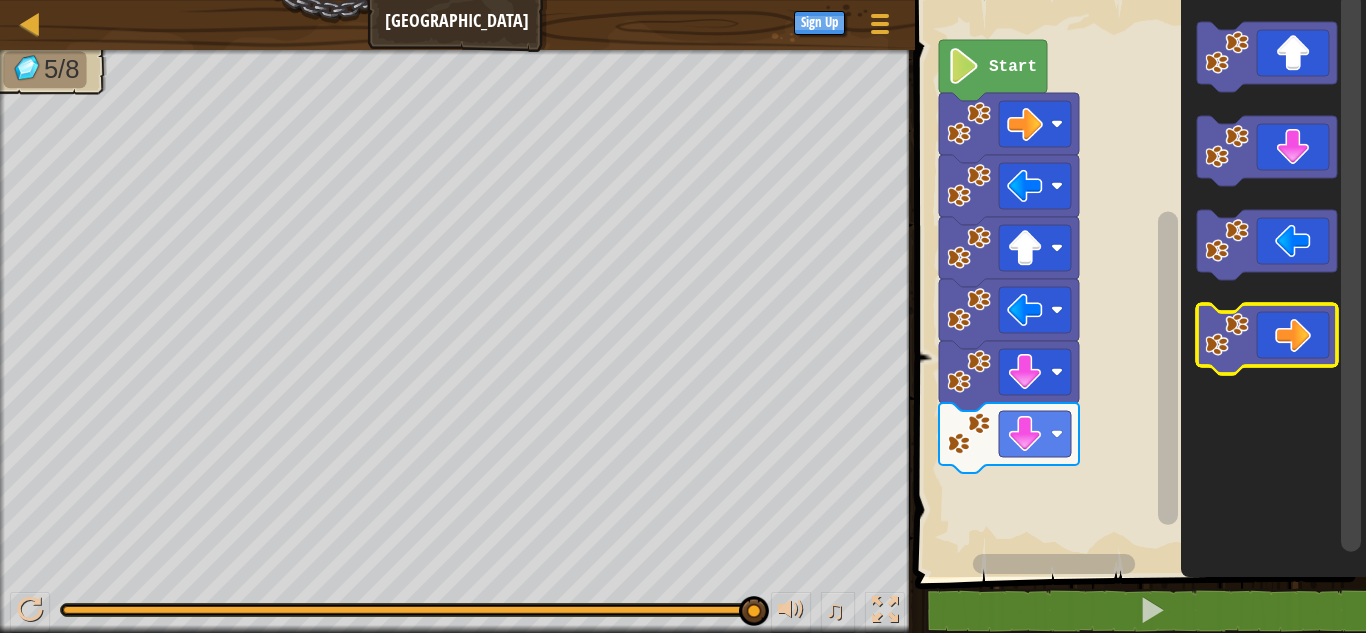 click 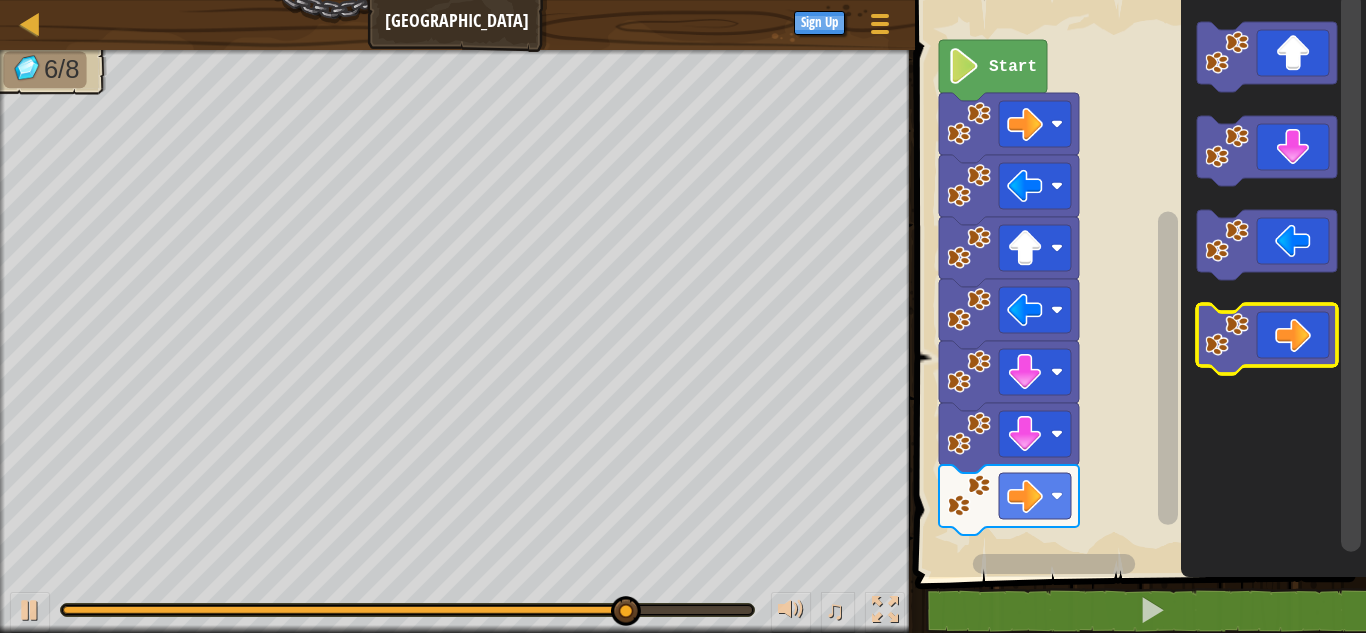 click 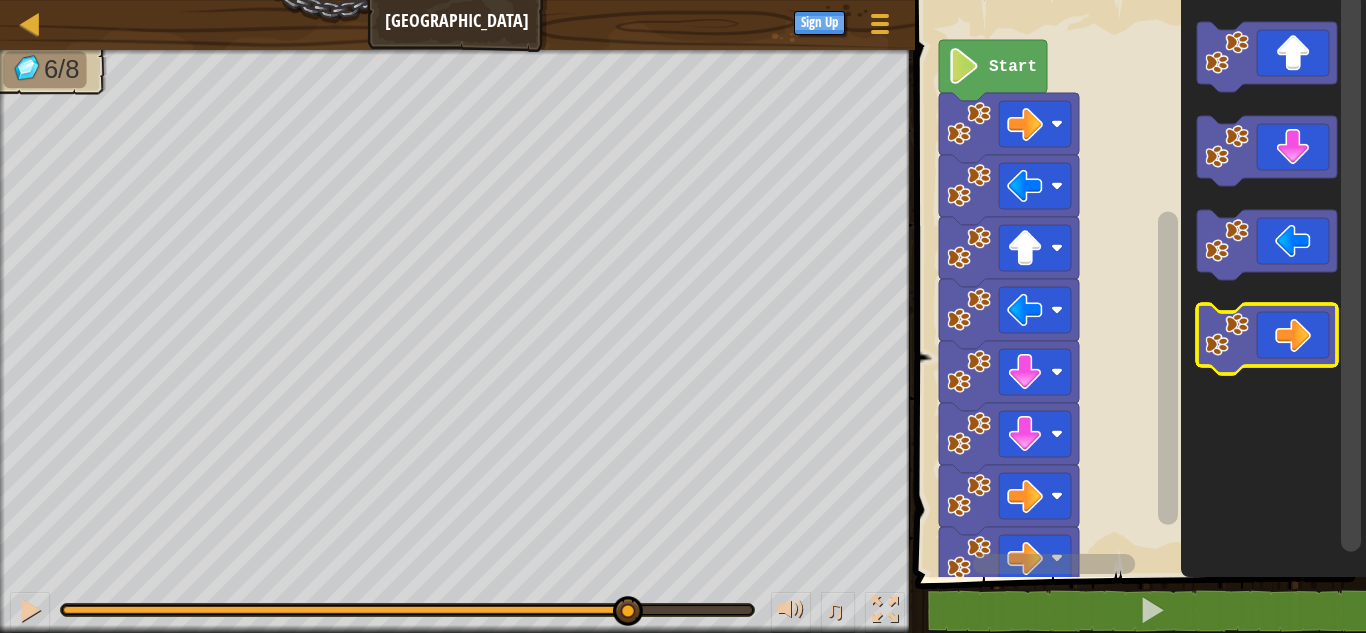 click 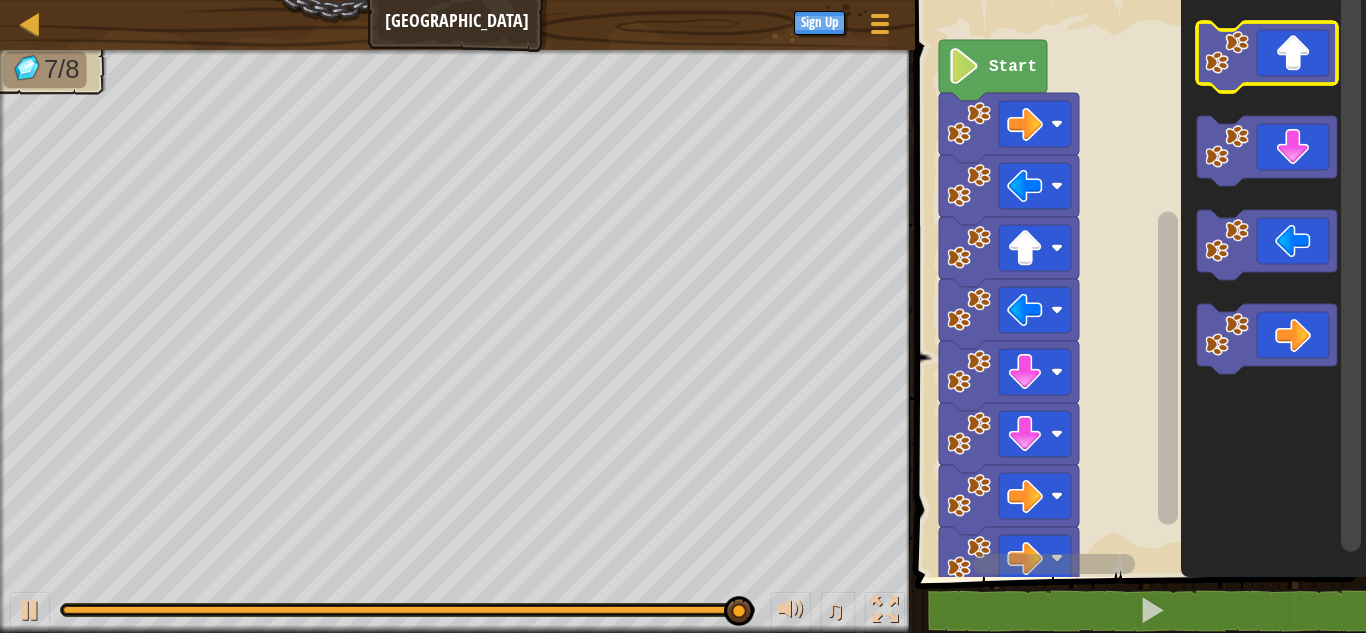 click 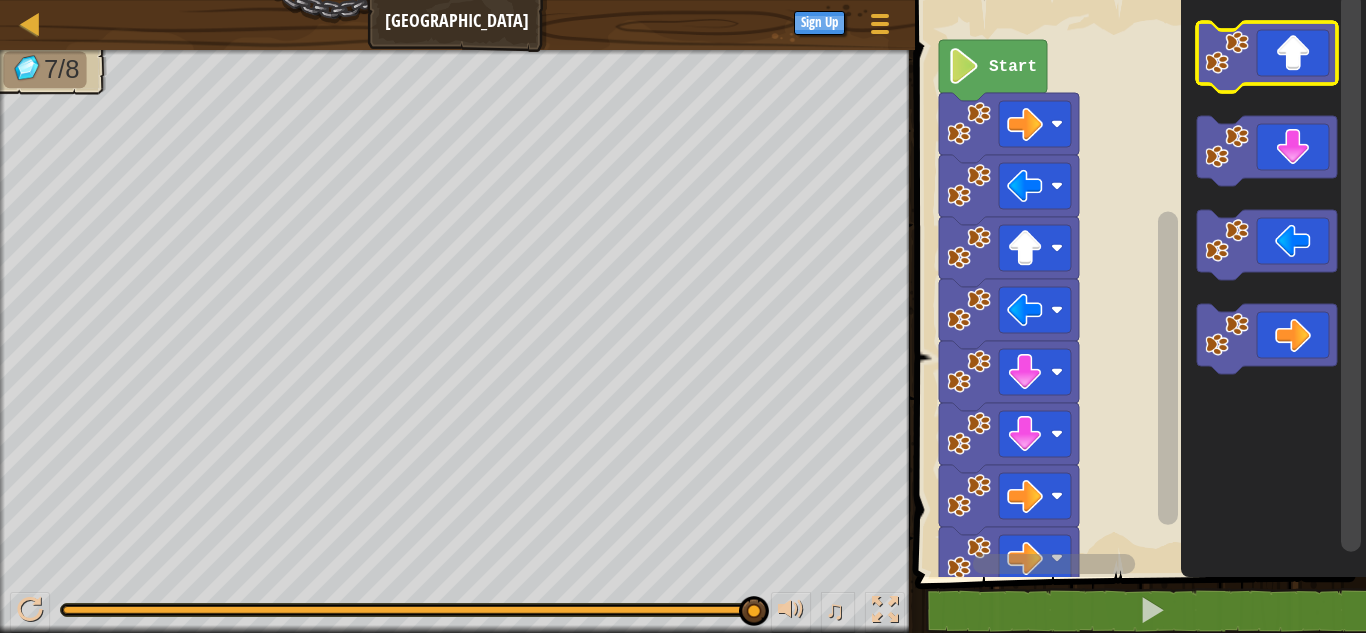 click 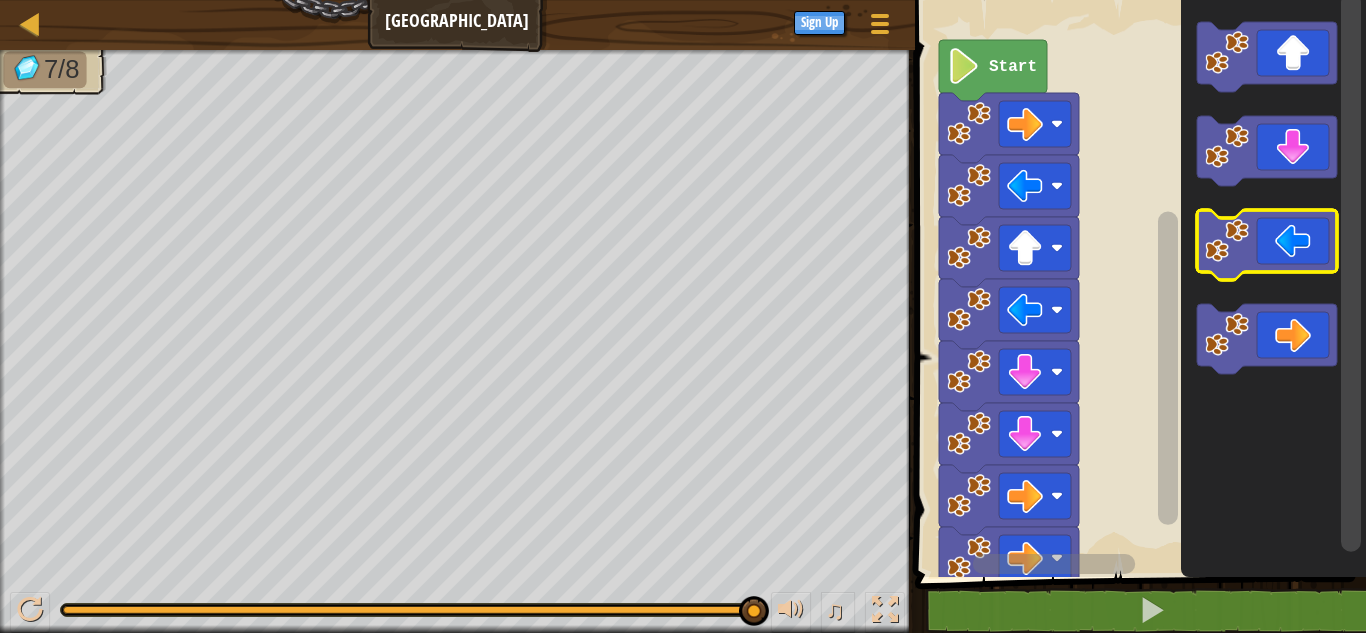 click 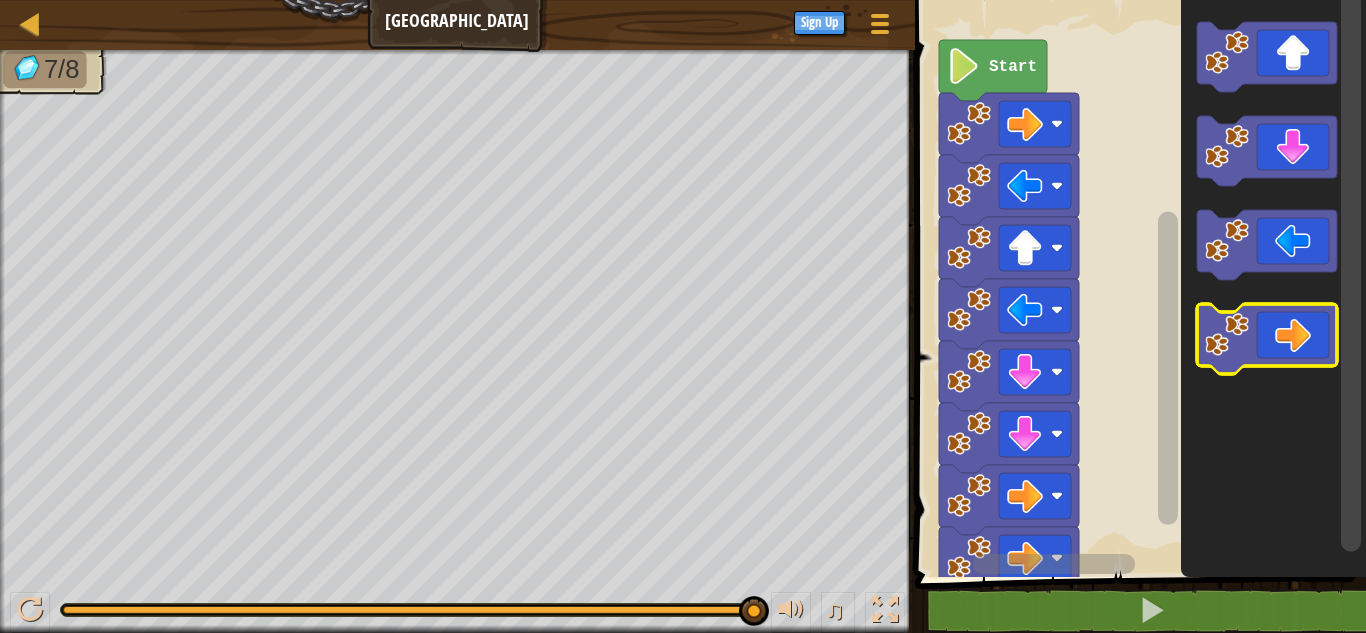 click 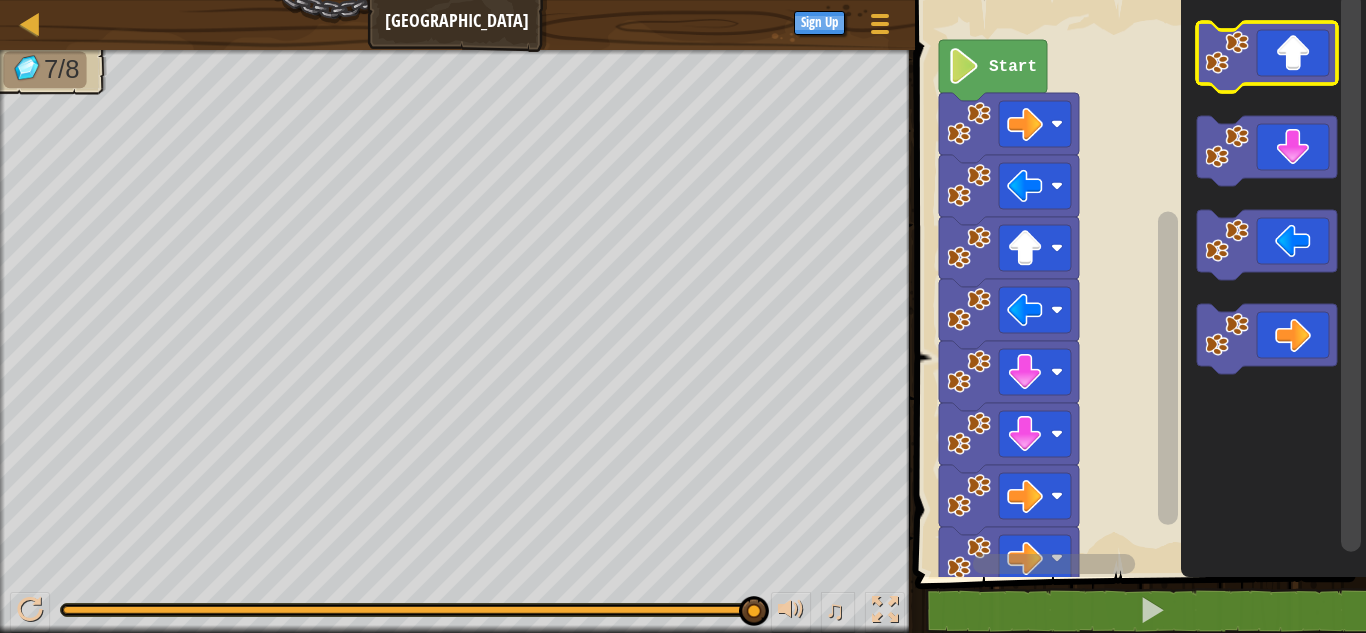 click 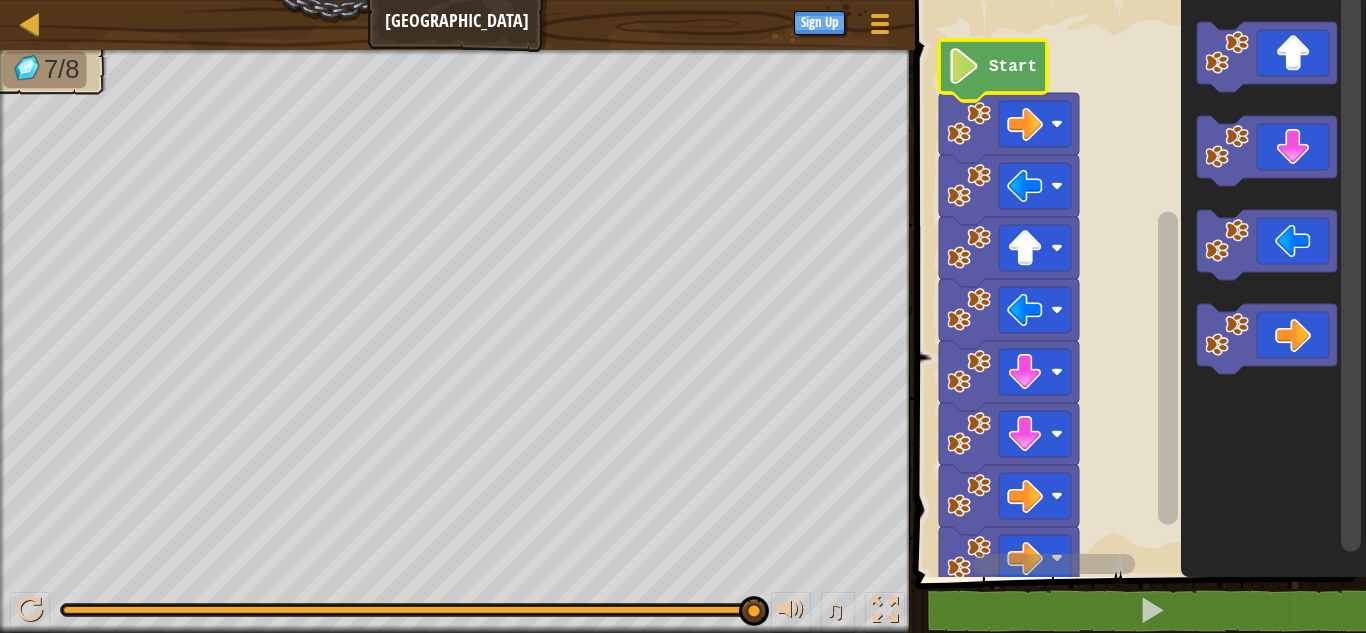 click 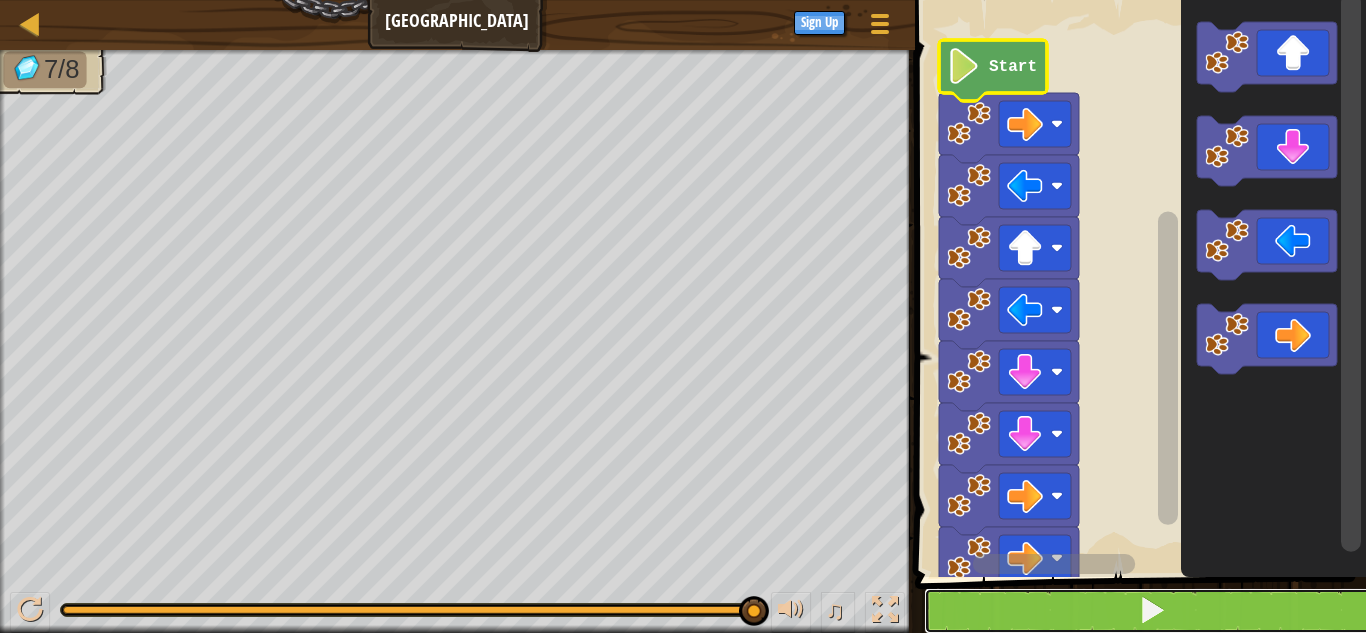 click at bounding box center [1152, 611] 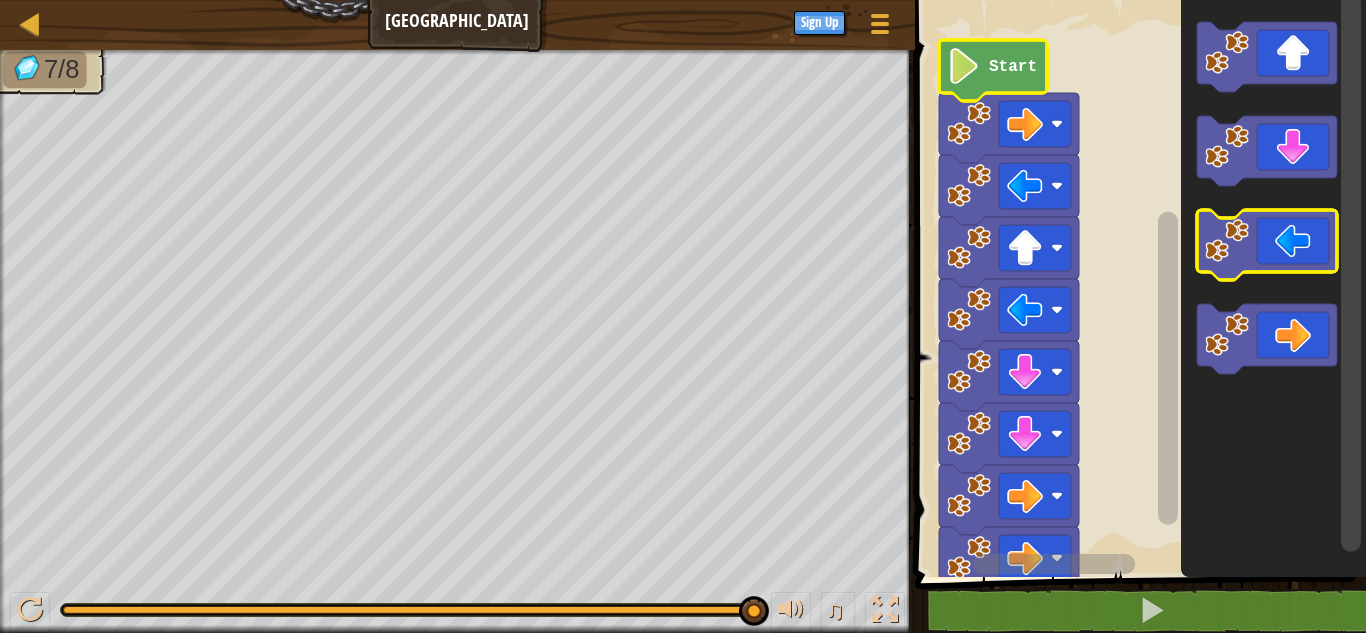 click 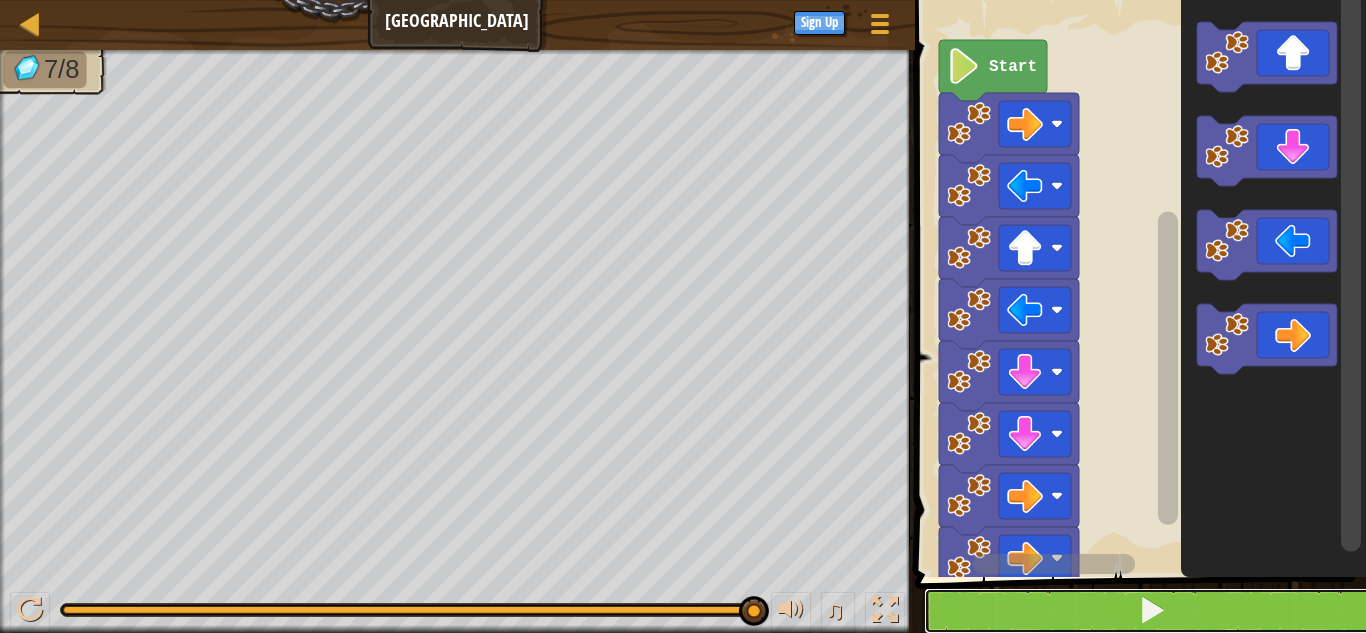 click at bounding box center (1152, 611) 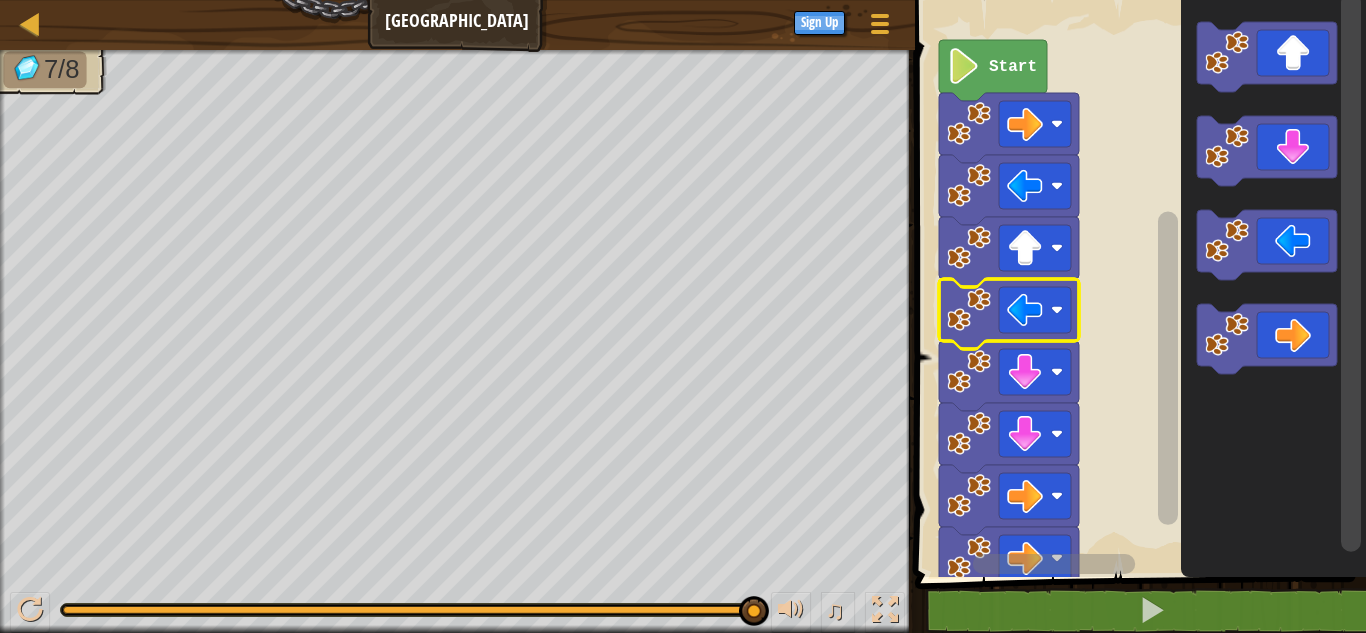 click 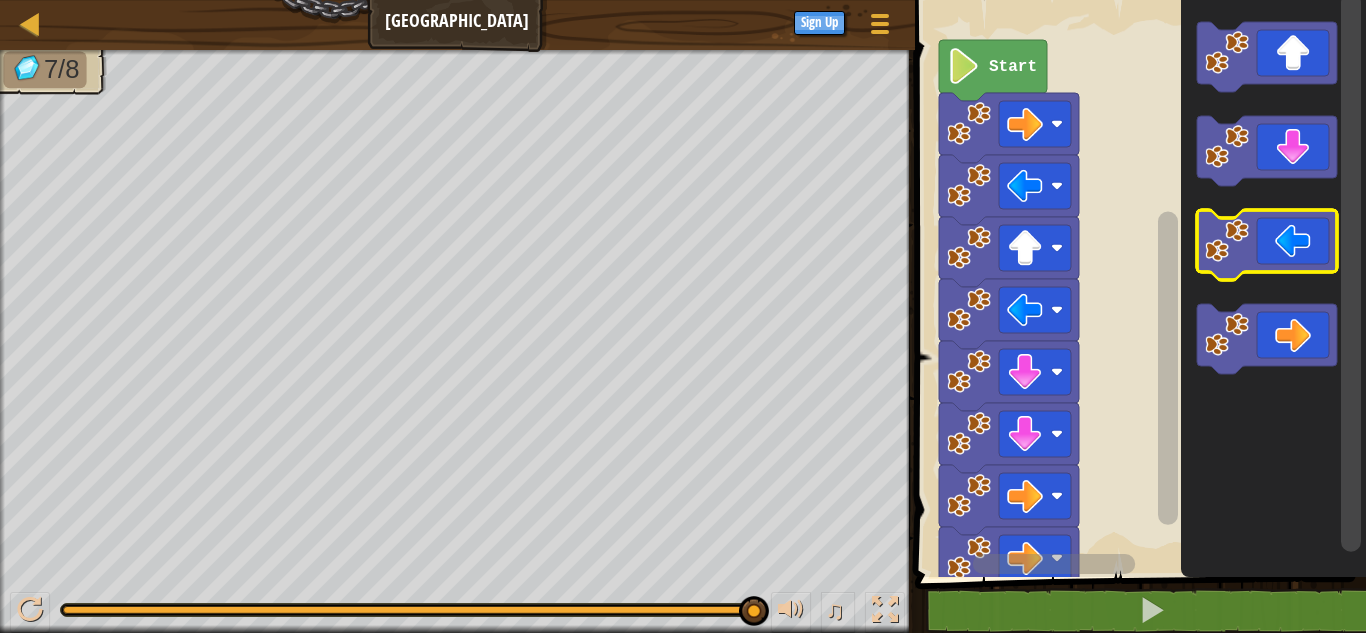 click 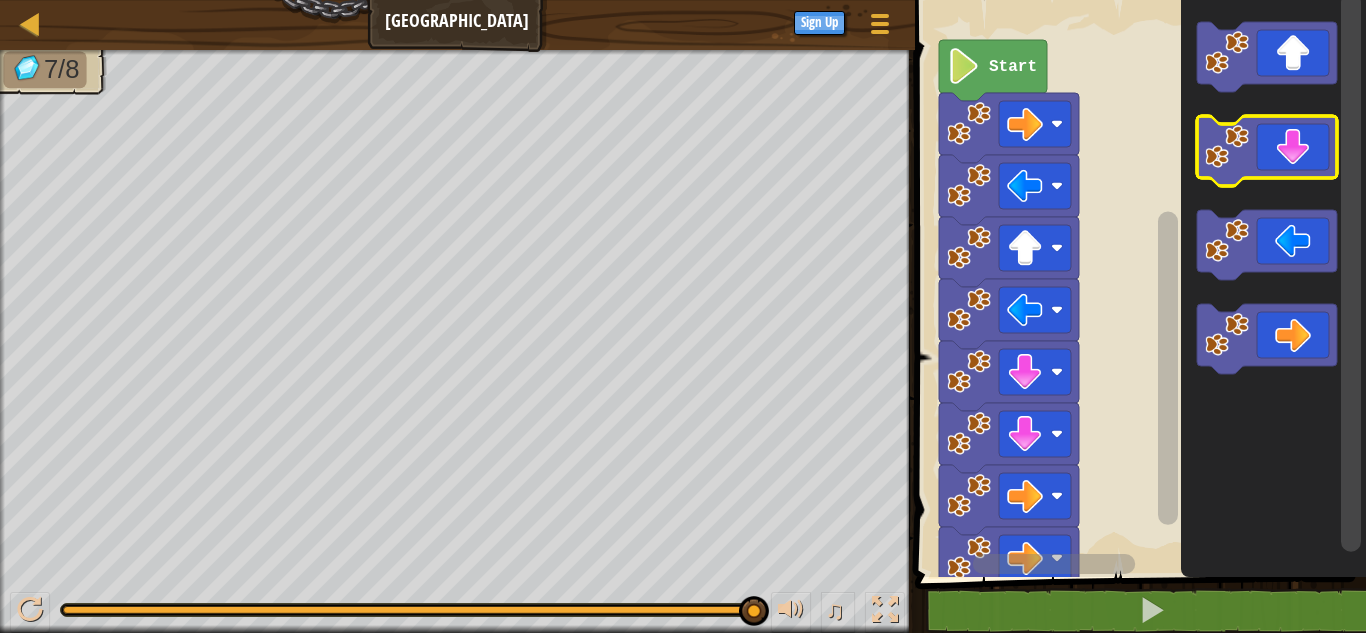 click 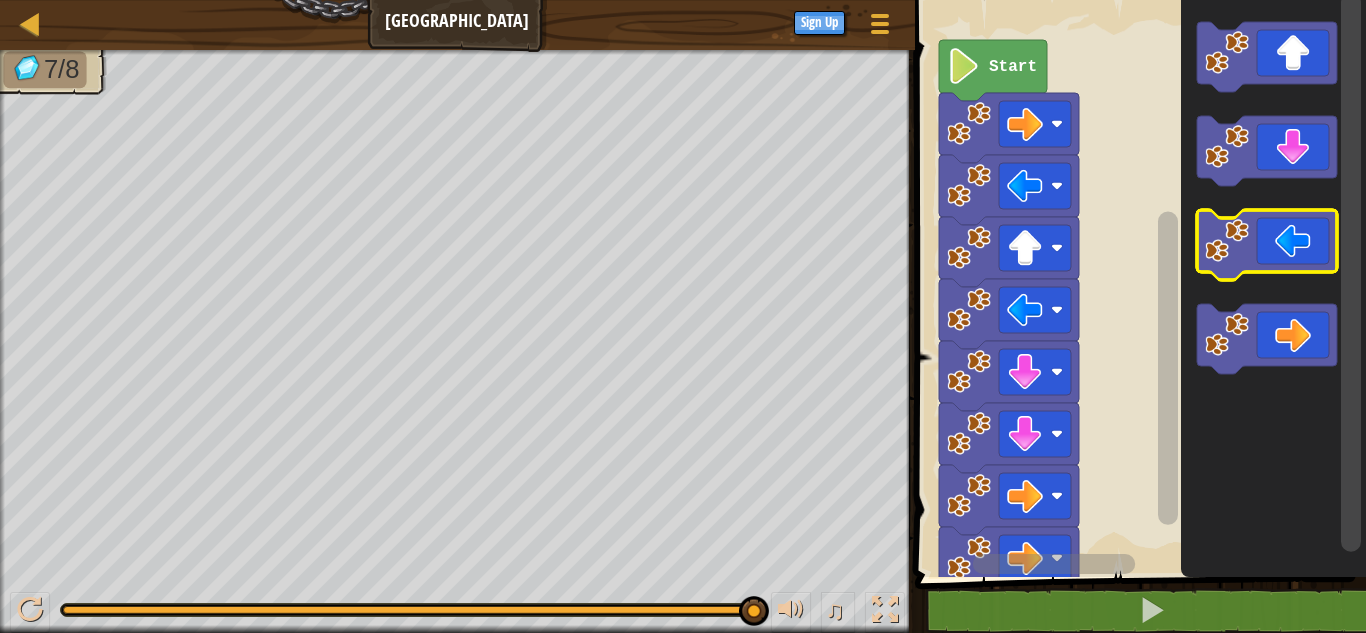 click 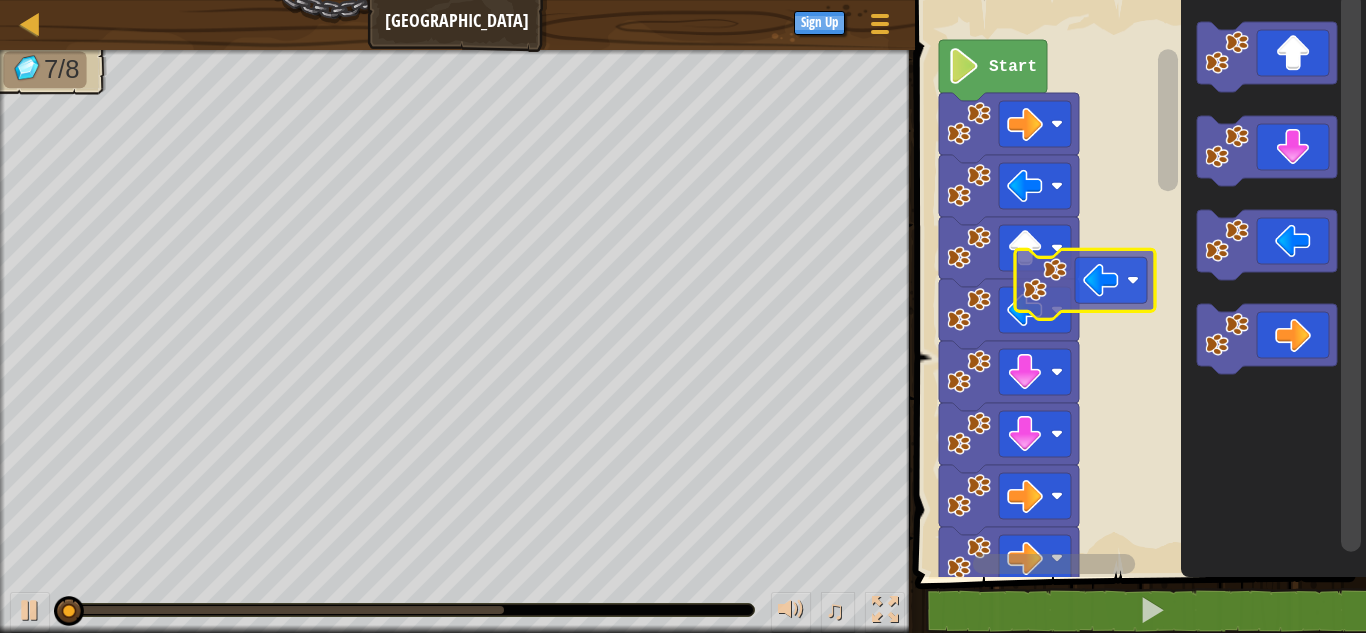 click on "Start" at bounding box center [1137, 283] 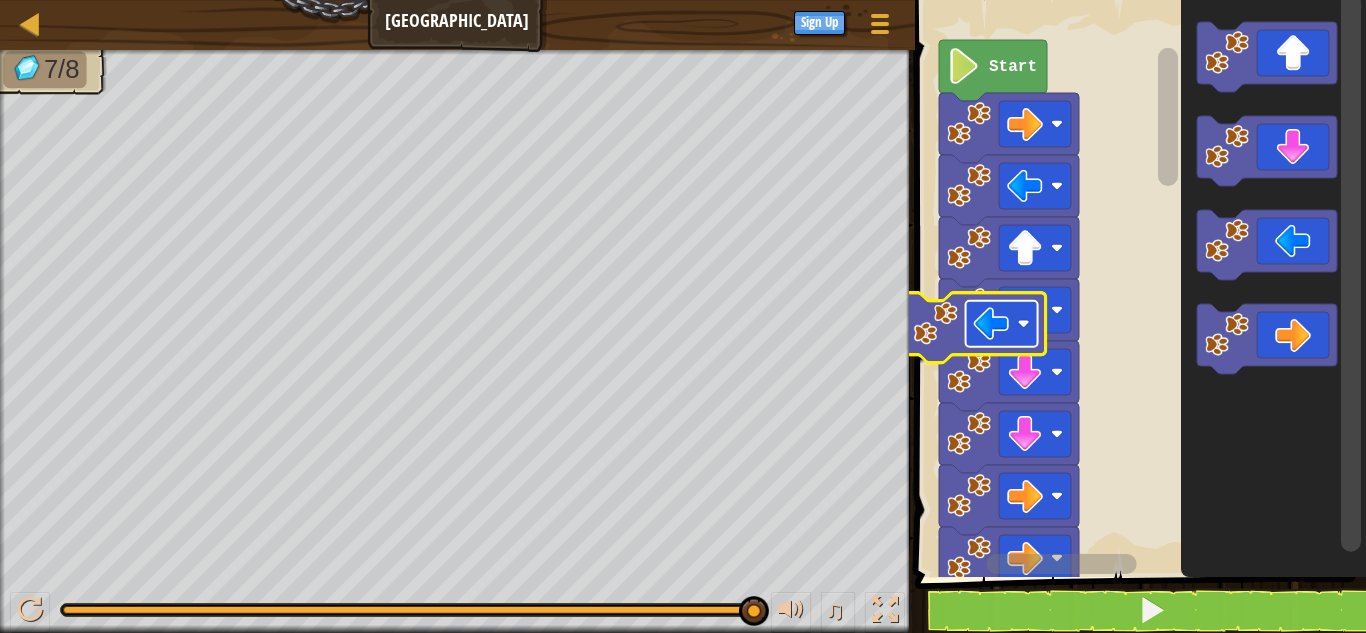 click 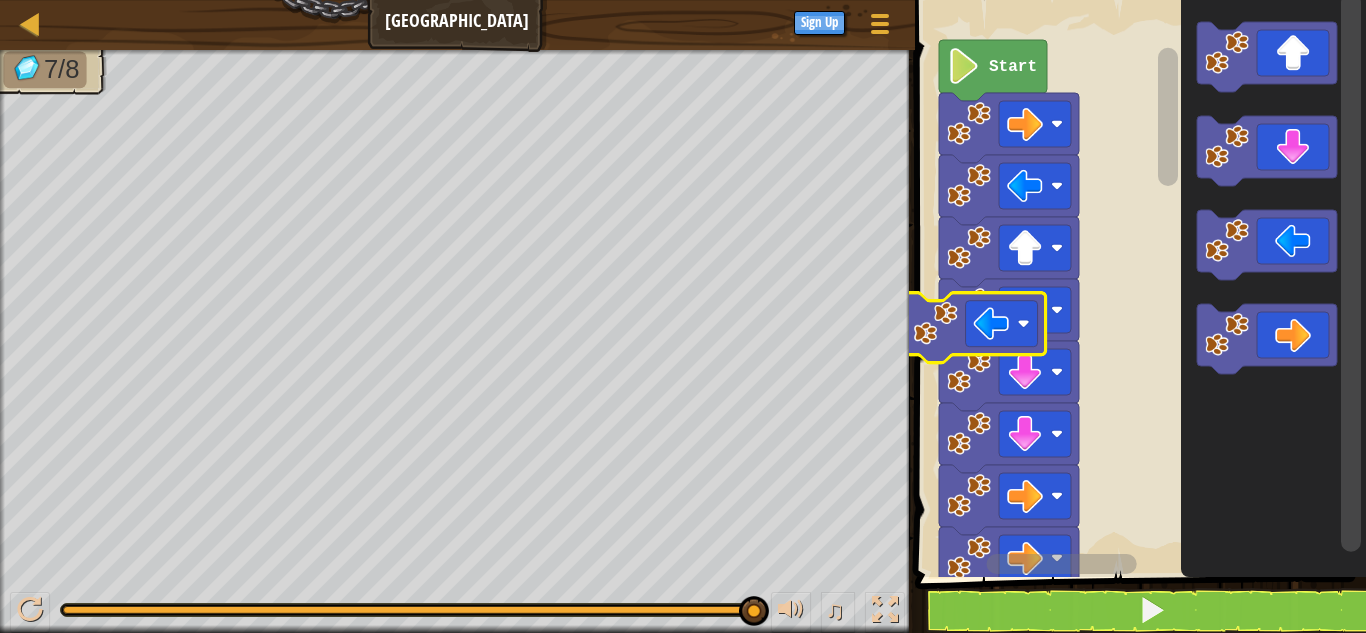 click 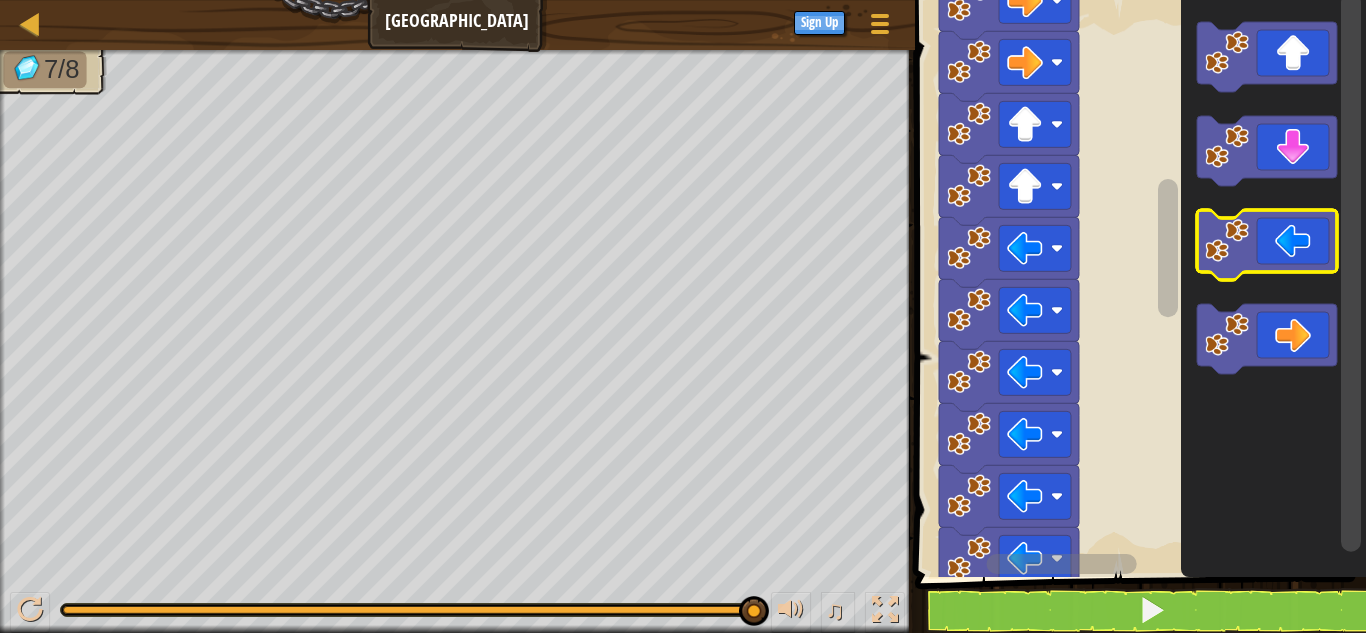 click 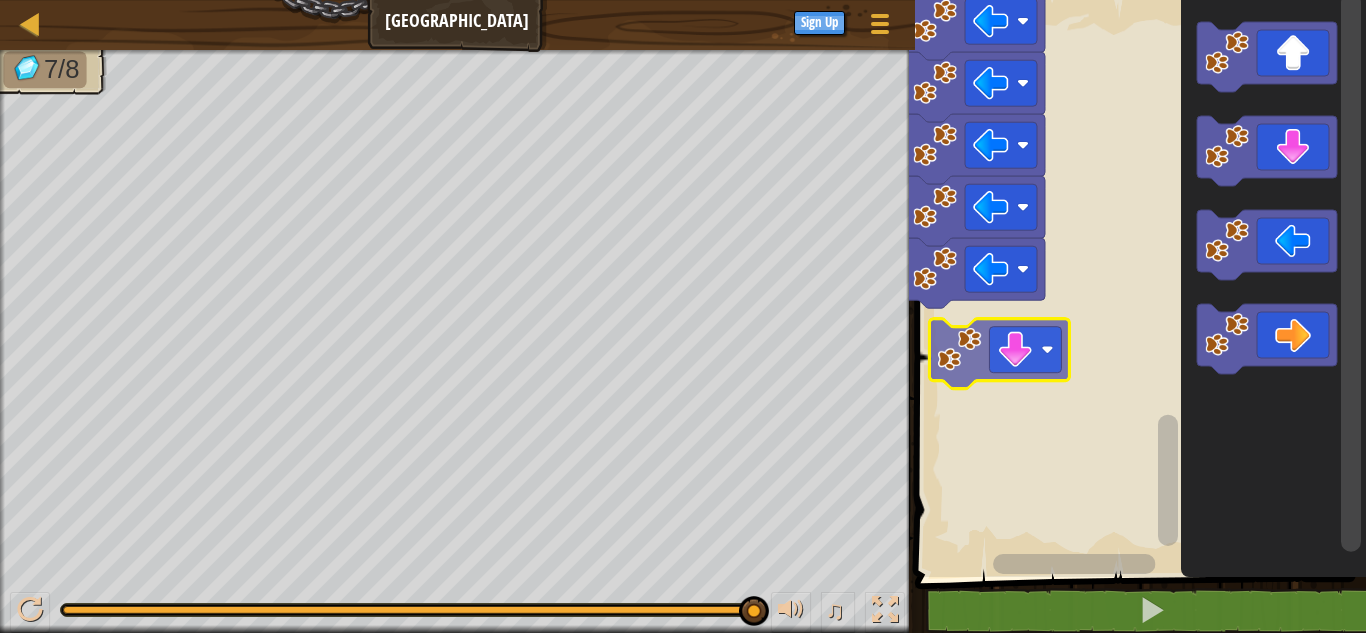click on "Start" at bounding box center (1137, 283) 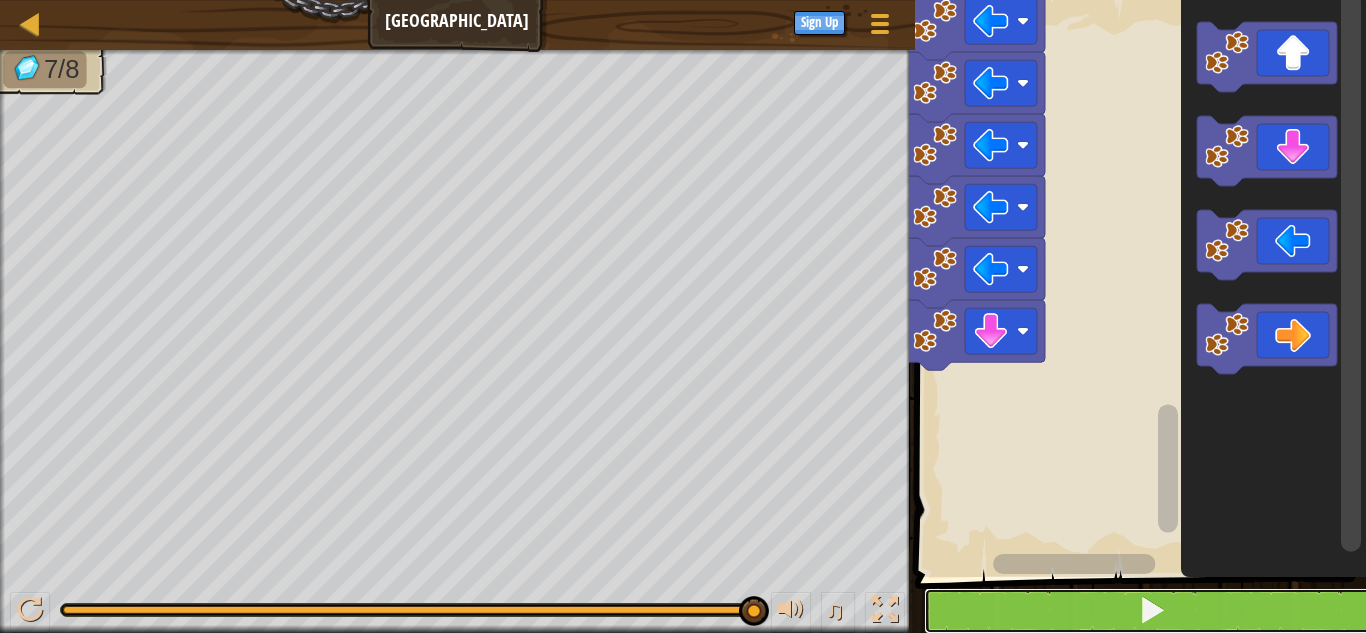 click at bounding box center (1152, 611) 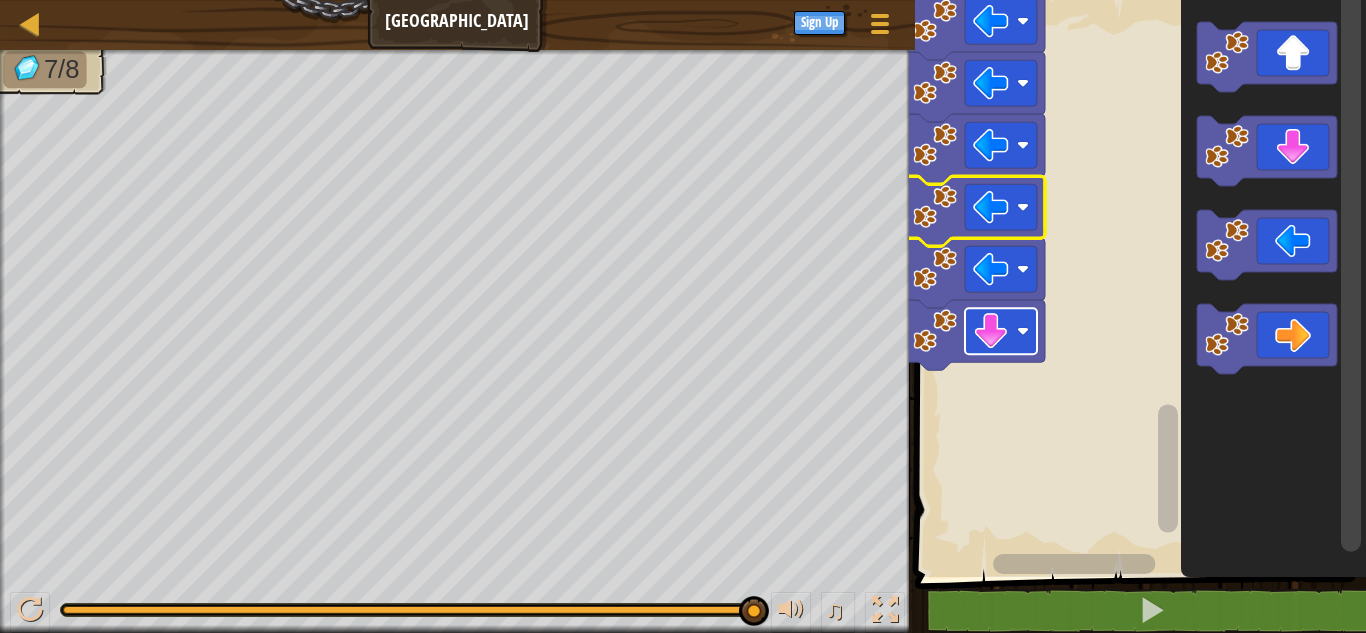 click 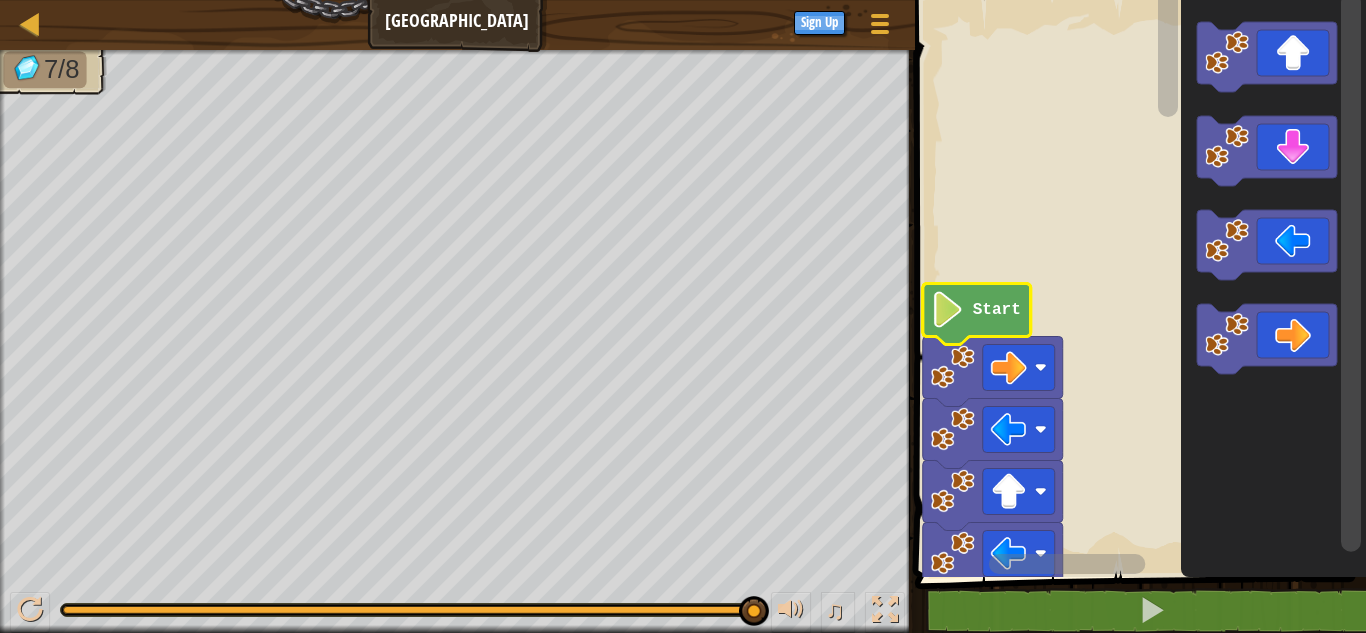 click 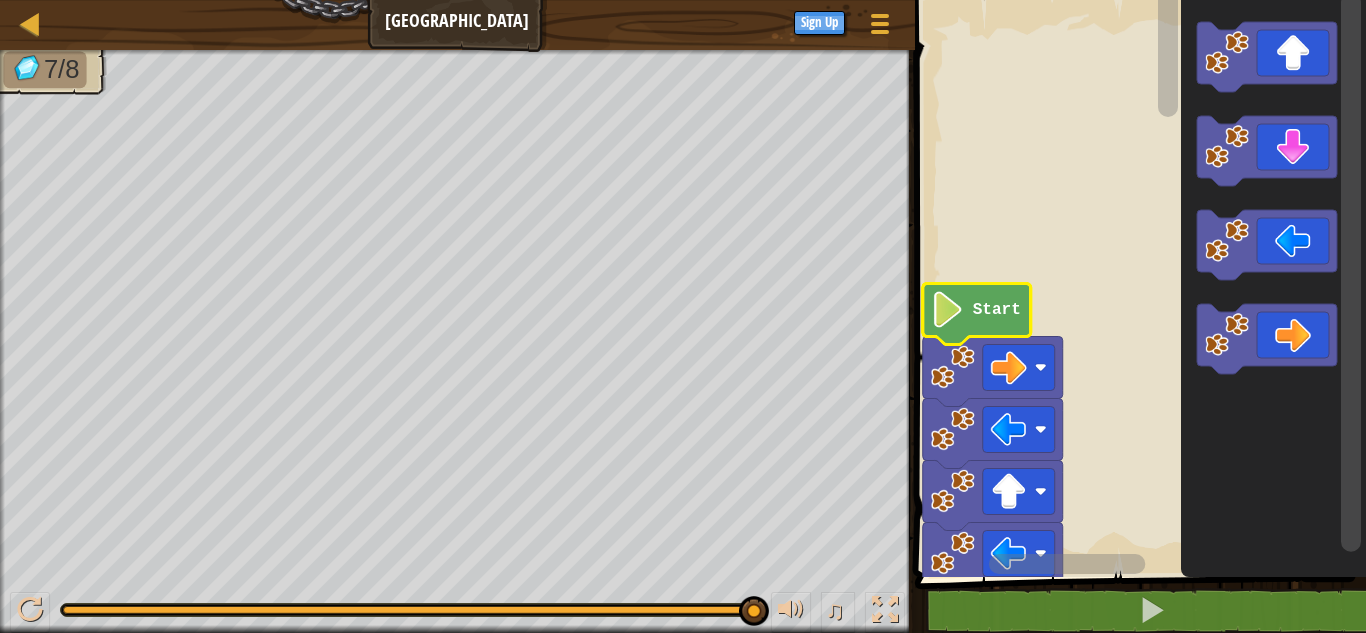 click at bounding box center [1142, 261] 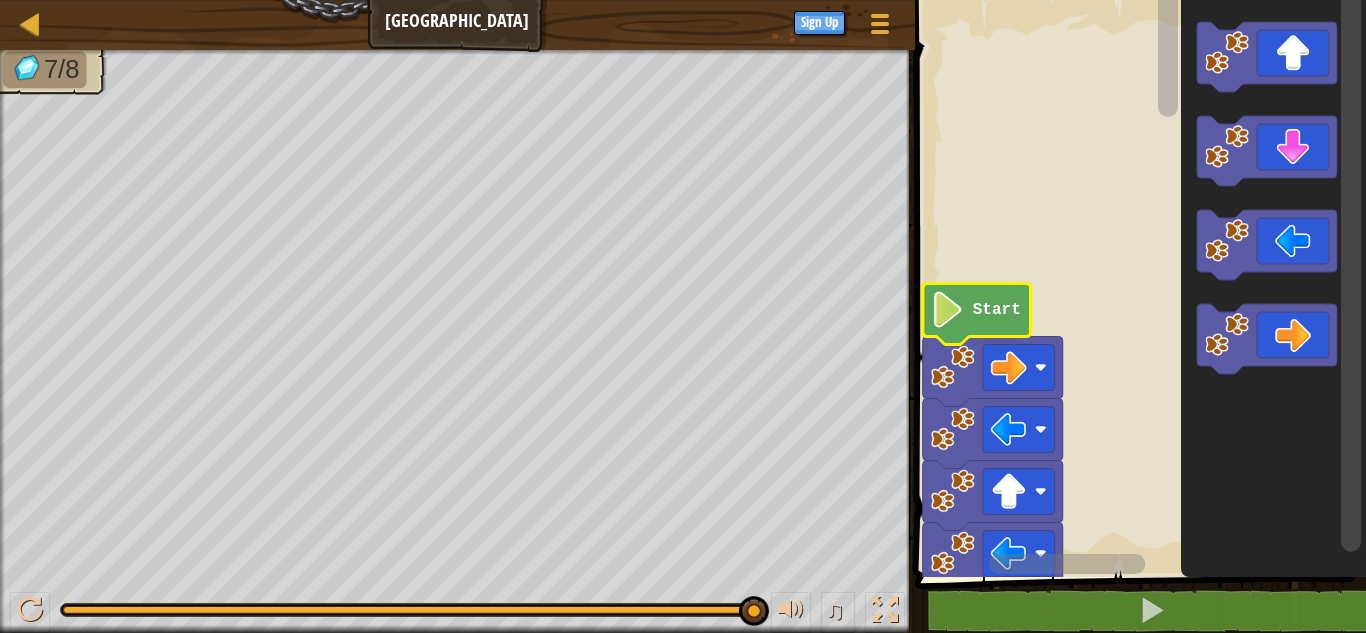 click at bounding box center (1142, 261) 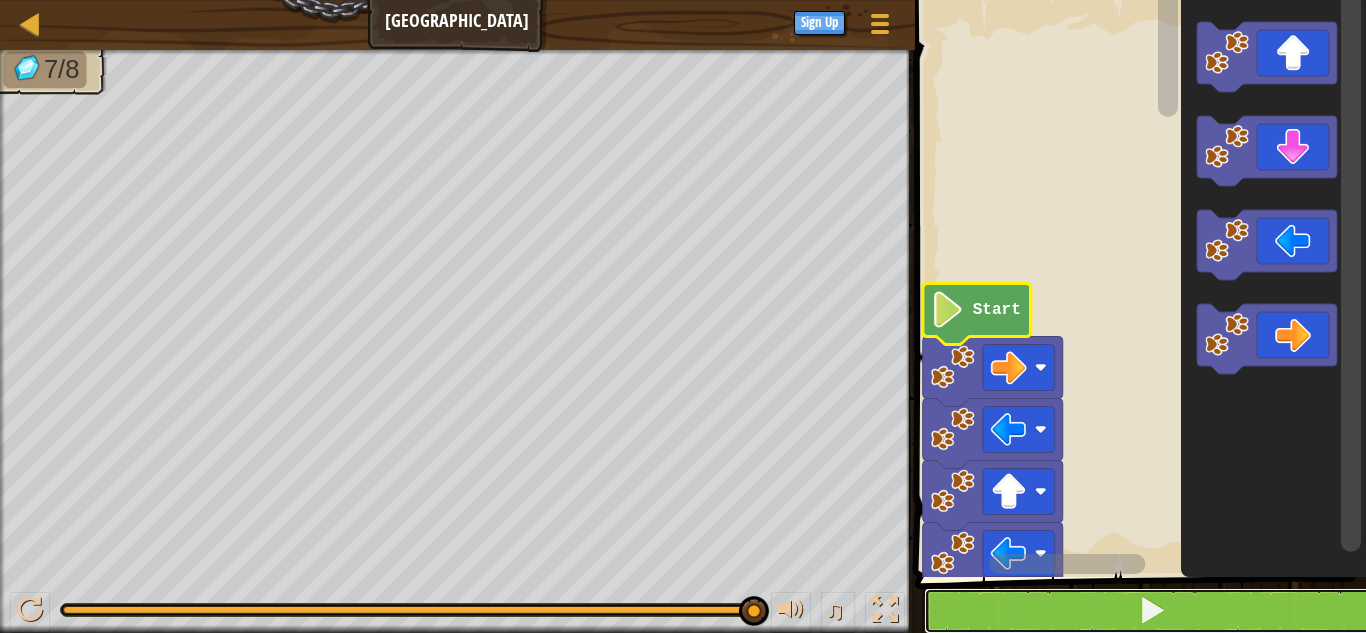 click at bounding box center (1152, 611) 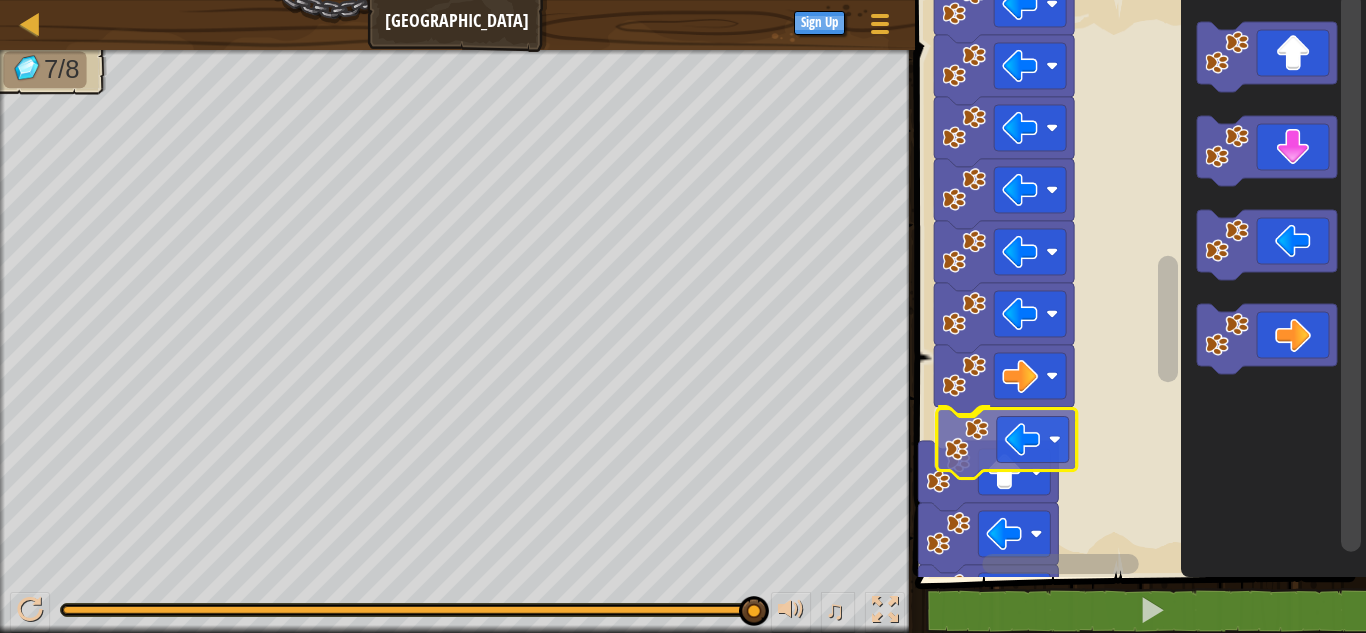 click on "Start" at bounding box center (1137, 283) 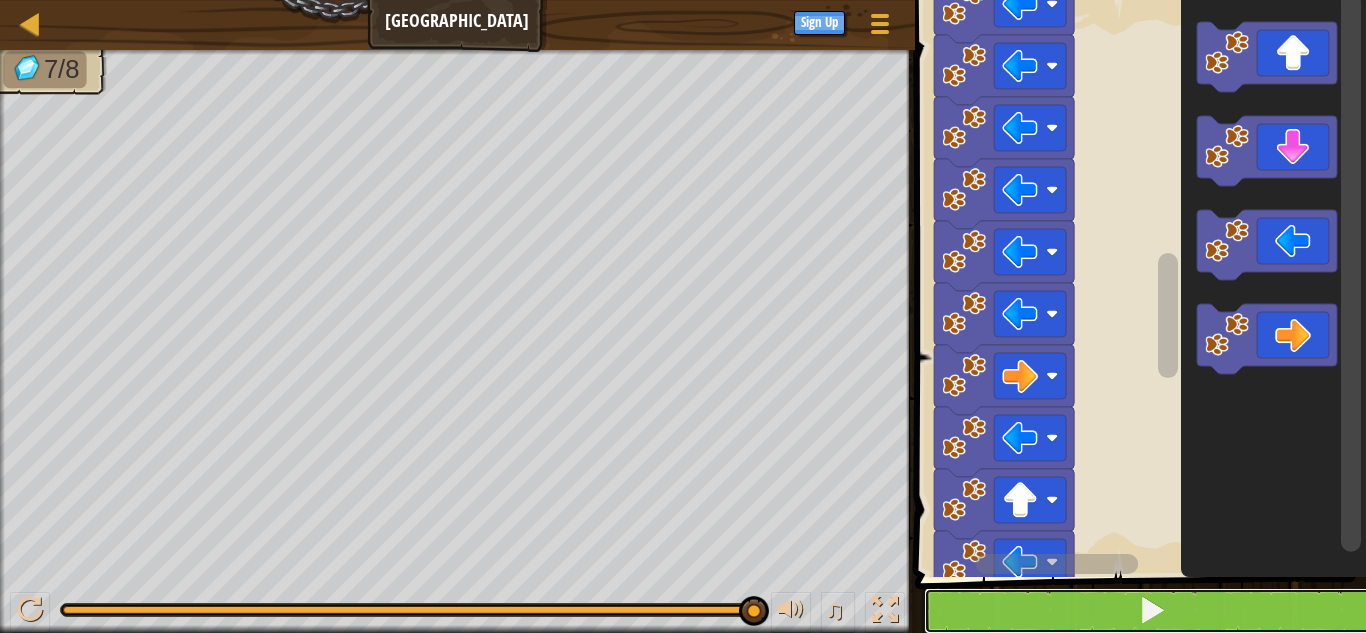 click at bounding box center (1152, 611) 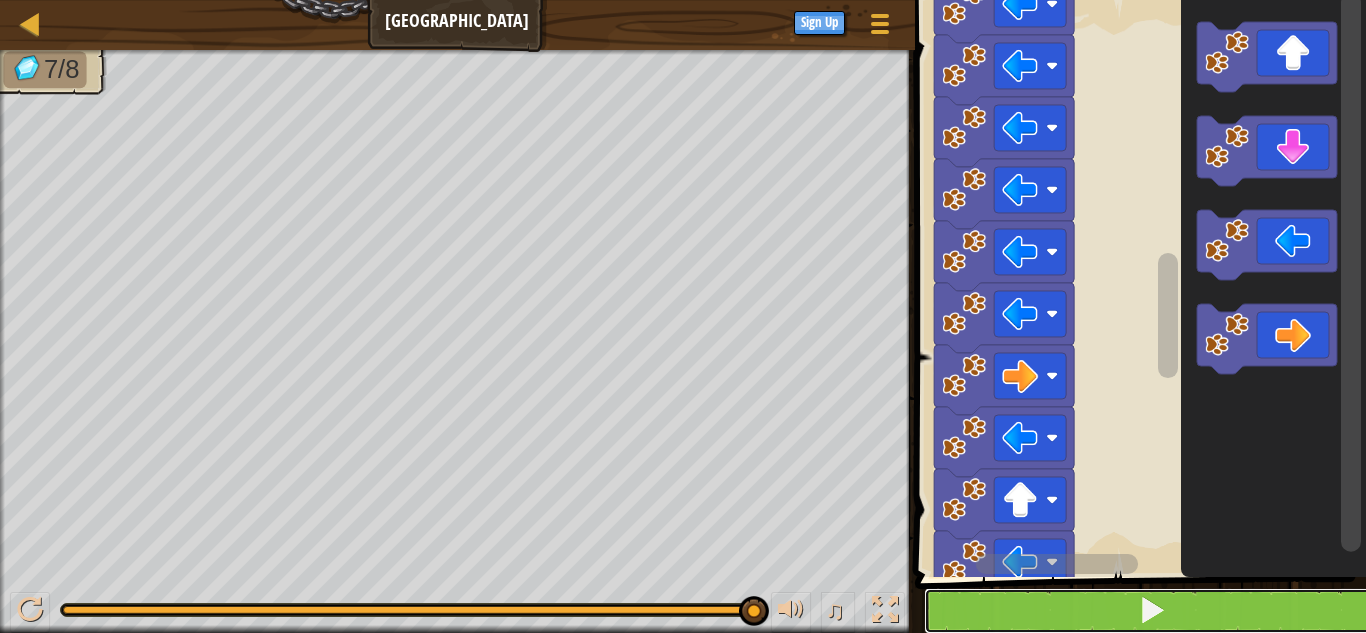 click at bounding box center (1152, 611) 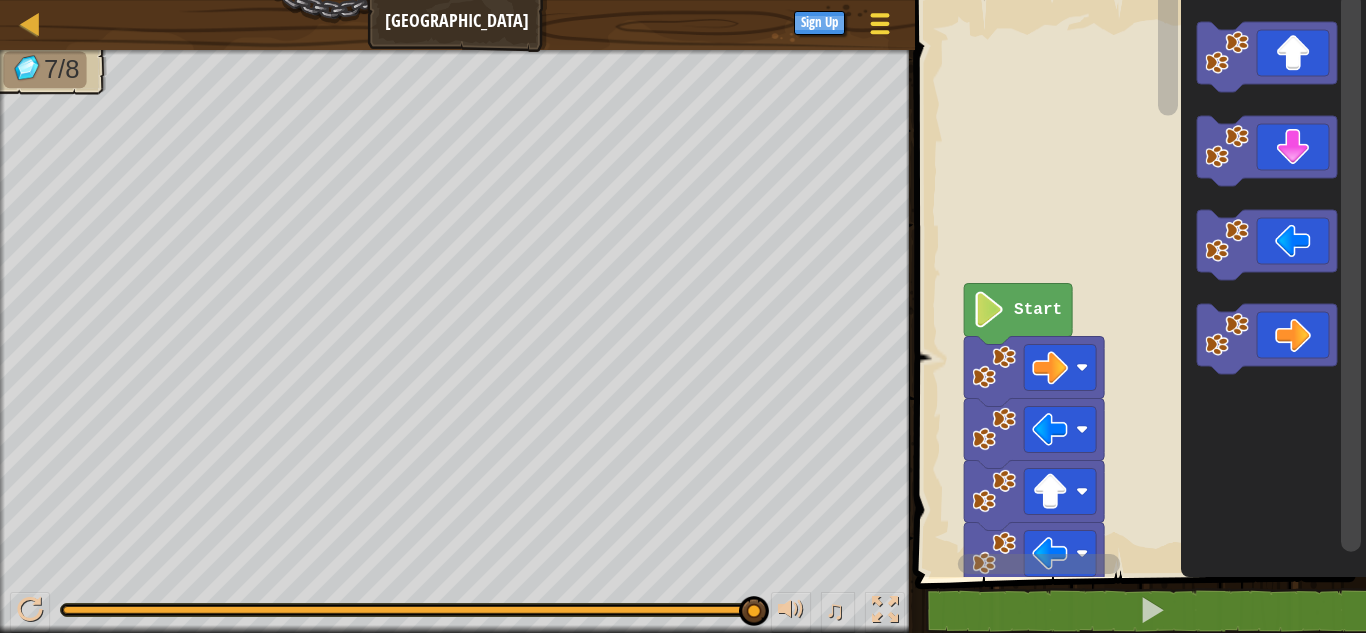 click at bounding box center (879, 23) 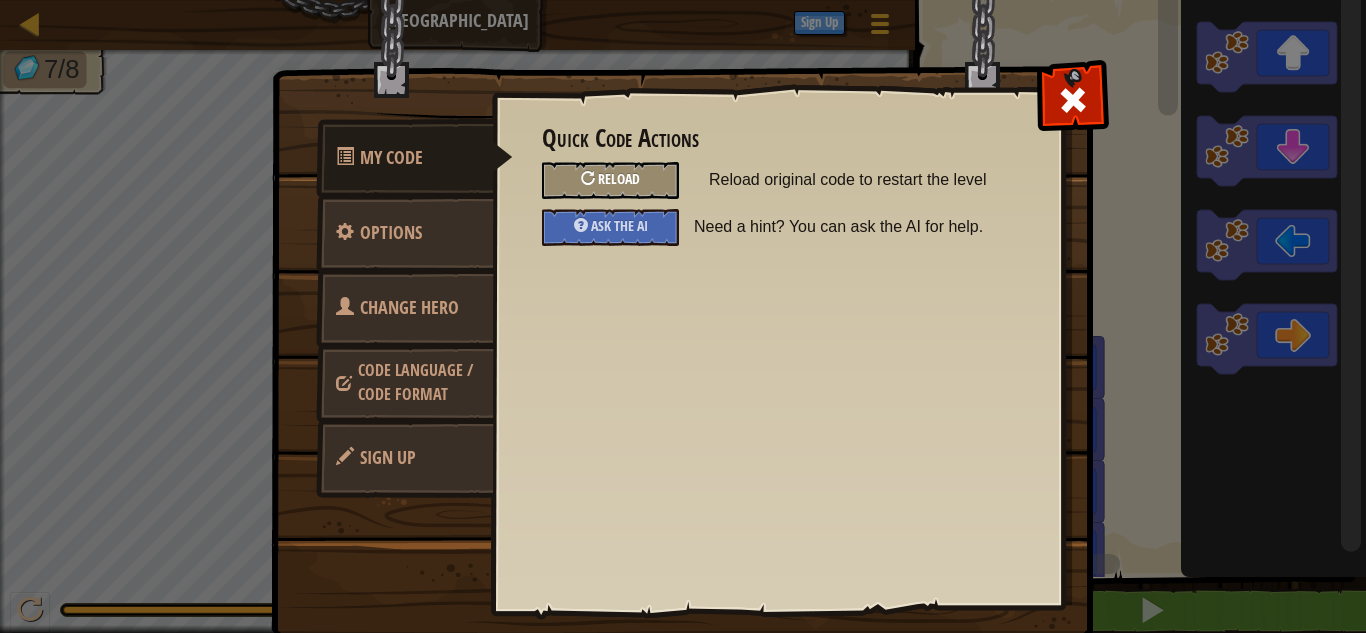click on "Reload" at bounding box center (610, 180) 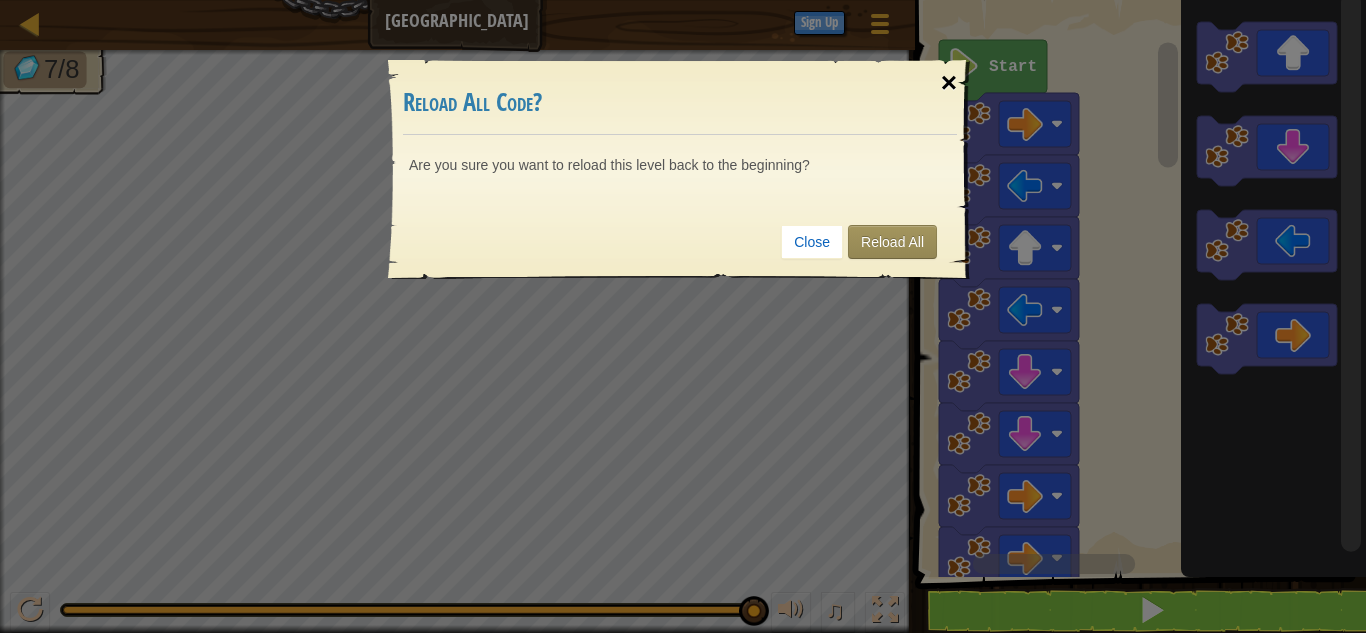 click on "×" at bounding box center (949, 83) 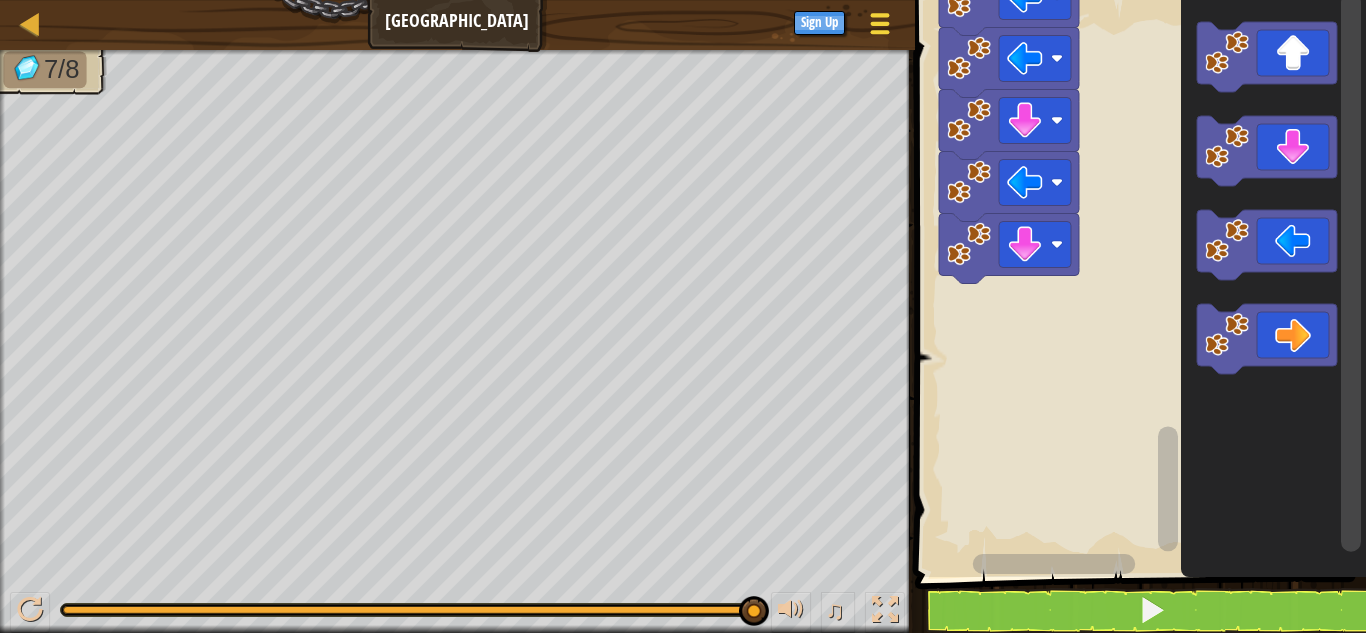 click at bounding box center [879, 24] 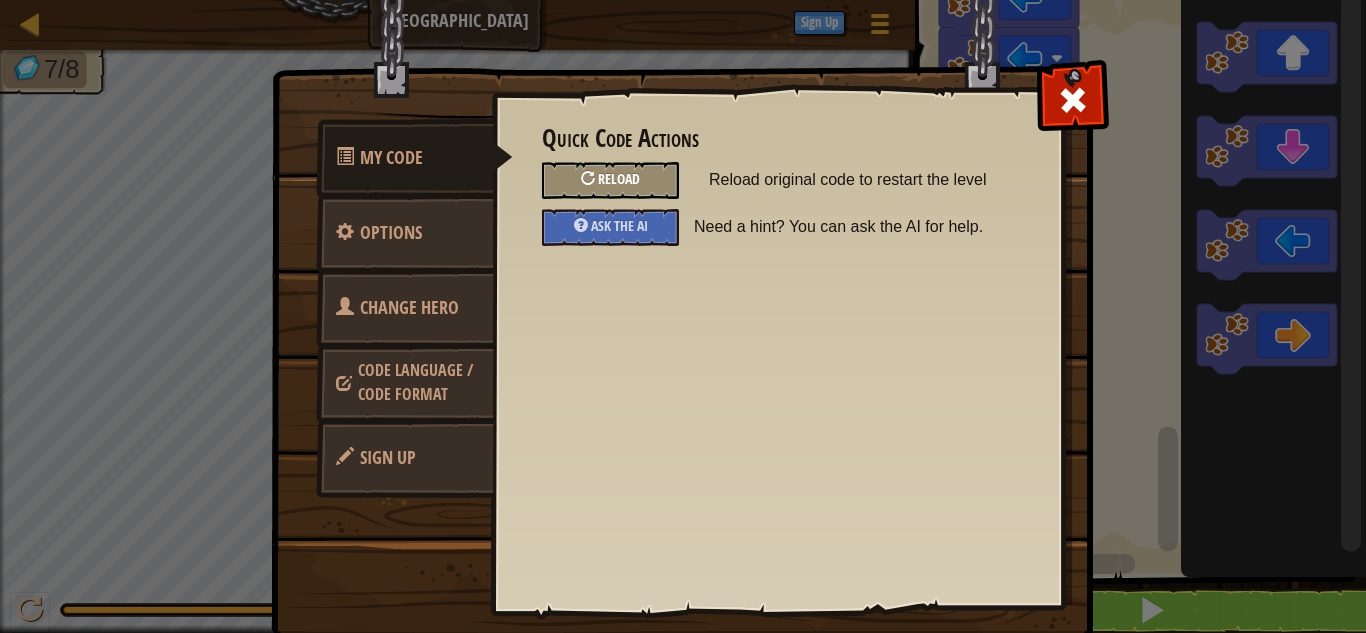 click on "Reload" at bounding box center [619, 178] 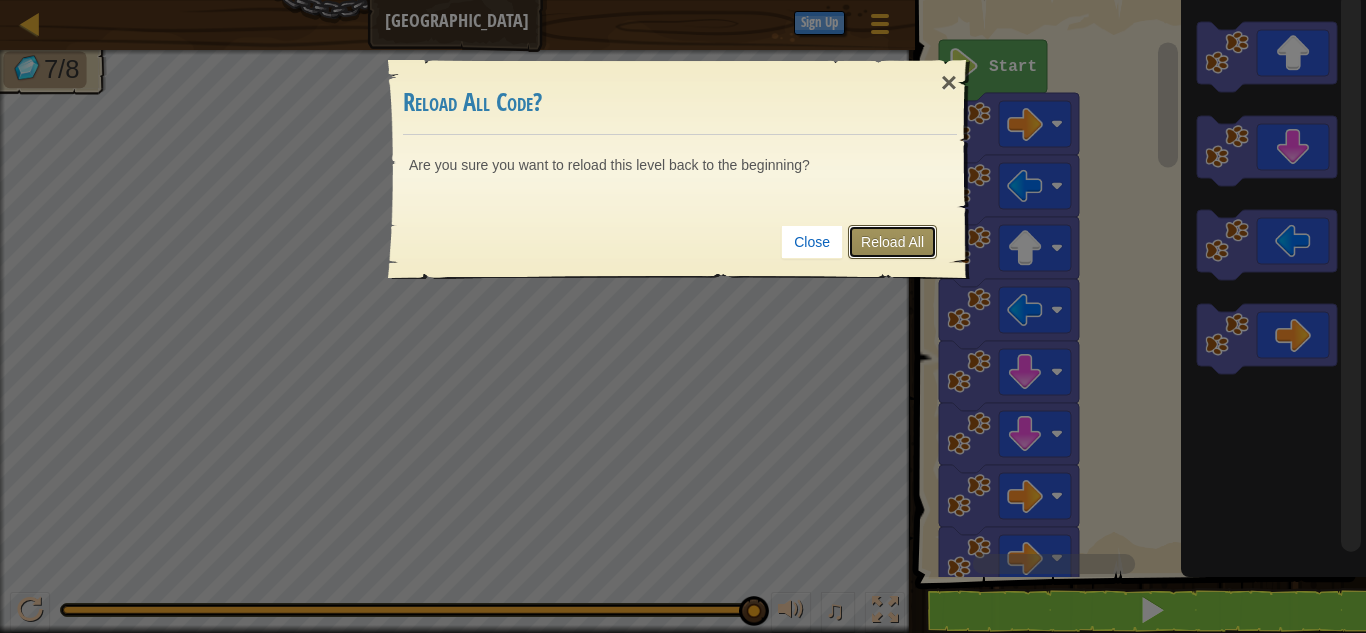 click on "Reload All" at bounding box center [892, 242] 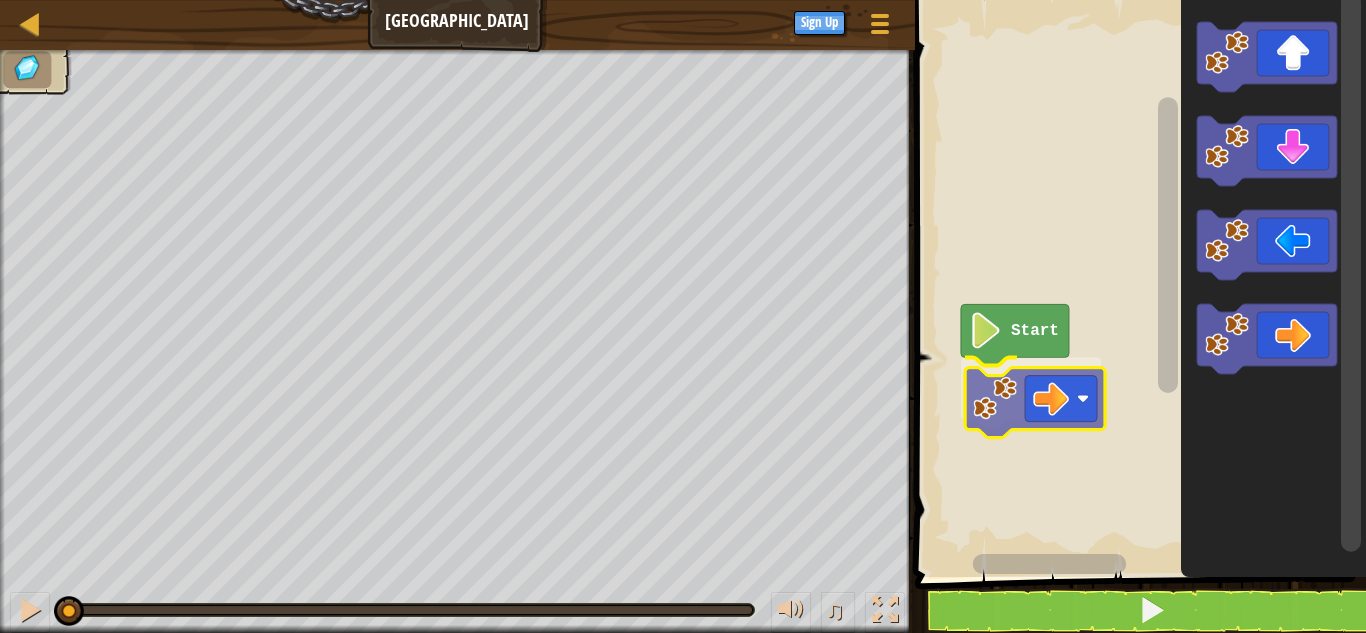 click on "Start" at bounding box center [1137, 283] 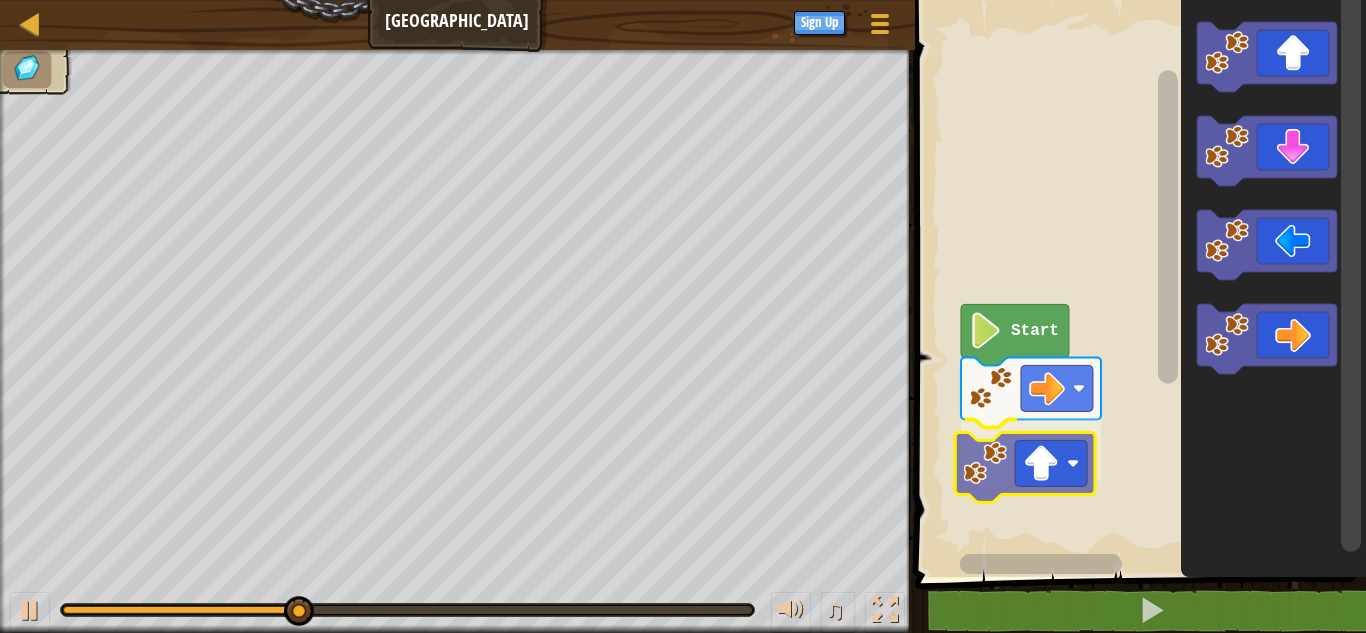 click on "Start" at bounding box center (1137, 283) 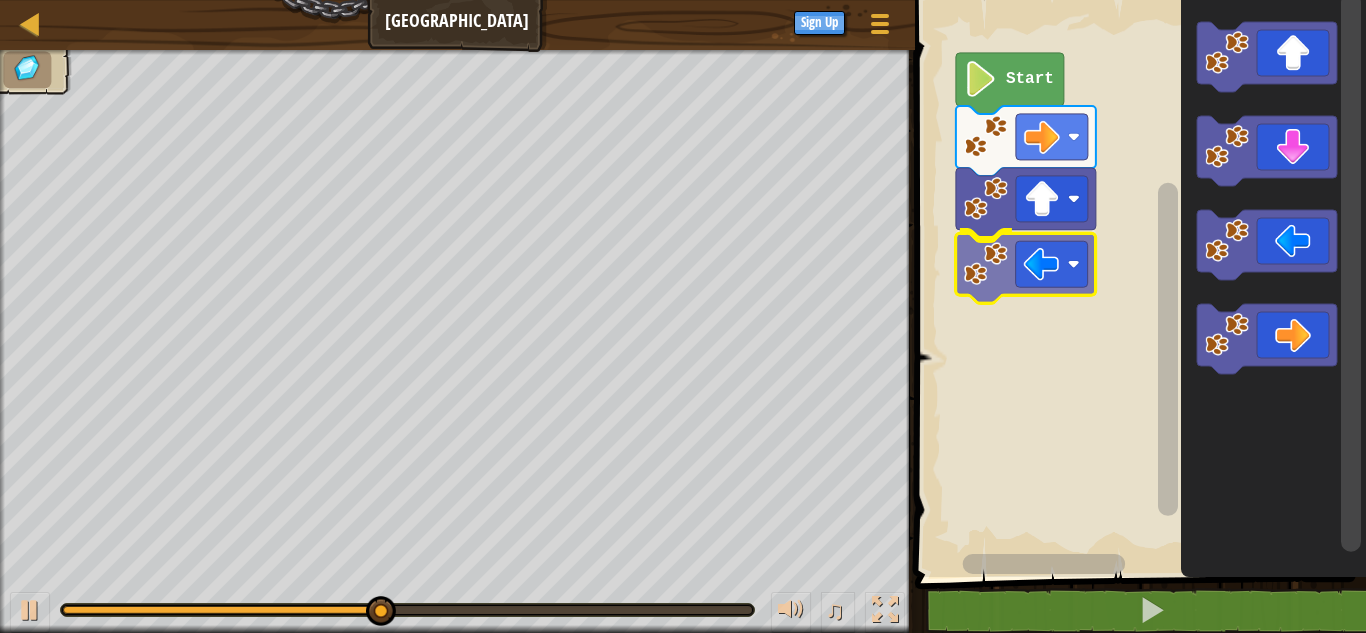 click on "Start" at bounding box center [1137, 283] 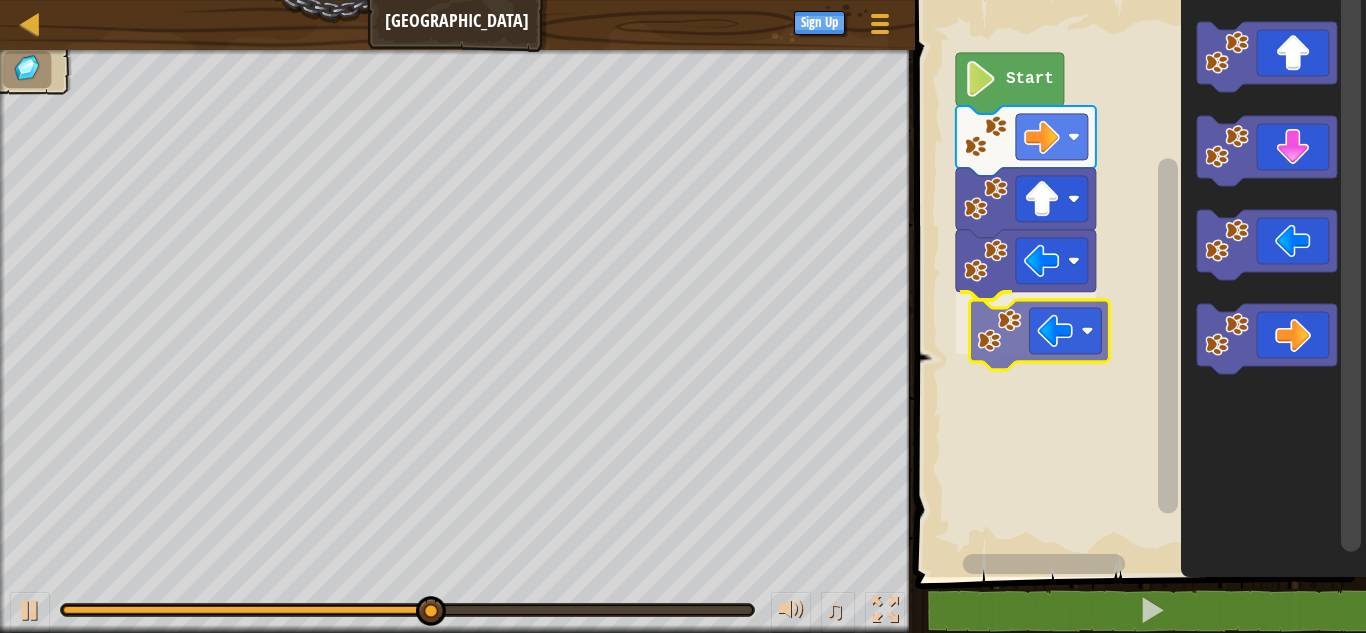 click on "Start" at bounding box center [1137, 283] 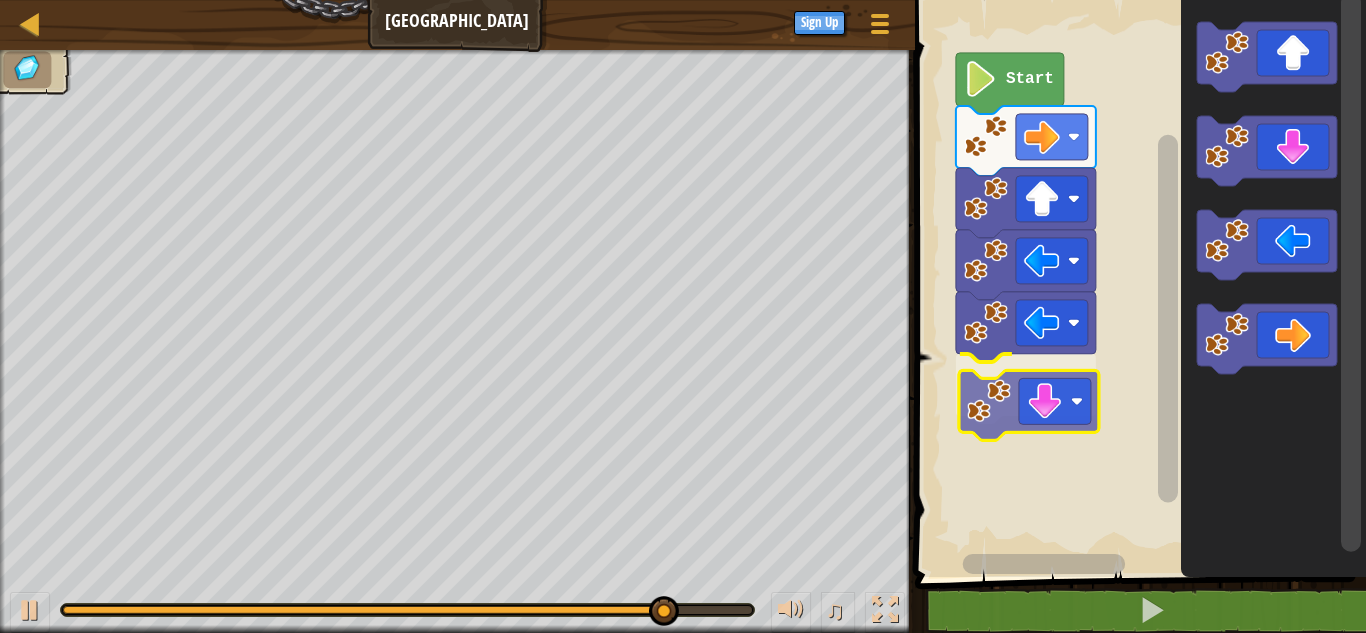 click on "Start" at bounding box center (1137, 283) 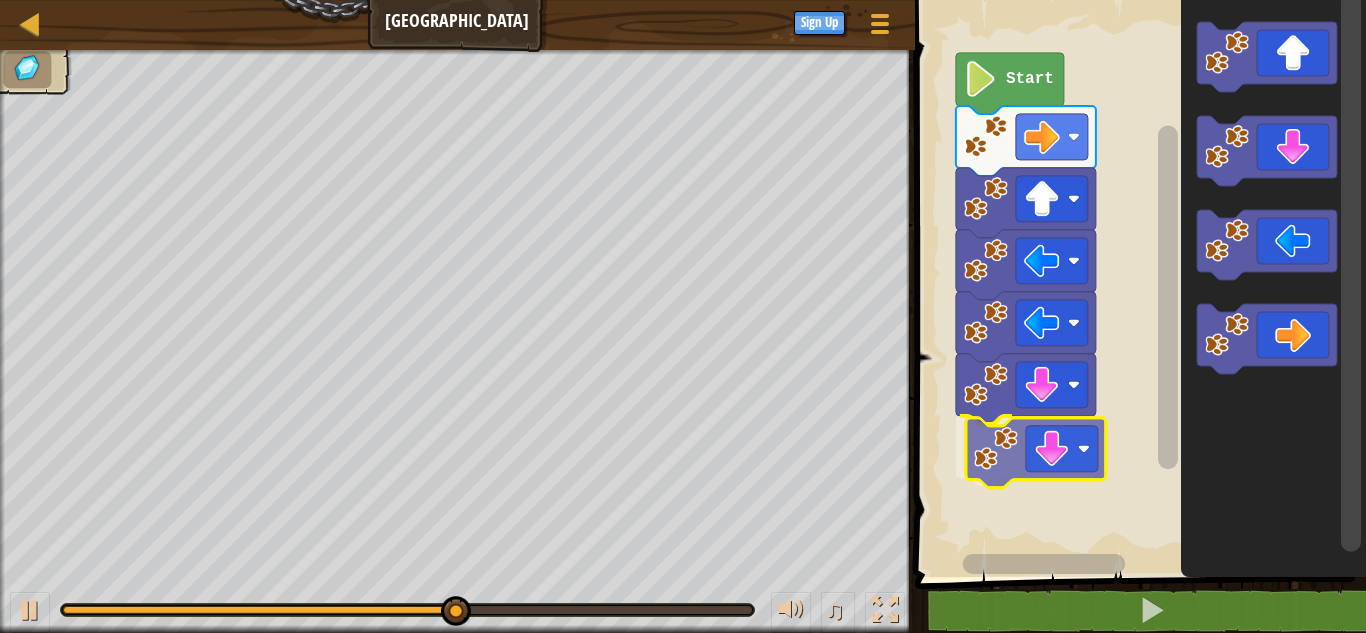 click on "Start" at bounding box center (1137, 283) 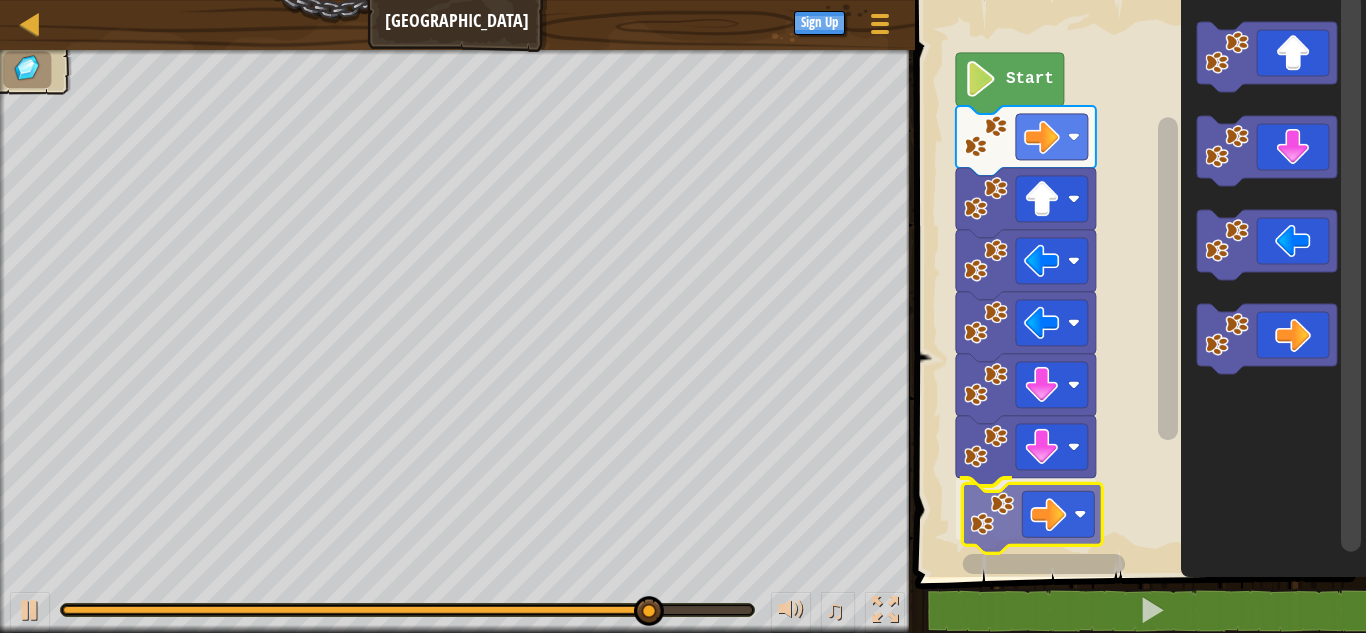 click on "Start" at bounding box center [1137, 283] 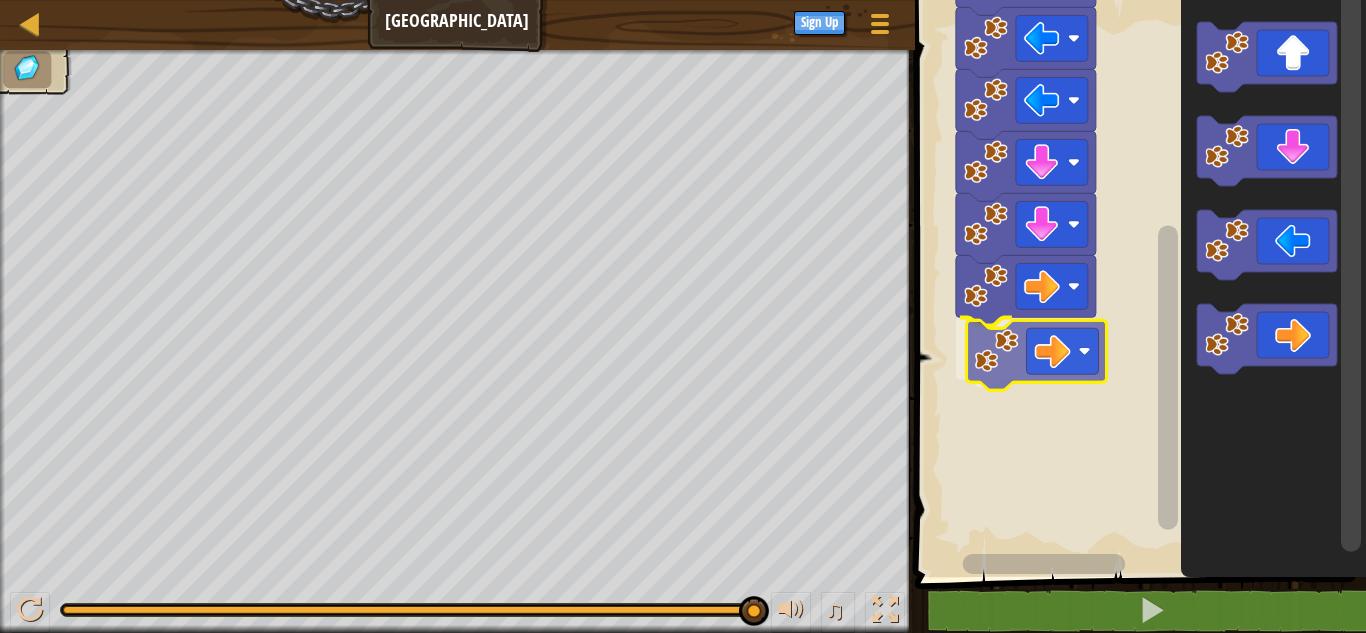 click on "Start" at bounding box center [1137, 283] 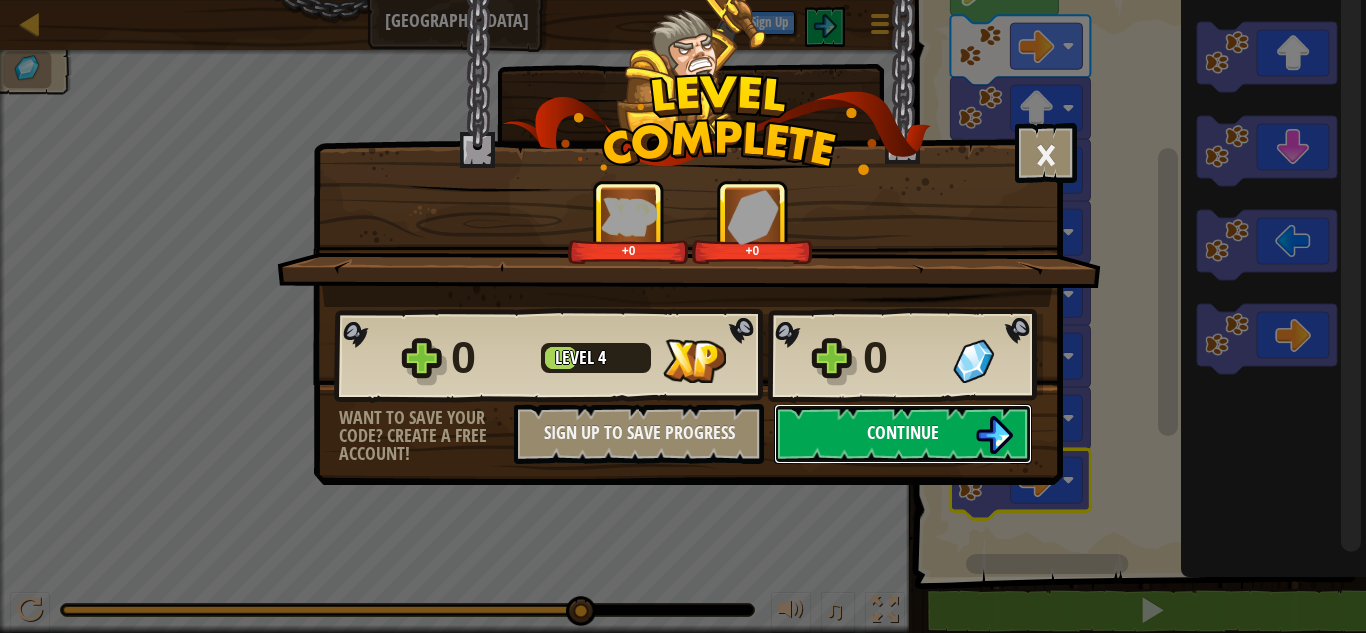 click on "Continue" at bounding box center (903, 434) 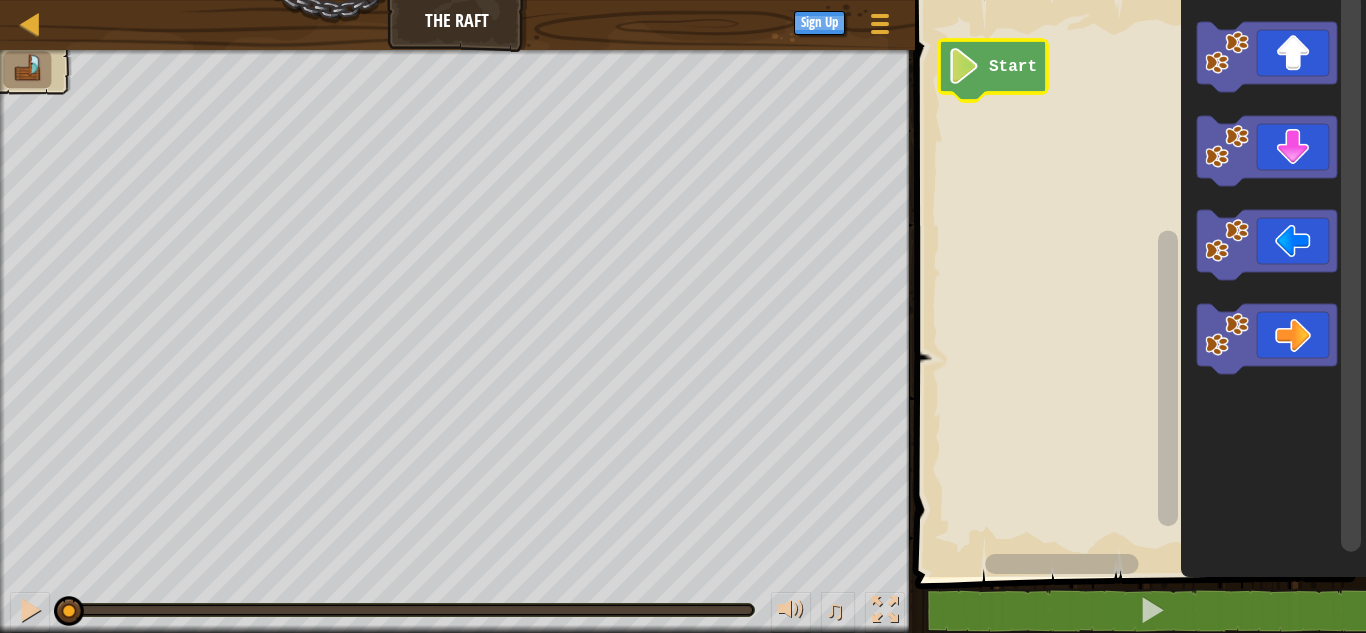 click 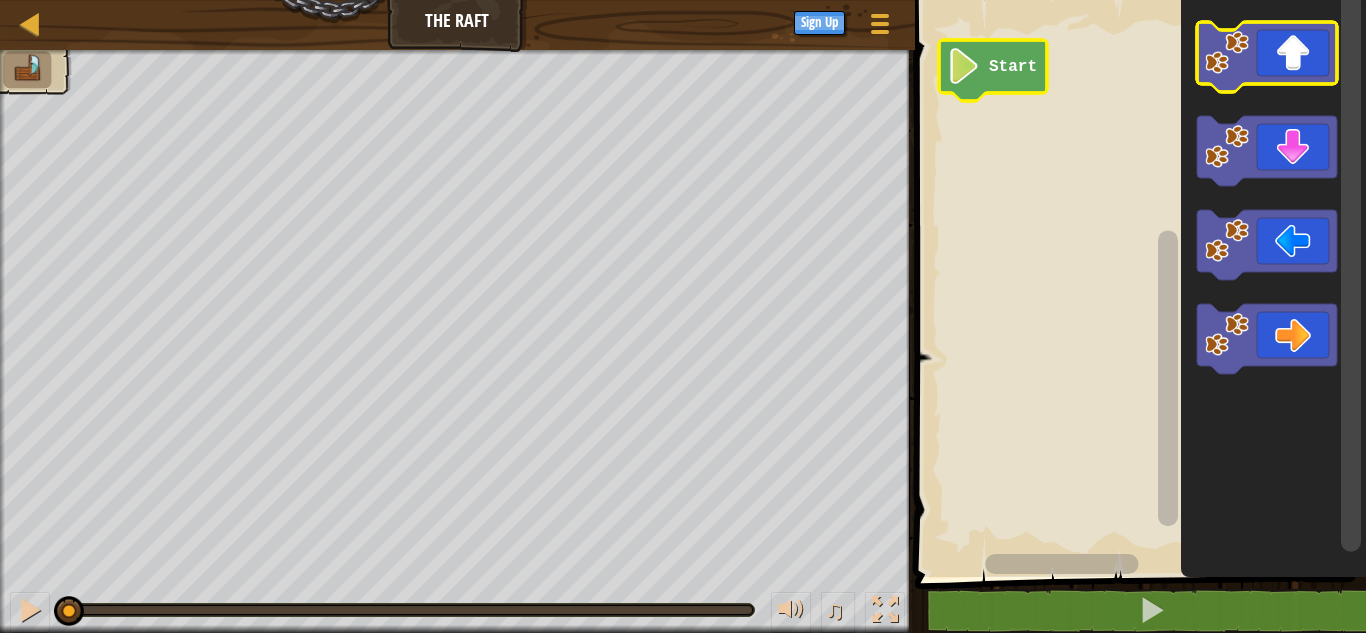 click 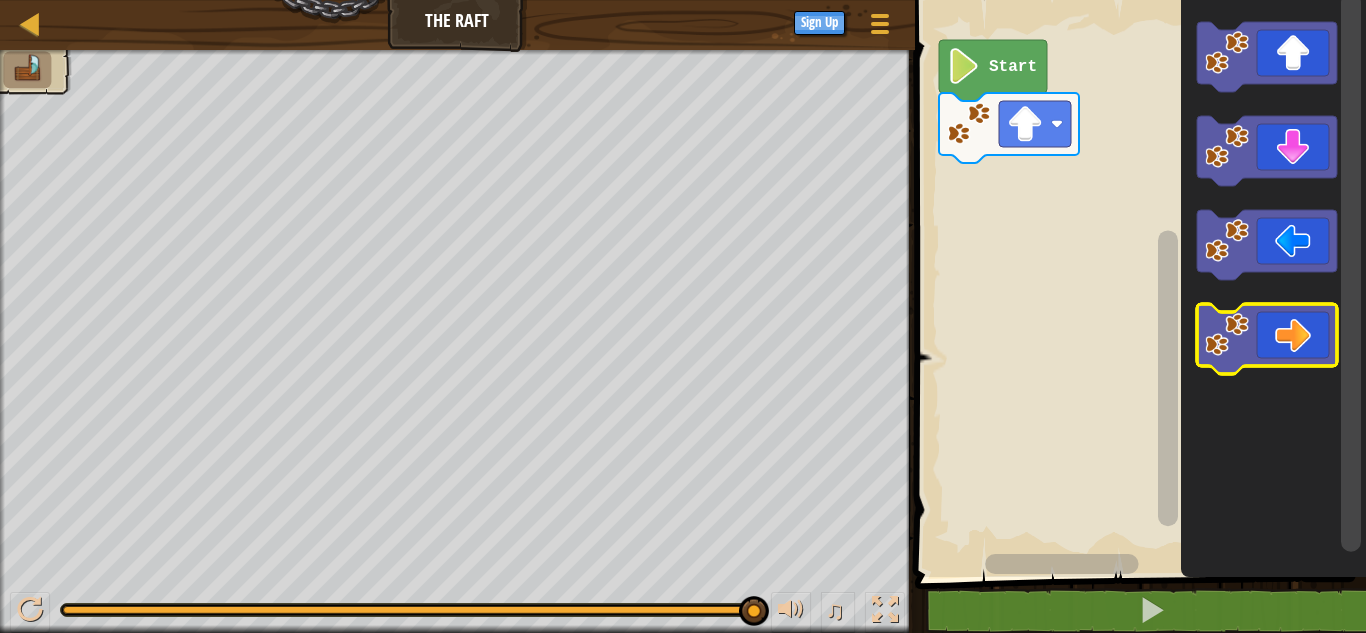click 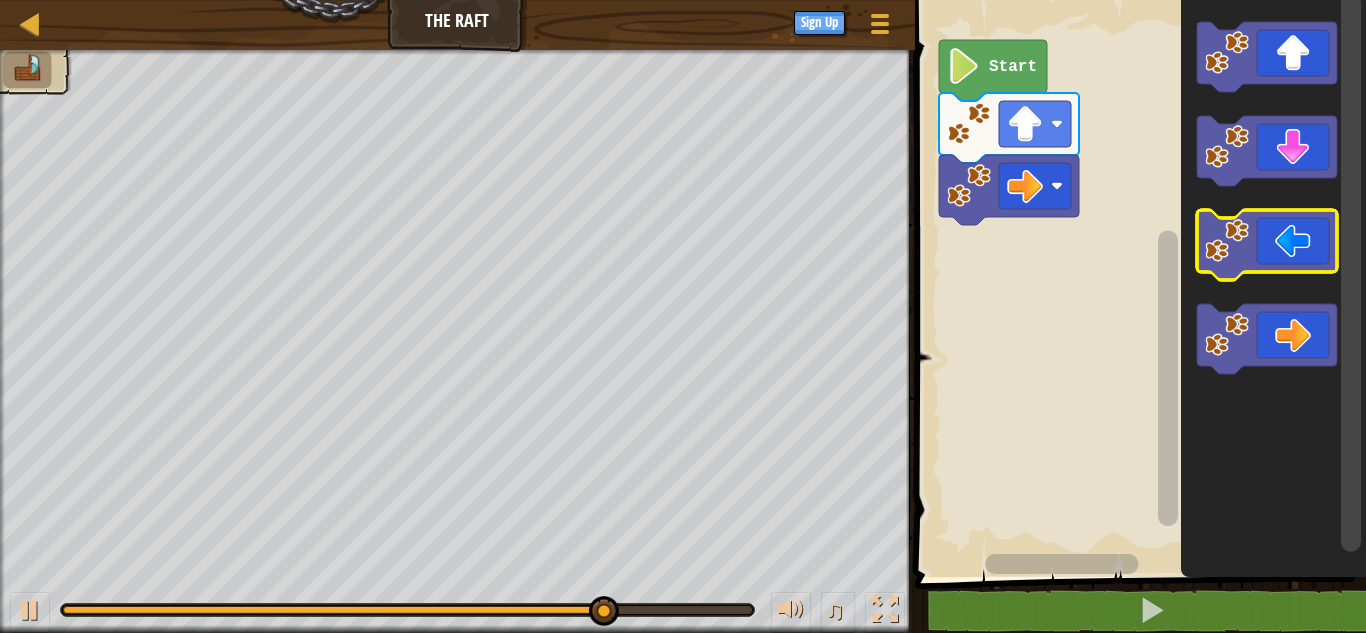 click 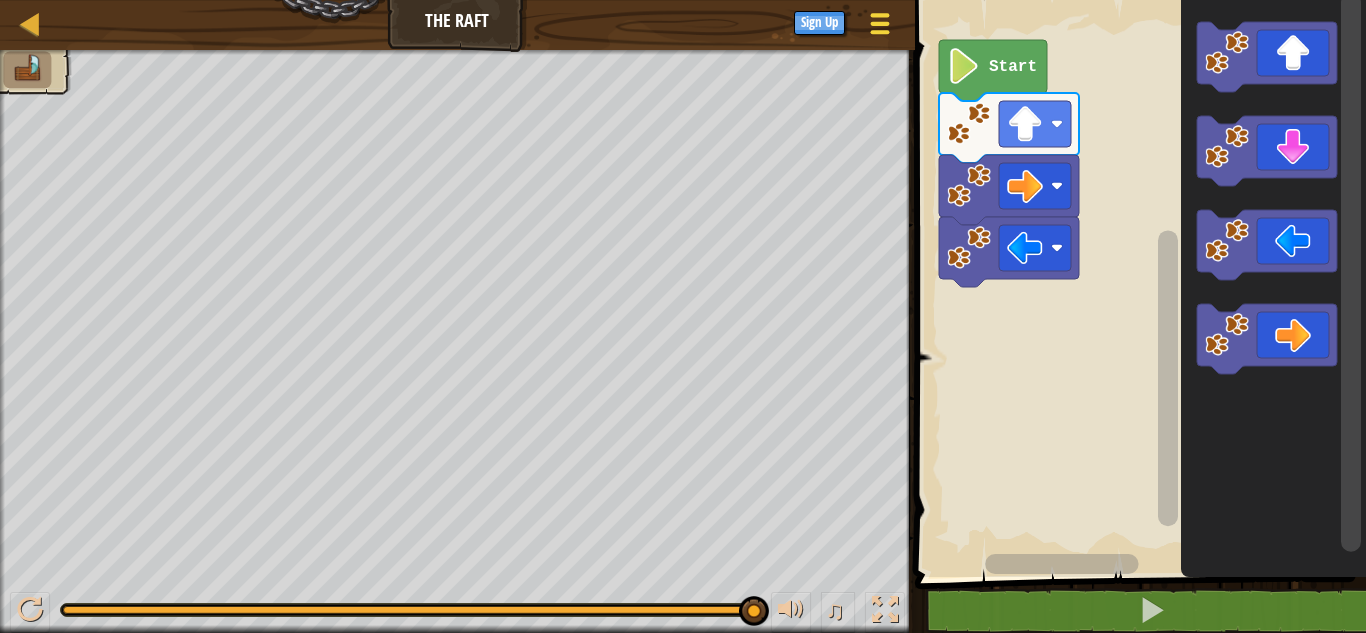 click at bounding box center (879, 23) 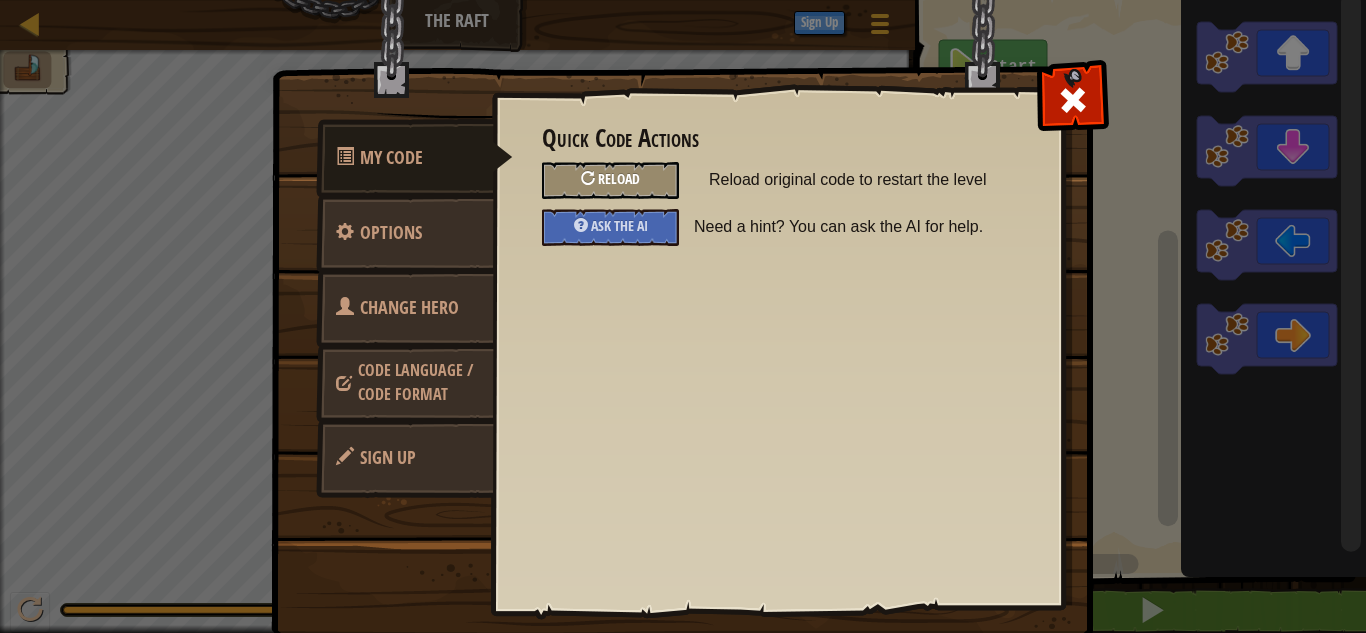 click on "Reload" at bounding box center (610, 180) 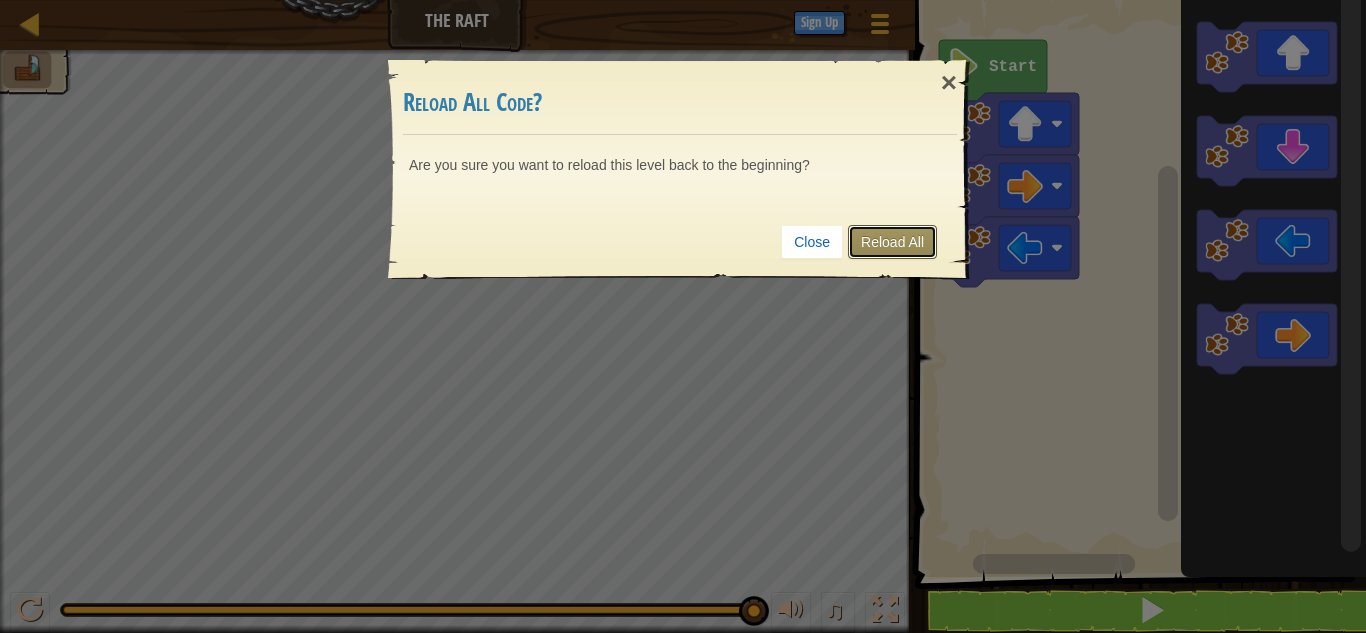 click on "Reload All" at bounding box center (892, 242) 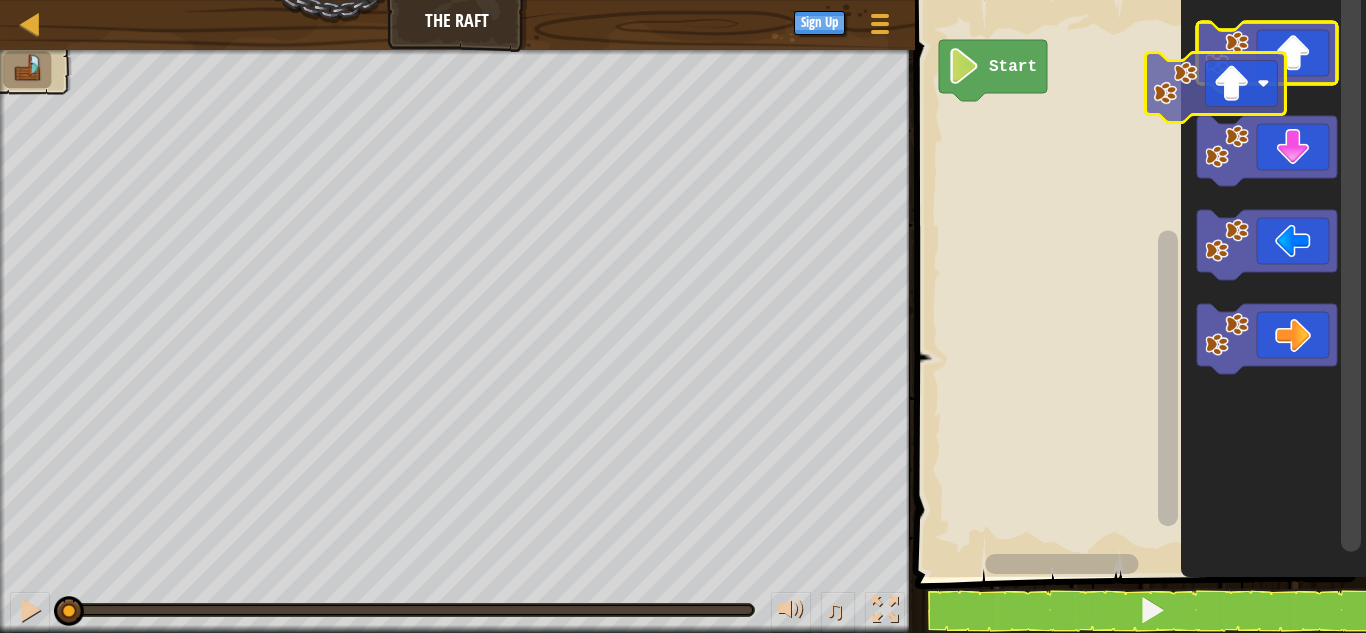 click 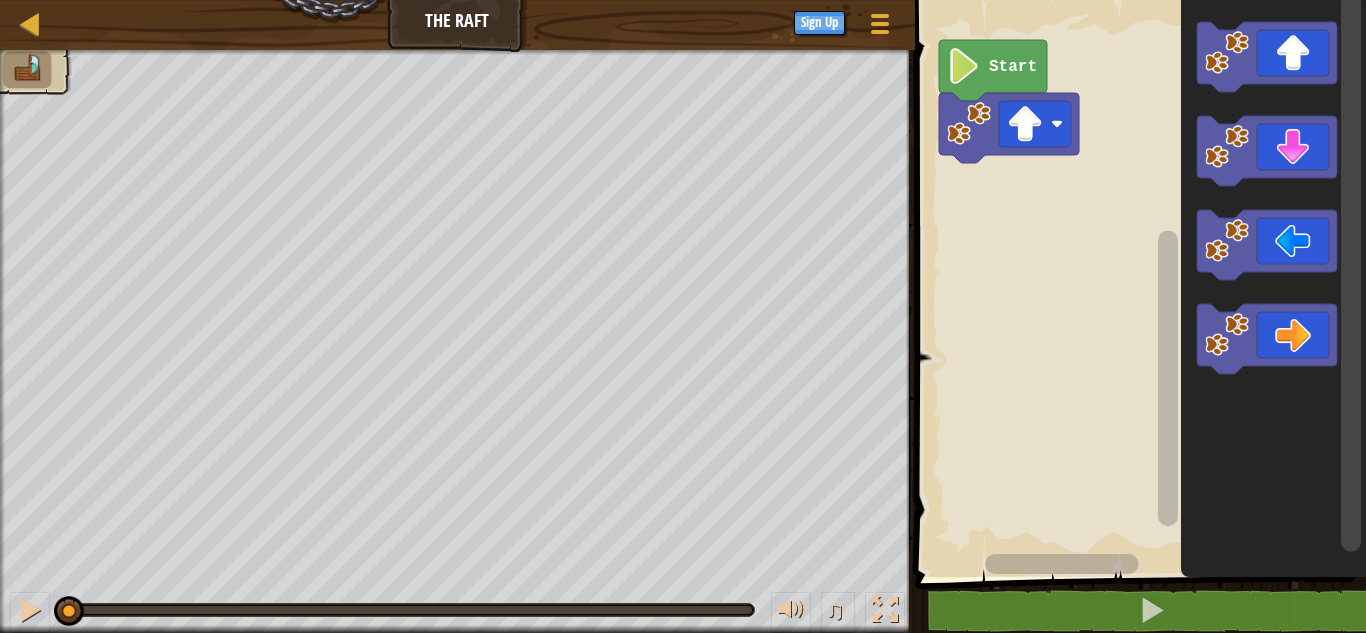 click on "Map The Raft Game Menu Sign Up 1     הההההההההההההההההההההההההההההההההההההההההההההההההההההההההההההההההההההההההההההההההההההההההההההההההההההההההההההההההההההההההההההההההההההההההההההההההההההההההההההההההההההההההההההההההההההההההההההההההההההההההההההההההההההההההההההההההההההההההההההההההההההההההההההההה XXXXXXXXXXXXXXXXXXXXXXXXXXXXXXXXXXXXXXXXXXXXXXXXXXXXXXXXXXXXXXXXXXXXXXXXXXXXXXXXXXXXXXXXXXXXXXXXXXXXXXXXXXXXXXXXXXXXXXXXXXXXXXXXXXXXXXXXXXXXXXXXXXXXXXXXXXXXXXXXXXXXXXXXXXXXXXXXXXXXXXXXXXXXXXXXXXXXXXXXXXXXXXXXXXXXXXXXXXXXXXXXXXXXXXXXXXXXXXXXXXXXXXXXXXXXXXXX Solution × Blocks 1     Start Code Saved Programming language : Python Statement   /  Call   /  go('up') go('down') go('left') go('right') × Fix Your Code Need help? Ask the AI ♫ Wolf Pup Skip 1 2 3 4 : Hint 1" at bounding box center (683, 0) 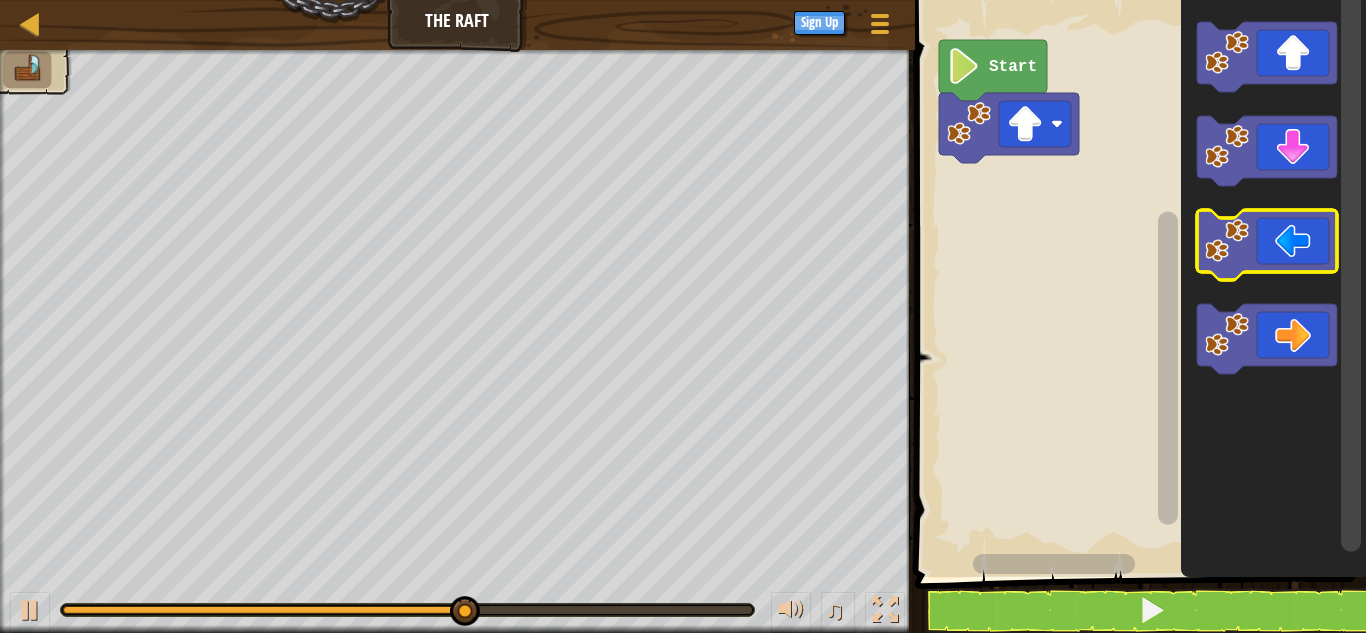 click 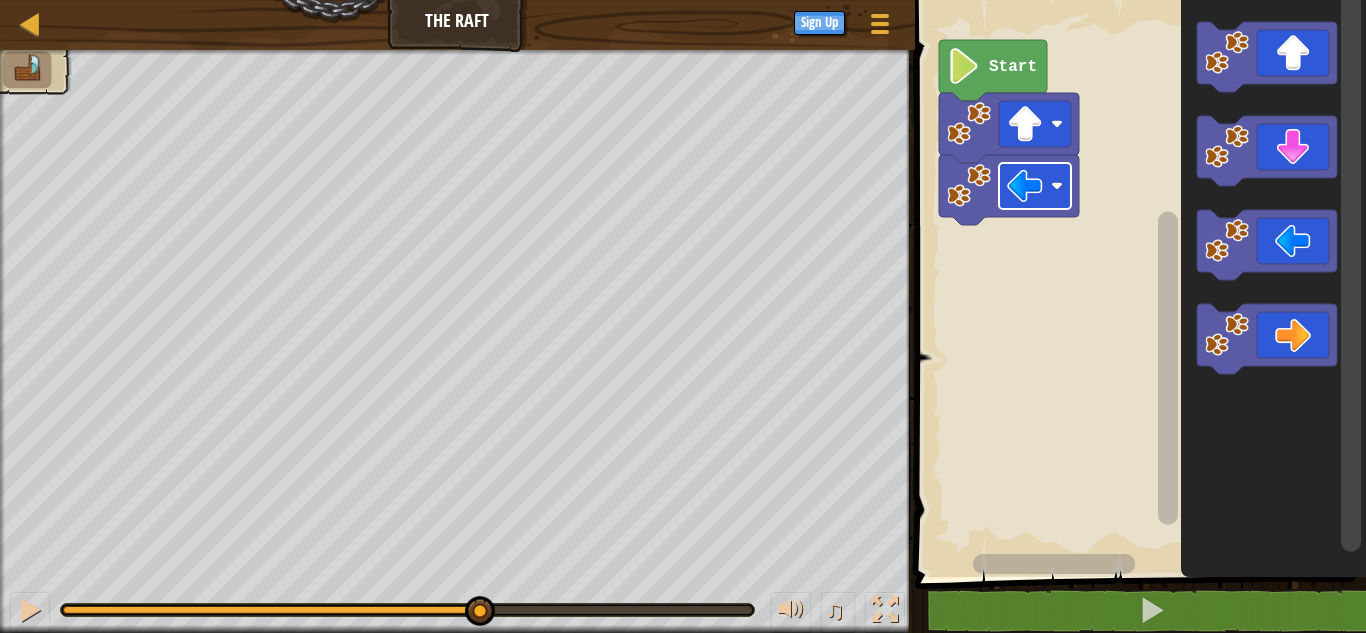 click 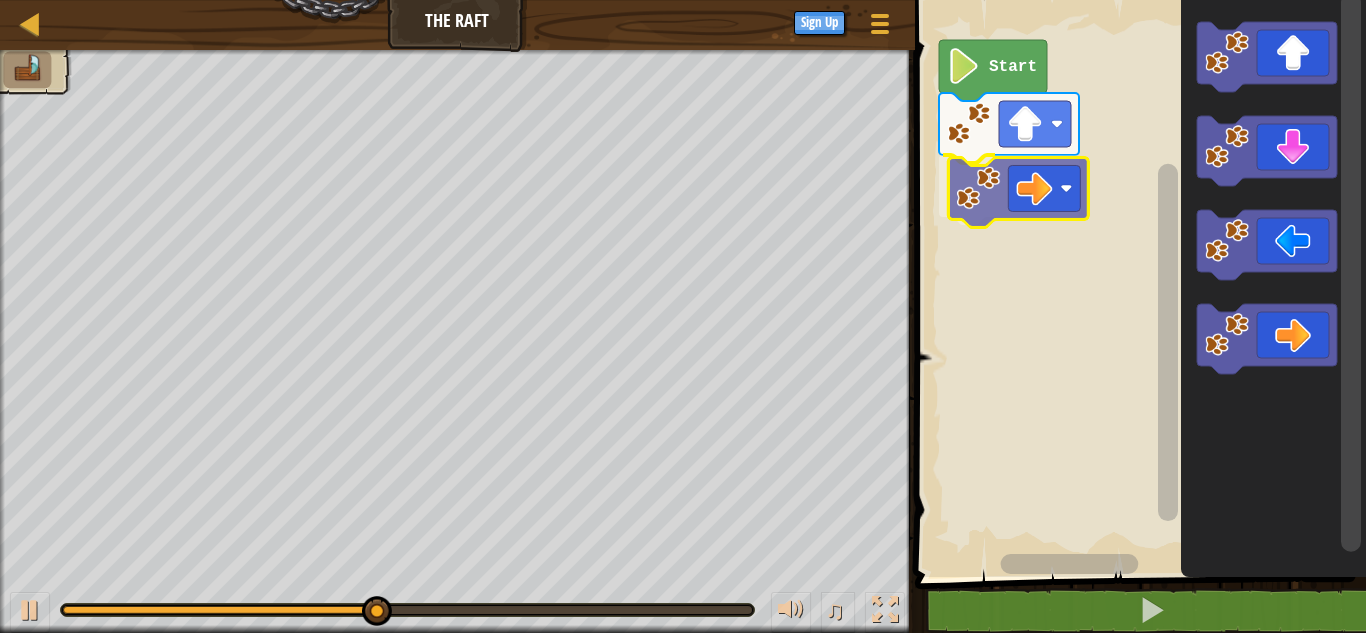 click on "Start" at bounding box center (1137, 283) 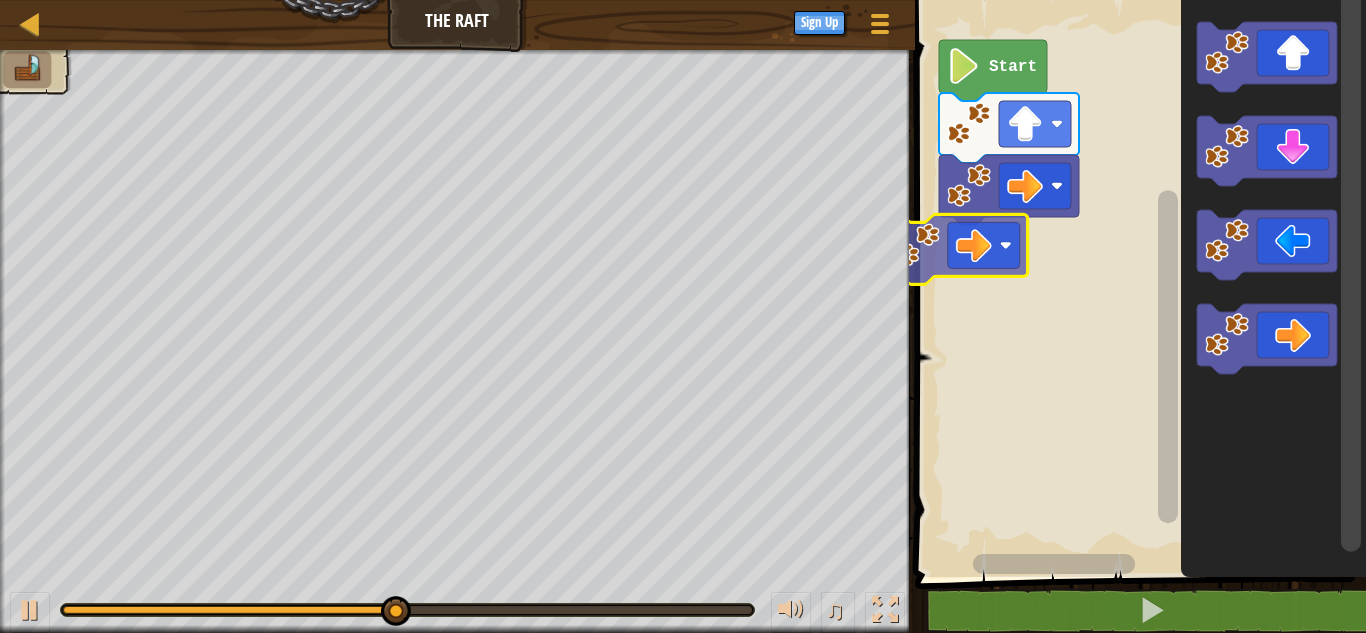 click on "Start" at bounding box center (1137, 283) 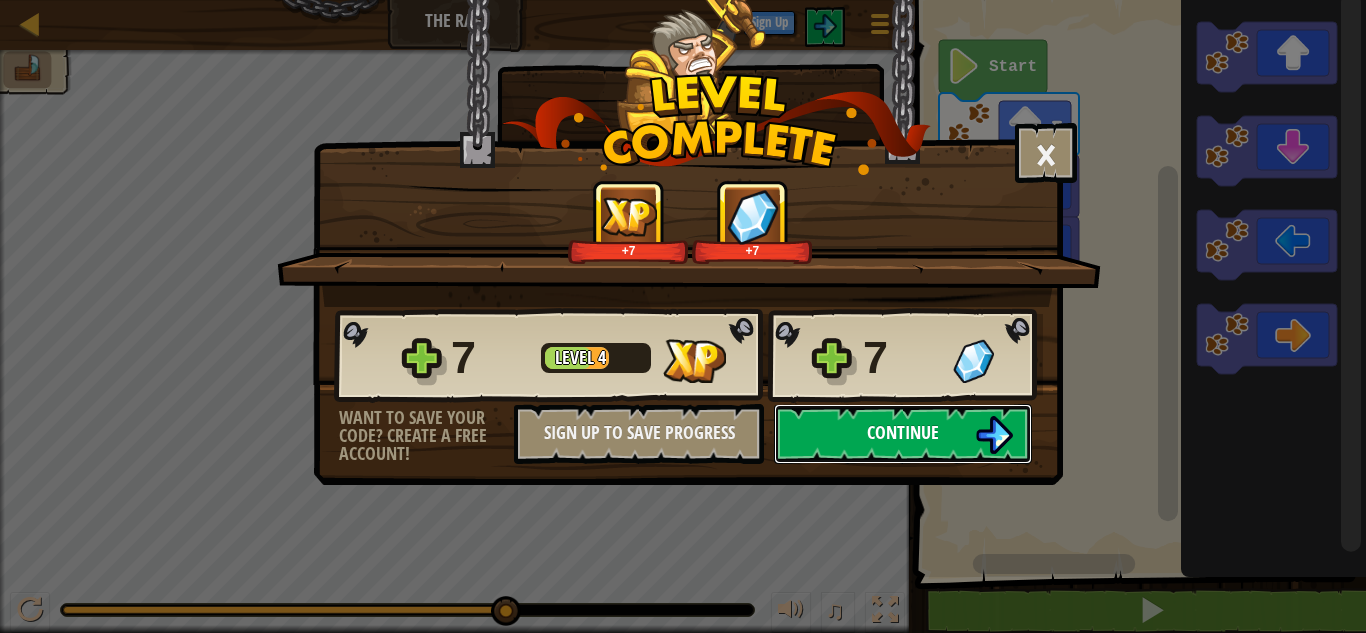 click on "Continue" at bounding box center [903, 434] 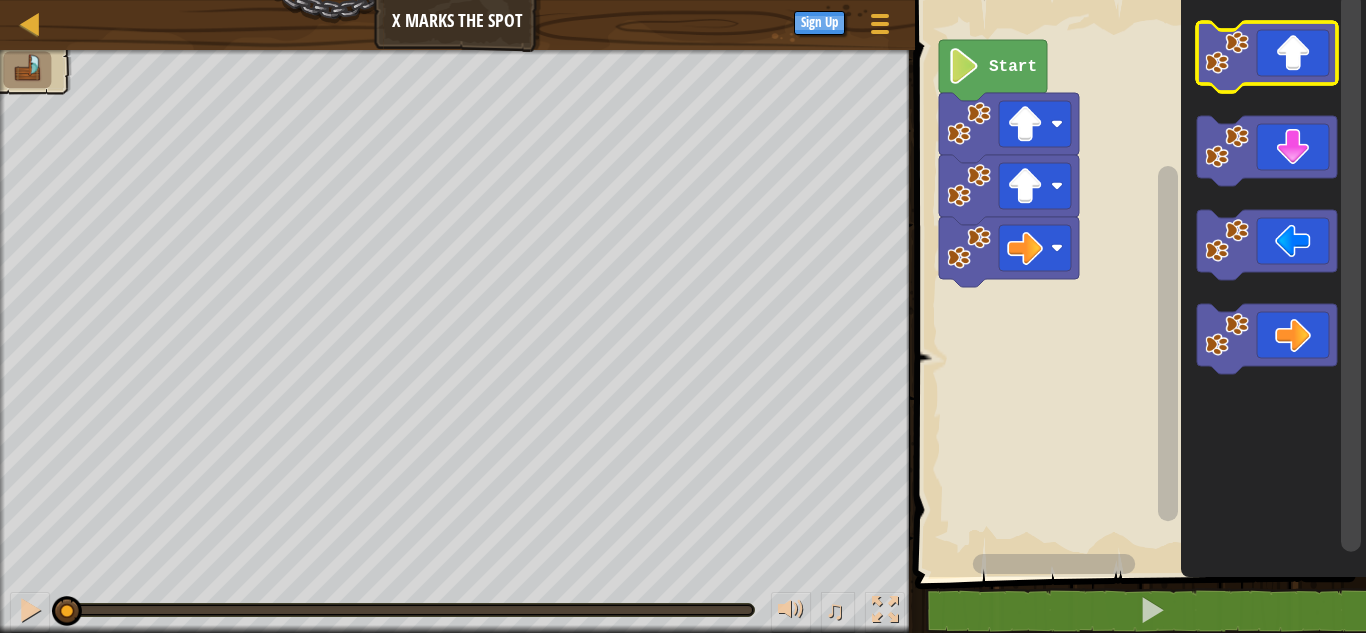 click 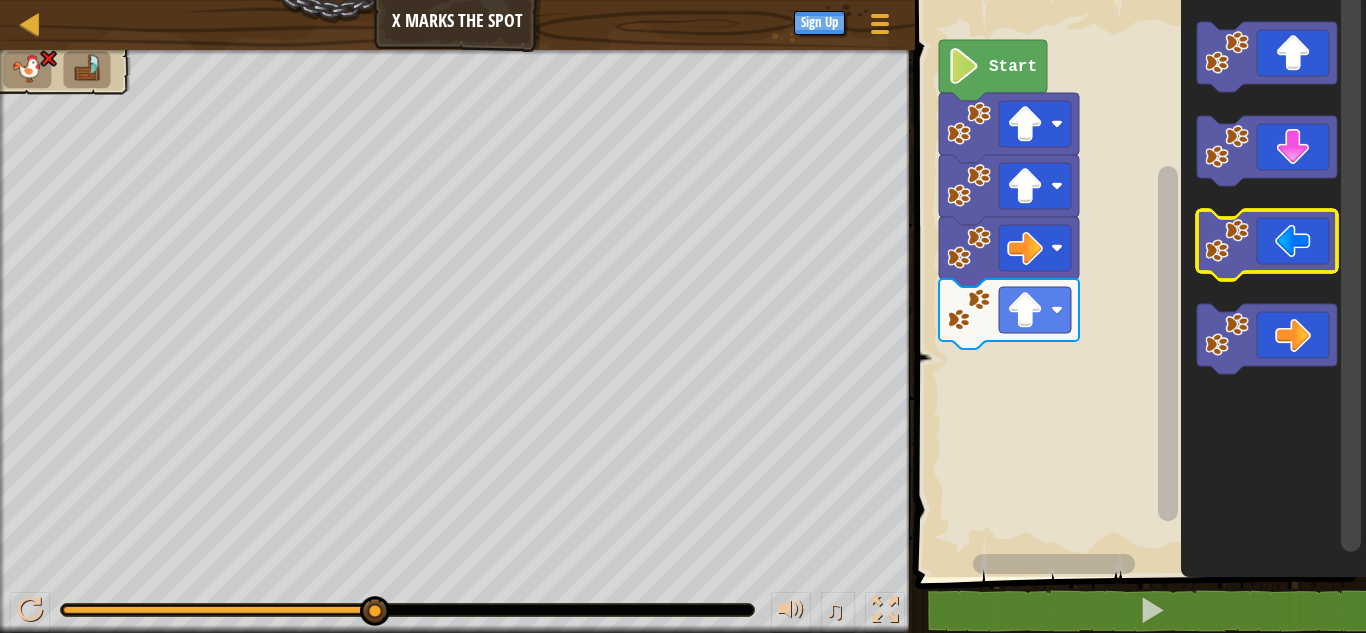 click 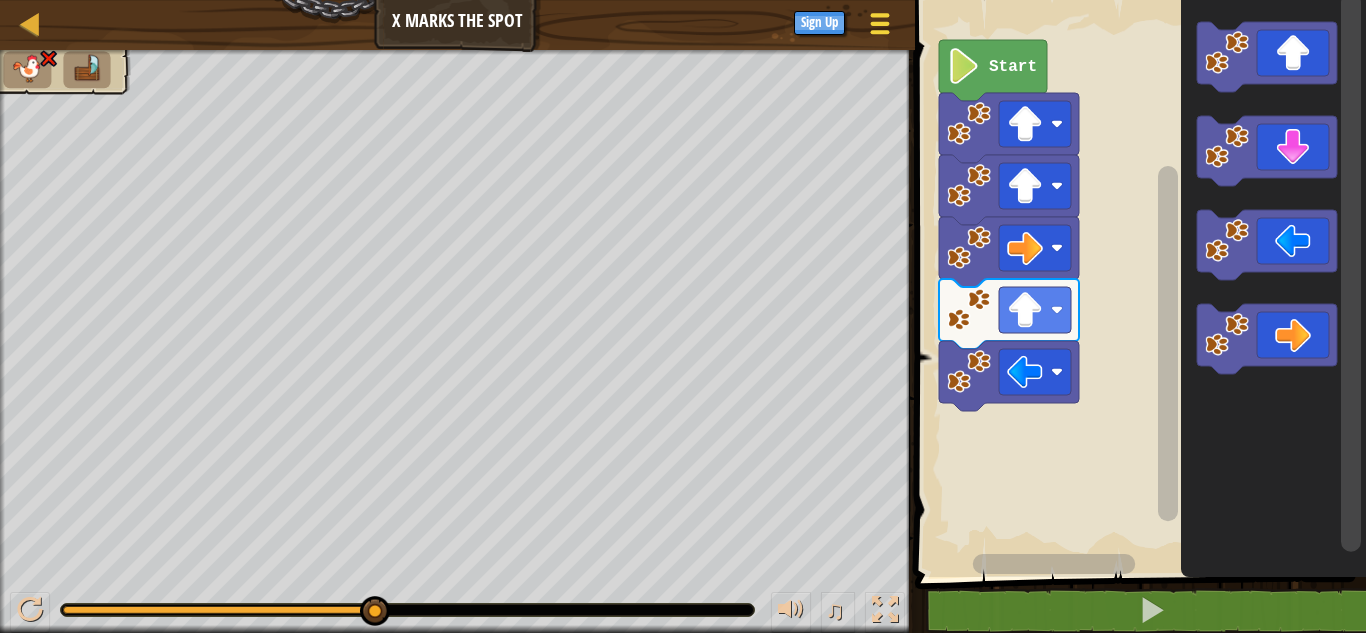 click at bounding box center [879, 24] 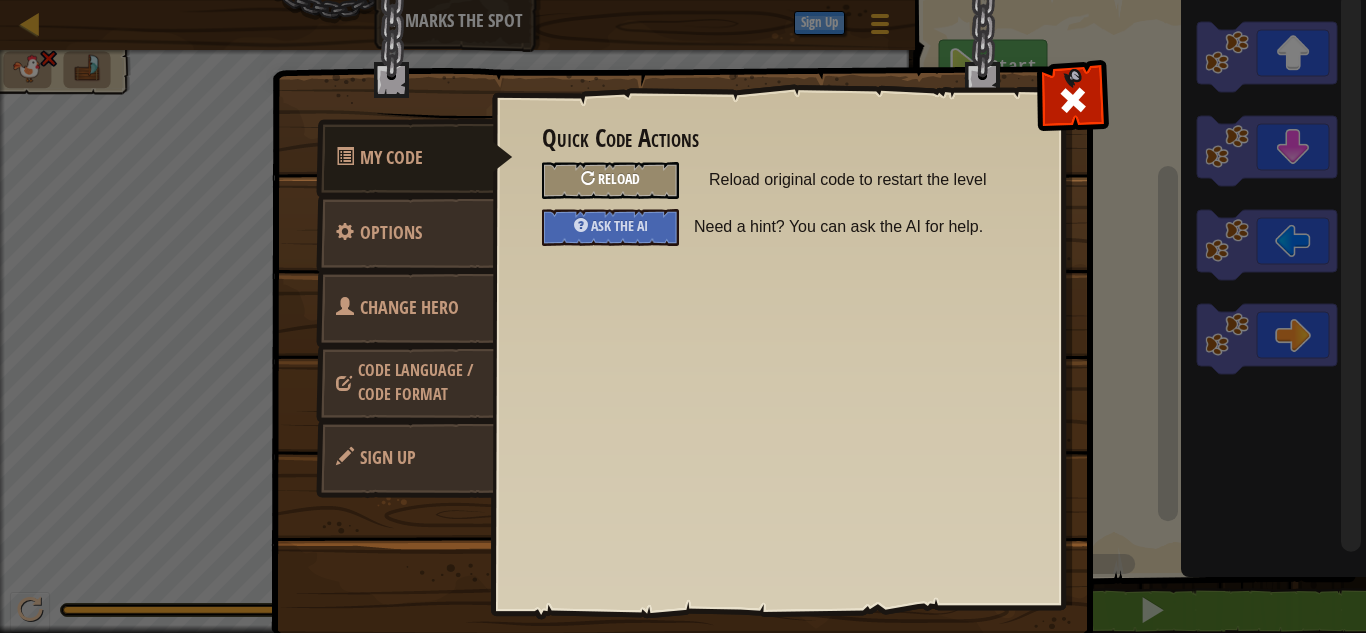 click on "Reload" at bounding box center (619, 178) 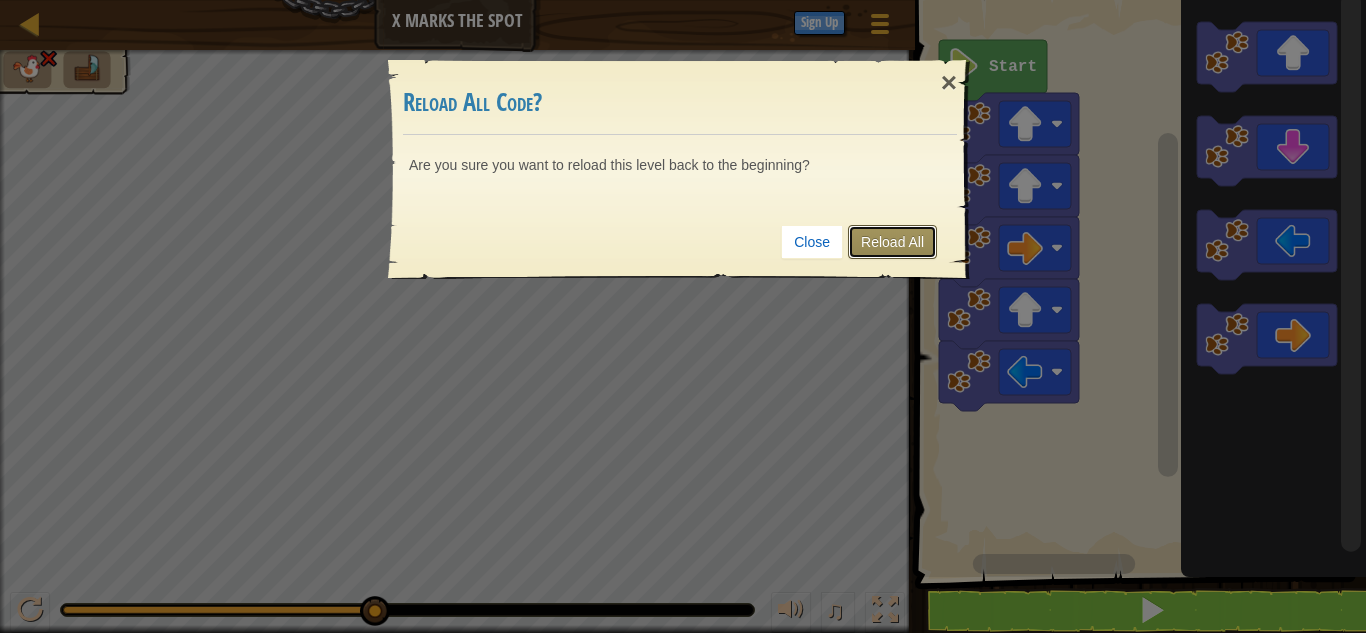 click on "Reload All" at bounding box center (892, 242) 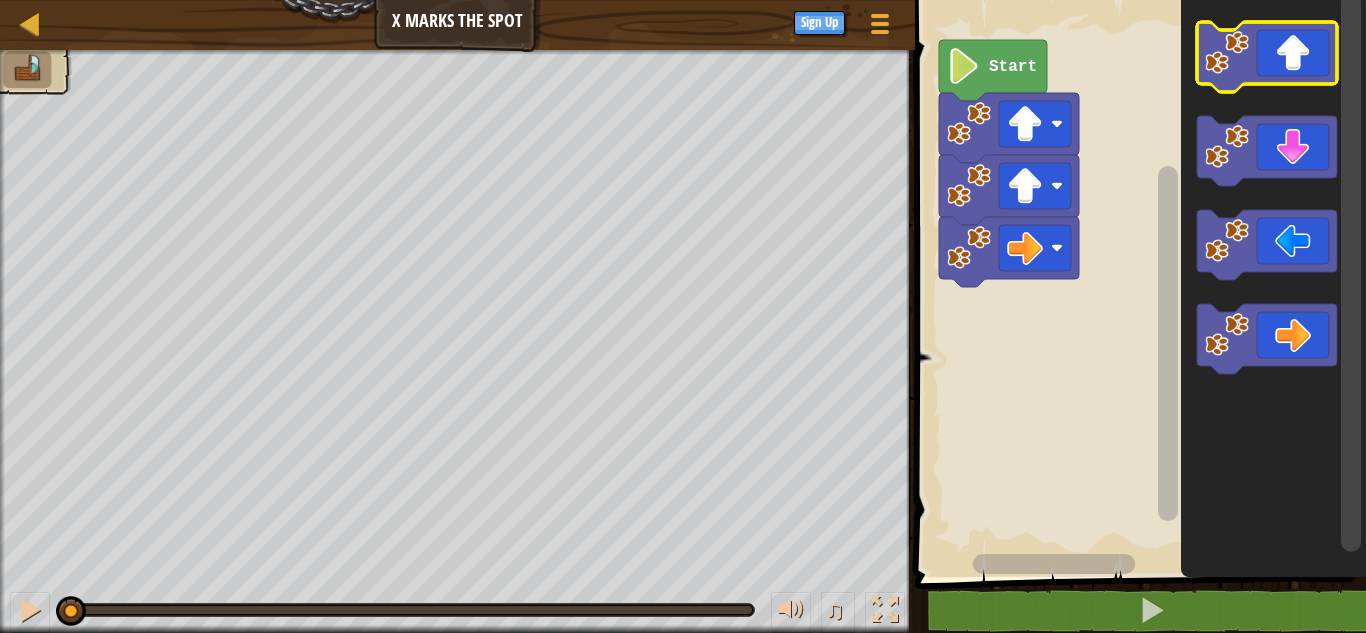 click 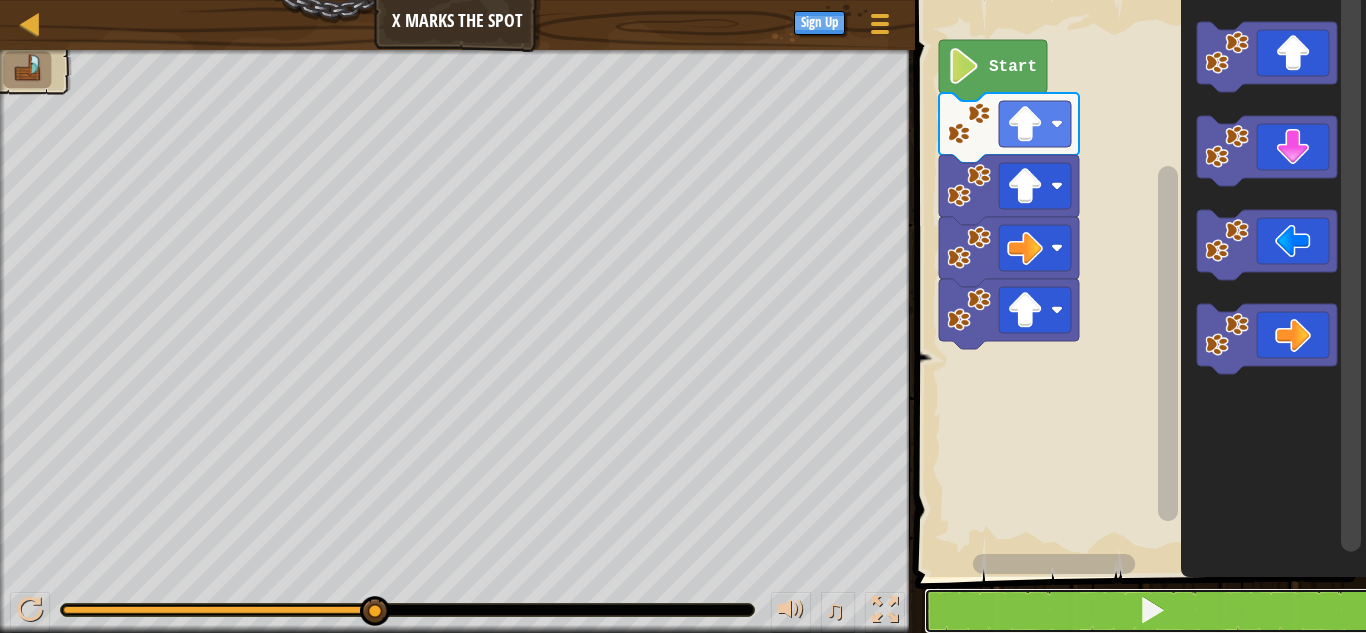 click at bounding box center [1152, 611] 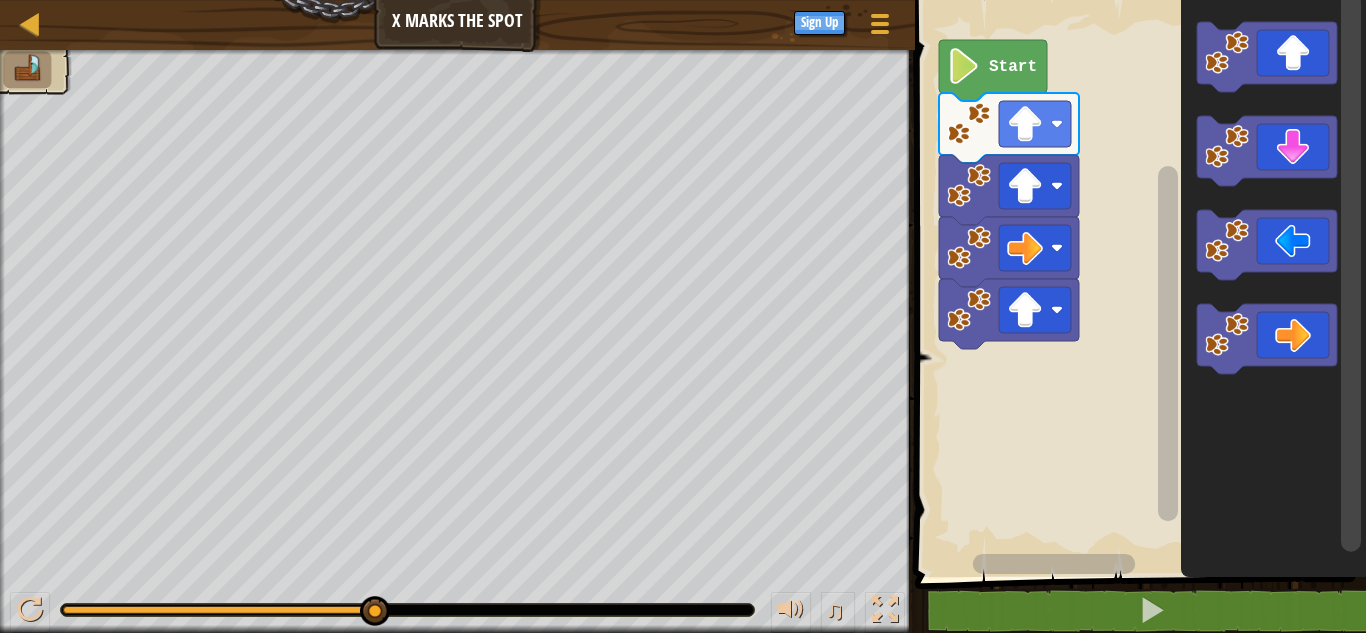 click on "Start" 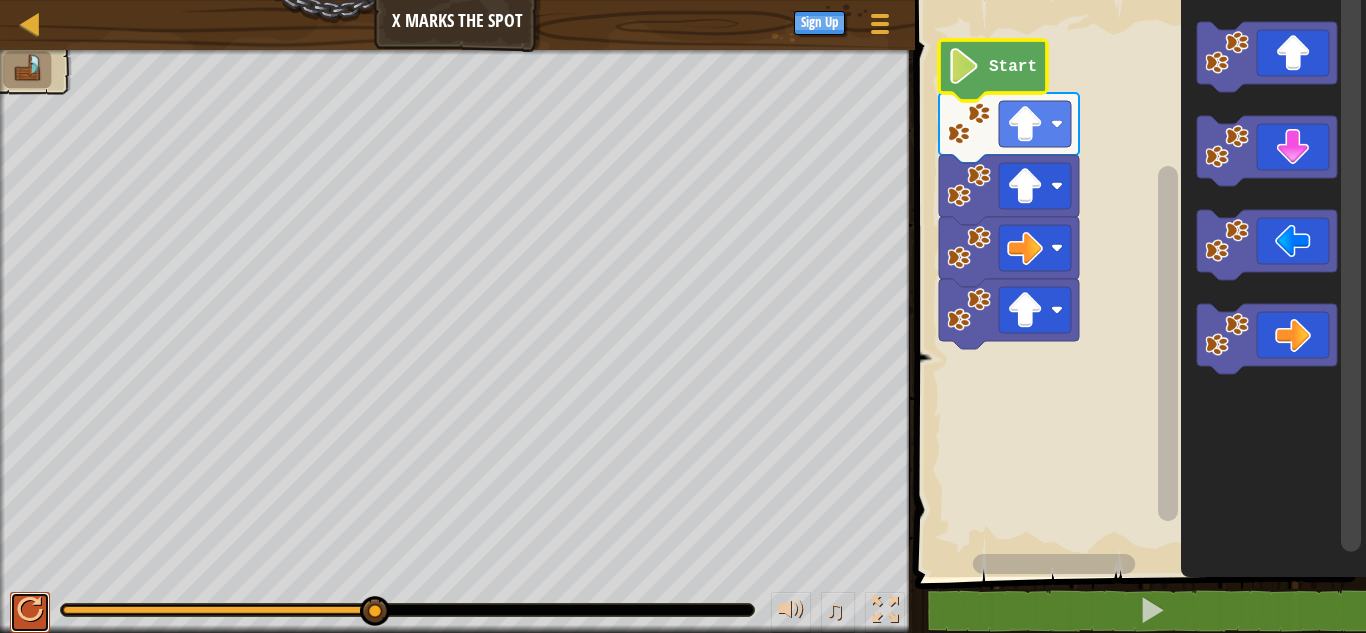 click at bounding box center [30, 610] 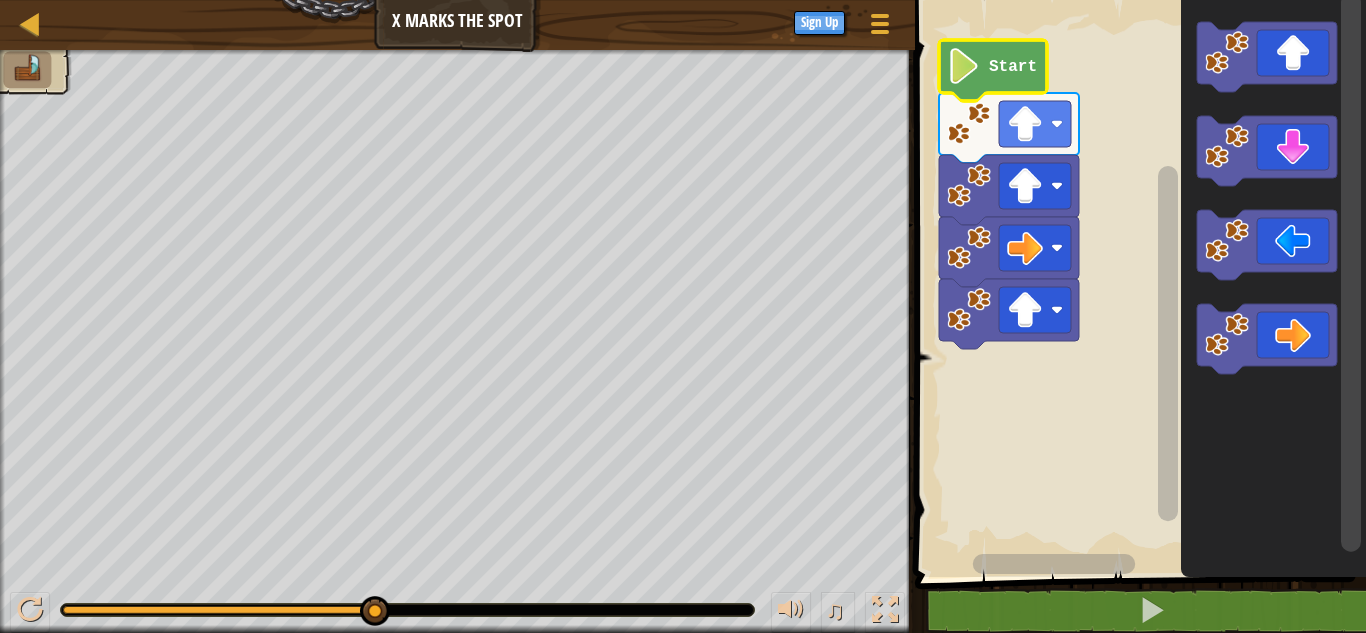 click at bounding box center (27, 69) 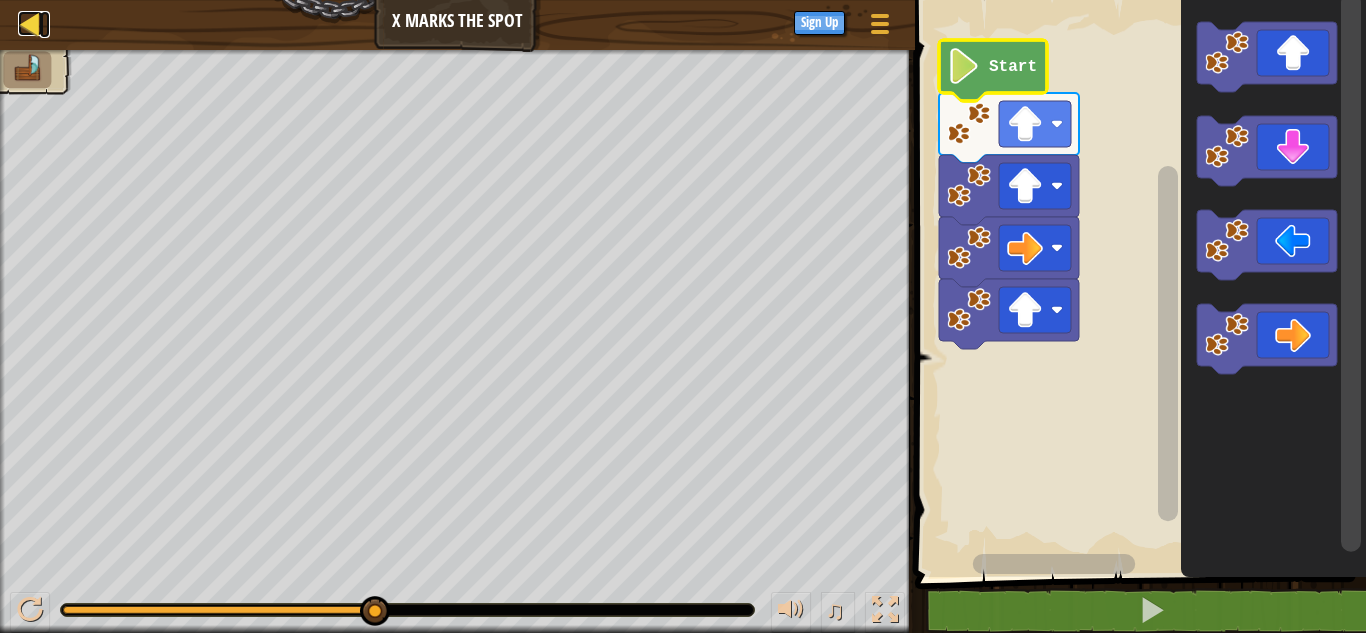 click at bounding box center (30, 23) 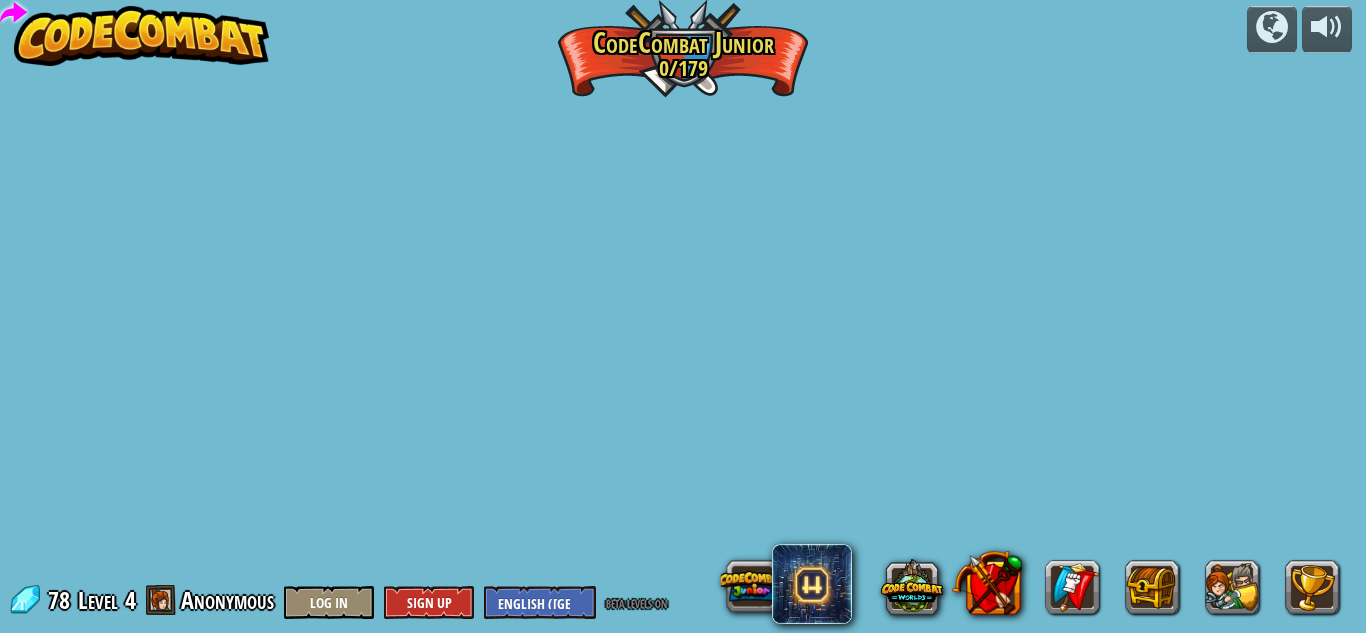 click on "powered by Step Change (Locked) Change step arguments.
Go Smart (Locked) Now we're really walking!
Go Go Go Go get more gems.
Play Shiny Look at all these gems!
Play Walk It Off (Locked) A long walk; can we speed this up?
Hiker (Locked) Practice those steps.
Elbow Two steps at a time.
Play Turns (Locked) Just follow the shore and you'll be ok.
Steps (Locked) Go more than one step at a time.
The Gem Learn how to code your hero!
Play Long Hall (Locked) Coding smart beats coding long.
Two Gems Move a little further to grab two gems!
Play Big Gem Square (Locked) Go more than one step at a time.
X Marks the Spot Get to the raft!
Play Gem Square Surrounded by gems!
Play Go Around (Locked) Can't go through it? Go around it.
Gems First (Locked) Gems first, then the raft.
The Raft Get to the raft.
Play Snake Maze (Locked) Move through the snake maze
Open Up (Locked) Show those crates who's boss!
Doors (Locked) It's the crates that need to hide from you.
Open and Shut (Locked)" at bounding box center [683, 316] 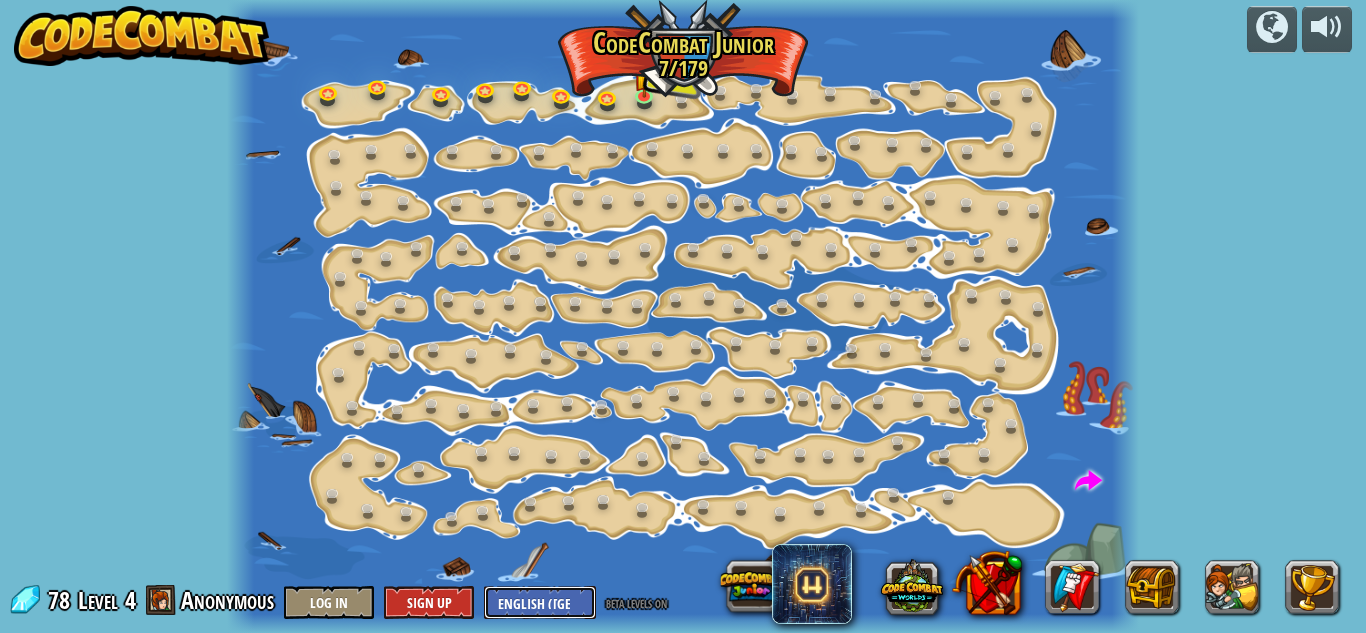 click on "English ([GEOGRAPHIC_DATA]) English ([GEOGRAPHIC_DATA]) 简体中文 繁體中文 русский español (ES) español ([GEOGRAPHIC_DATA]) français Português ([GEOGRAPHIC_DATA]) Português ([GEOGRAPHIC_DATA]) ---------------------------------- العربية azərbaycan dili български език Català čeština dansk Deutsch ([GEOGRAPHIC_DATA]) Deutsch ([GEOGRAPHIC_DATA]) Deutsch ([GEOGRAPHIC_DATA]) Eesti Ελληνικά Esperanto Filipino فارسی Galego 한국어 ʻŌlelo Hawaiʻi עברית hrvatski jezik magyar Bahasa Indonesia Italiano қазақ тілі lietuvių kalba latviešu te reo Māori Македонски मानक हिन्दी Монгол хэл Bahasa Melayu မြန်မာစကား Nederlands ([GEOGRAPHIC_DATA]) Nederlands ([GEOGRAPHIC_DATA]) 日本語 Norsk Bokmål Norsk Nynorsk O'zbekcha Polski limba română српски slovenčina slovenščina suomi Svenska ไทย Türkçe українська اُردُو Tiếng Việt 吴语 吳語" at bounding box center (540, 602) 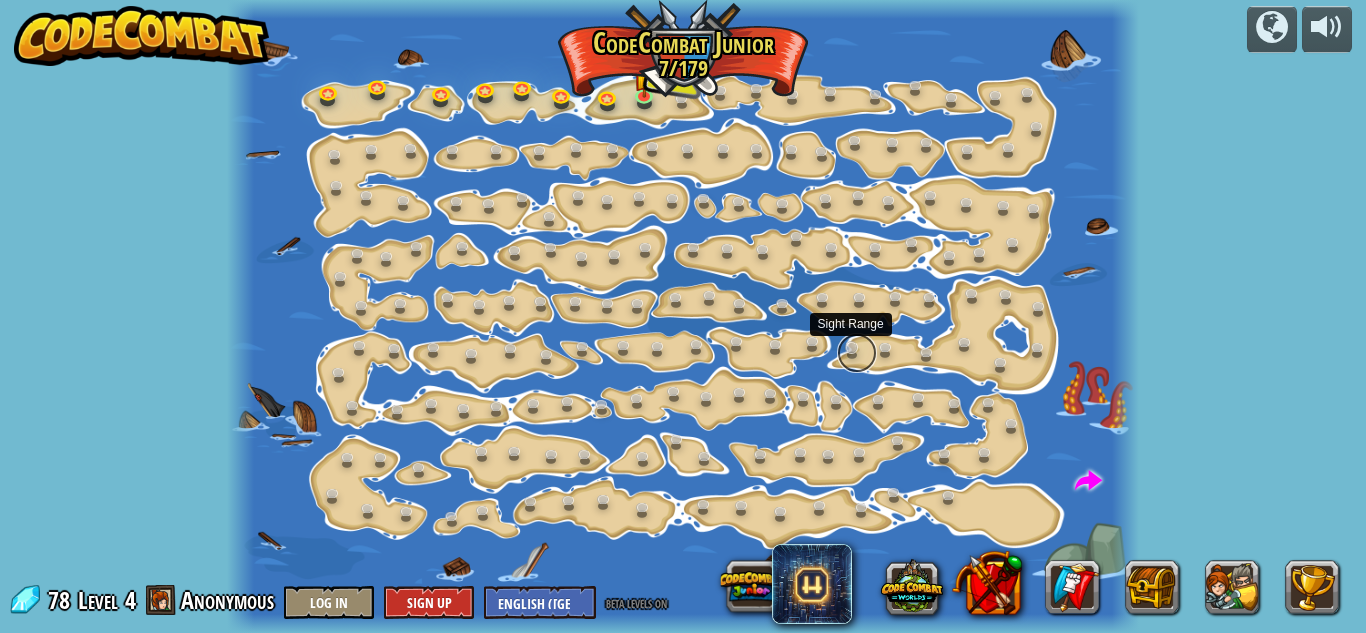 click at bounding box center (857, 353) 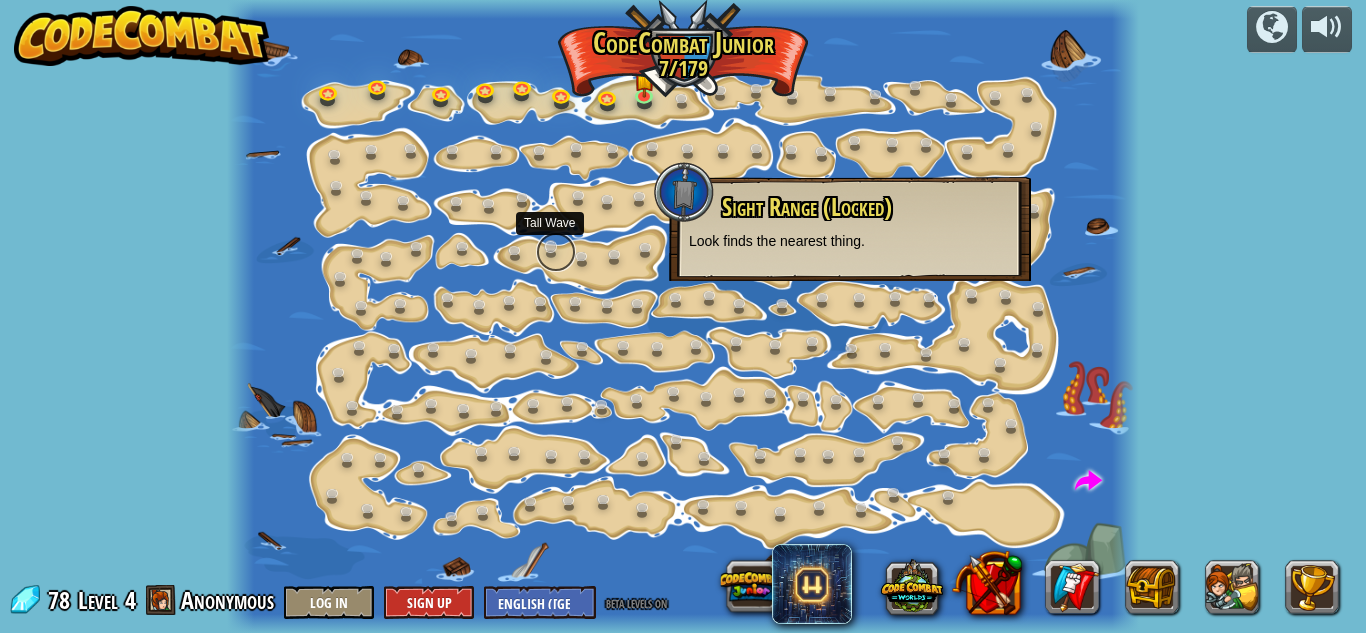 click at bounding box center [556, 252] 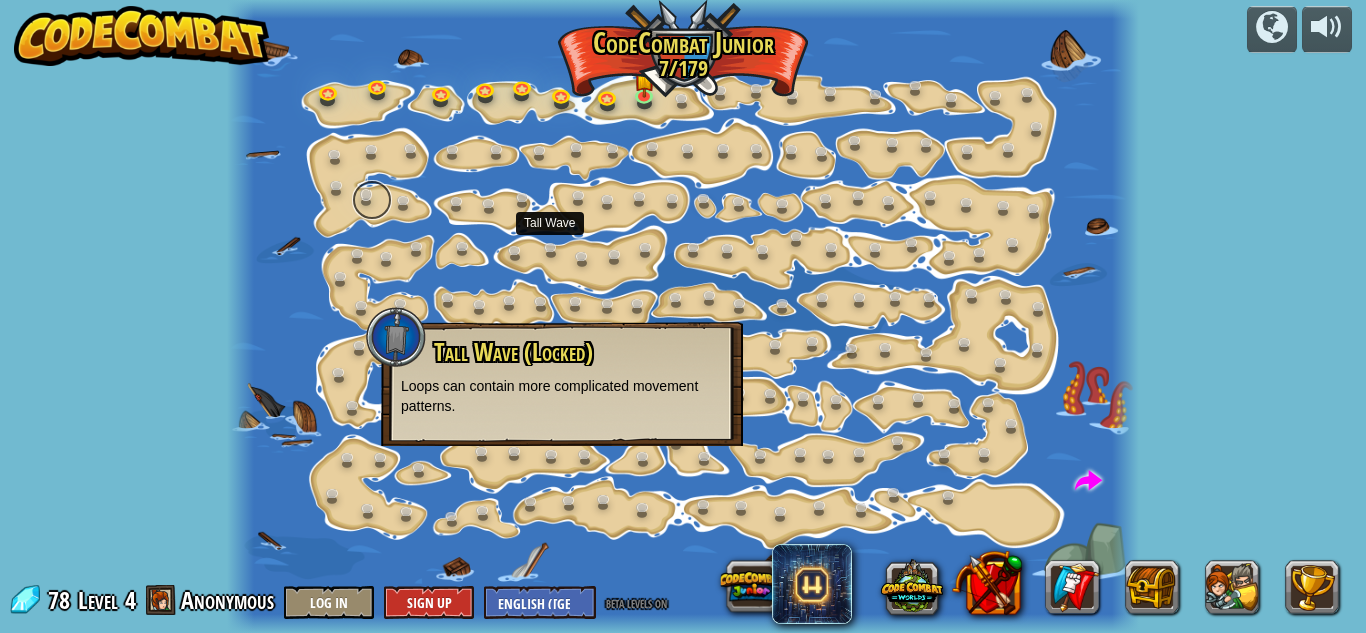 click at bounding box center (372, 200) 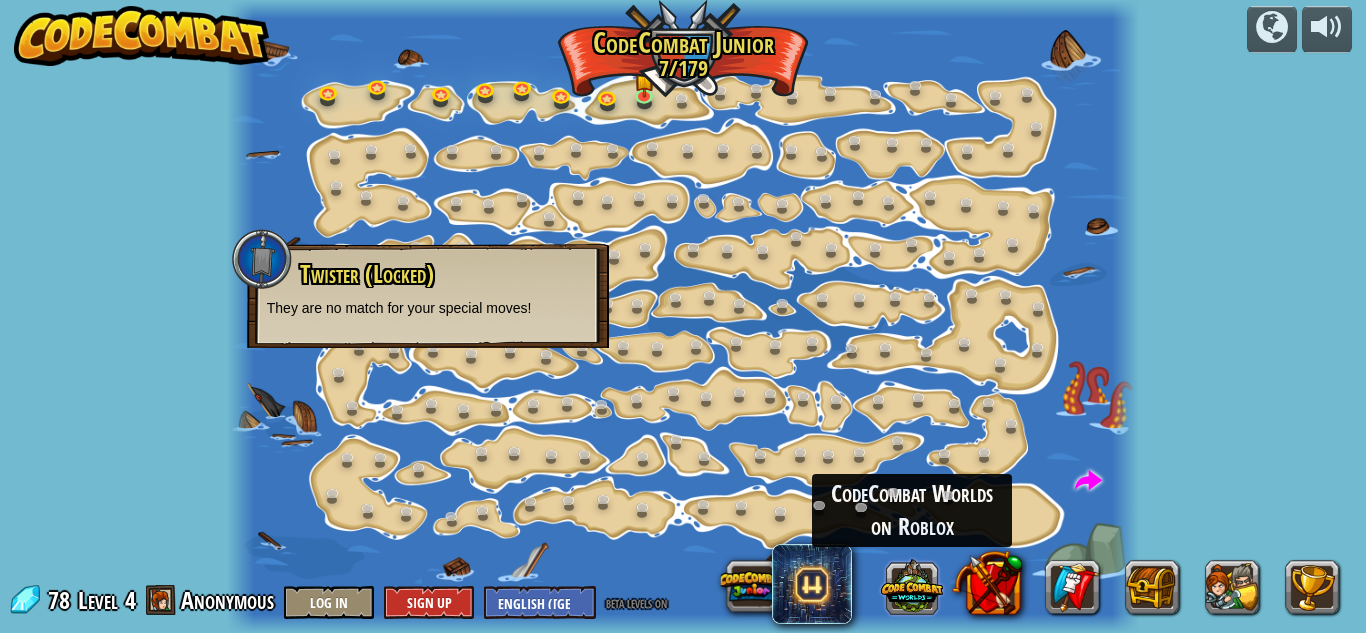 click at bounding box center [912, 586] 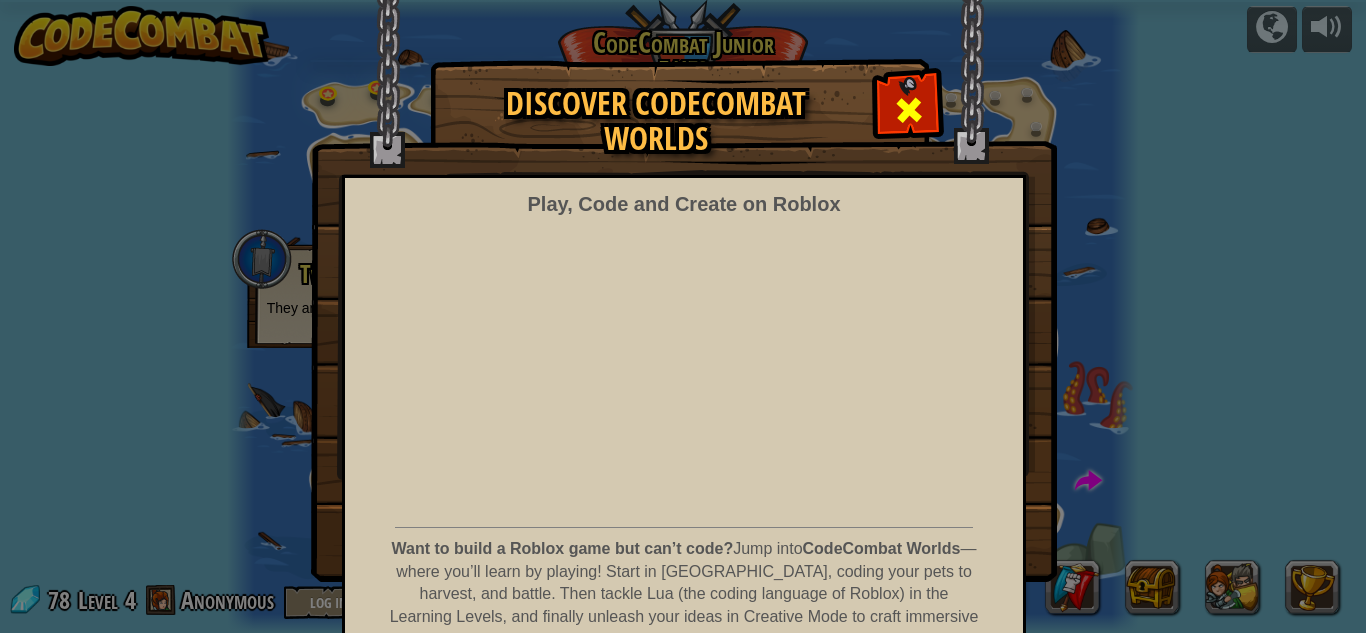 click at bounding box center [909, 110] 